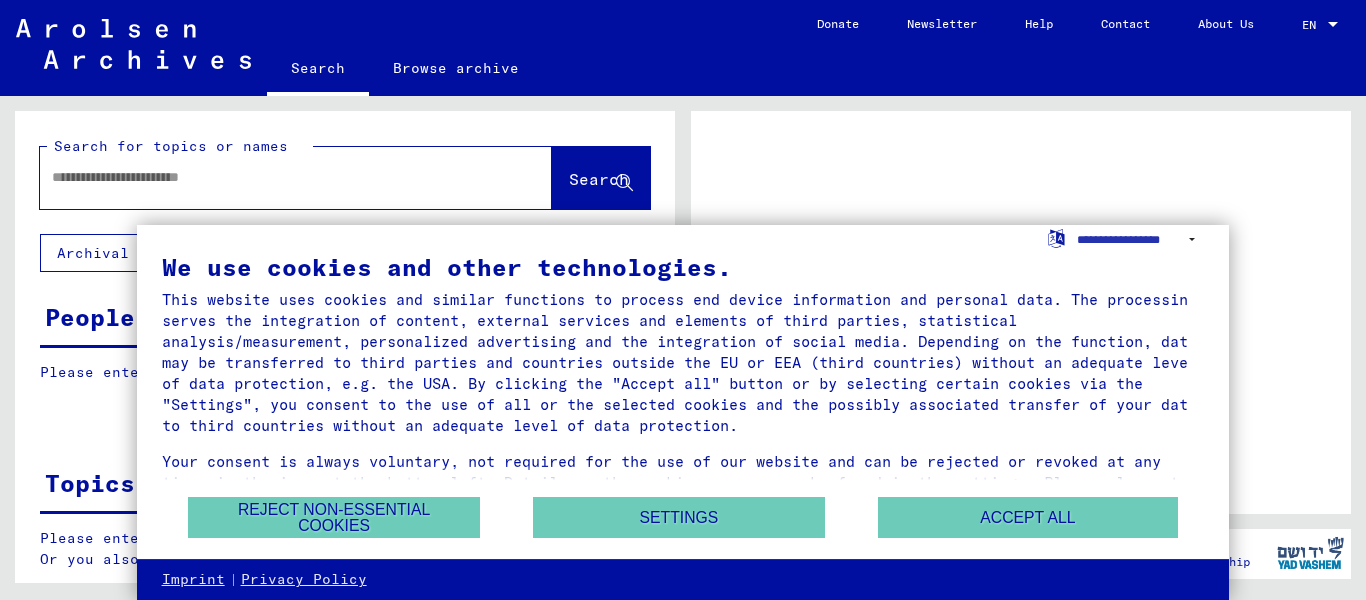 scroll, scrollTop: 0, scrollLeft: 0, axis: both 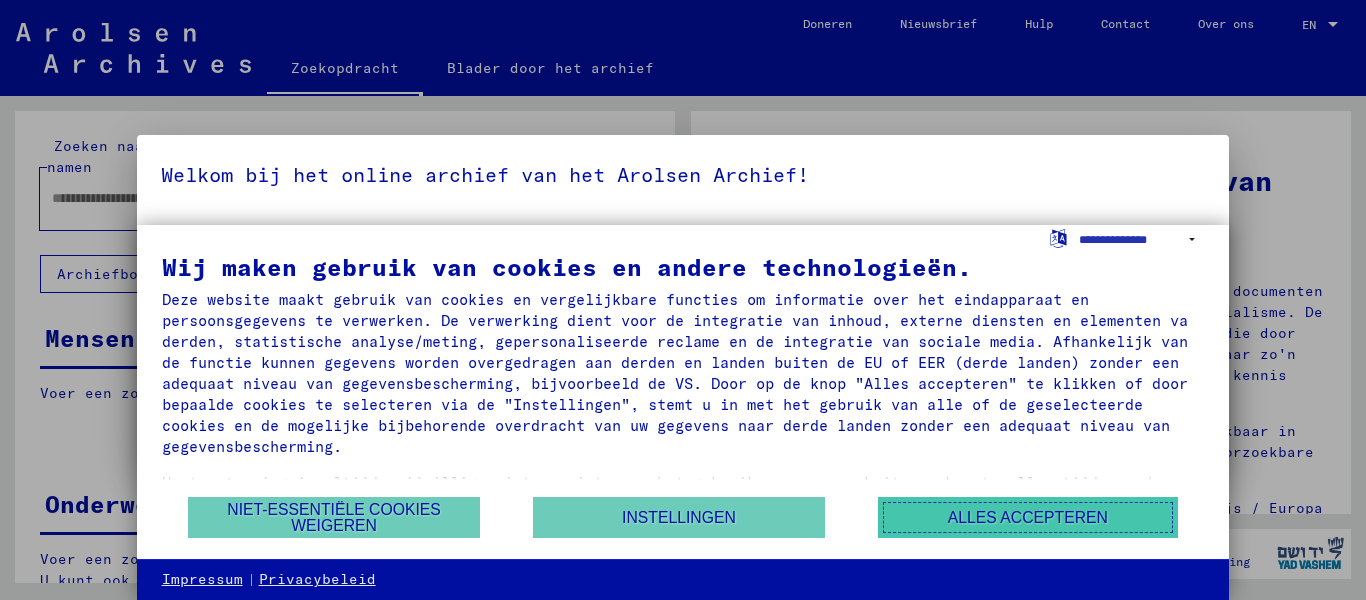 click on "Alles accepteren" at bounding box center (1028, 517) 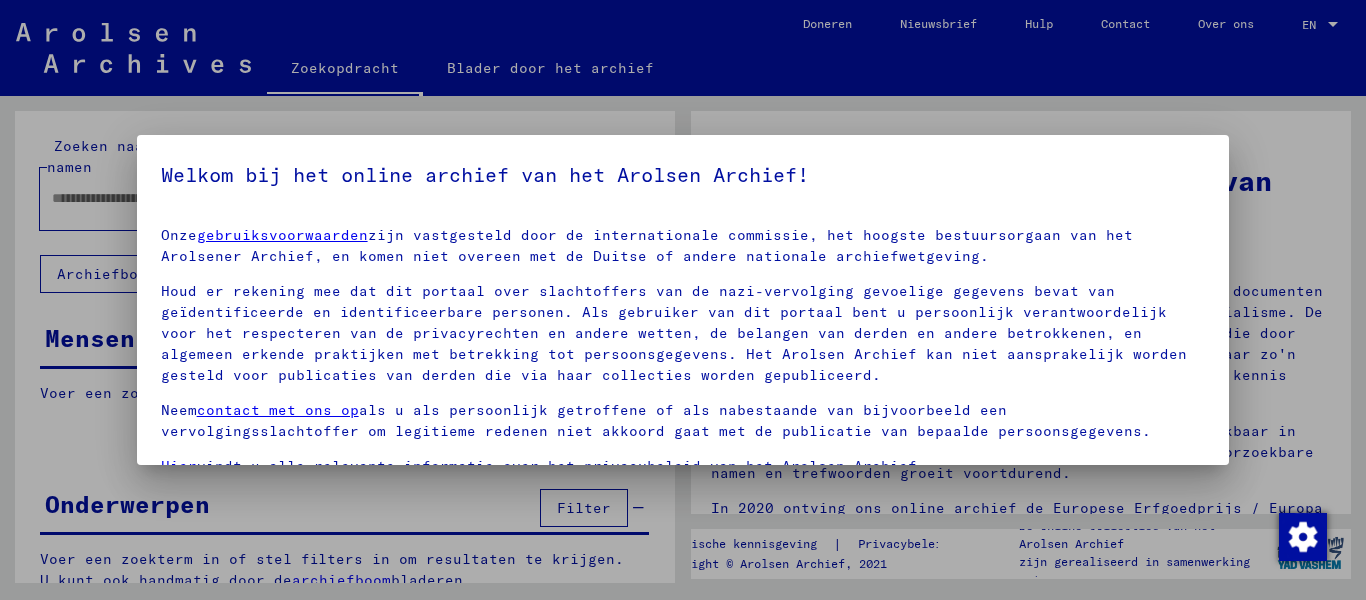 scroll, scrollTop: 132, scrollLeft: 0, axis: vertical 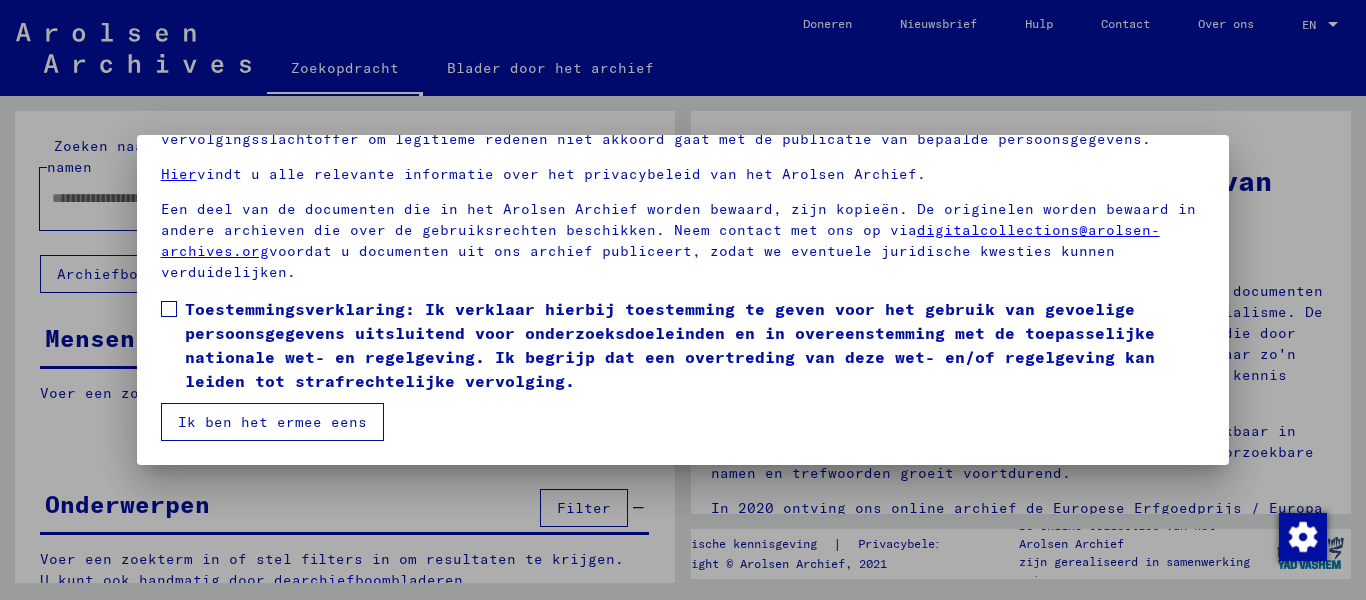 click at bounding box center [169, 309] 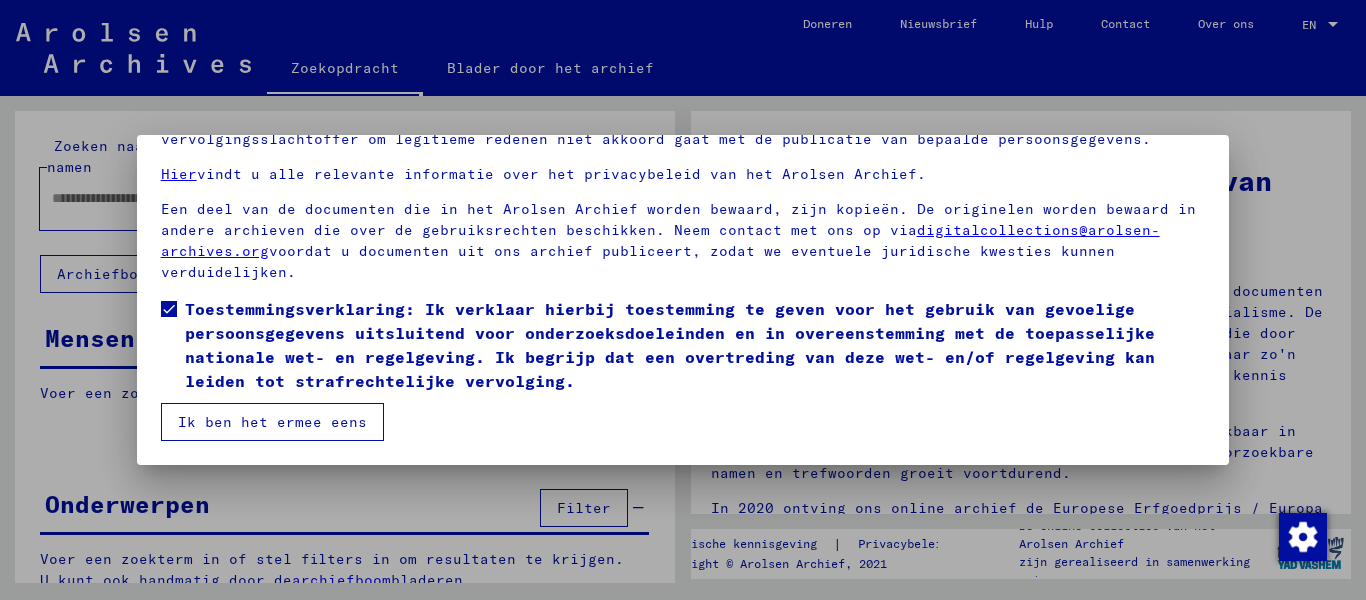click on "Ik ben het ermee eens" at bounding box center [272, 422] 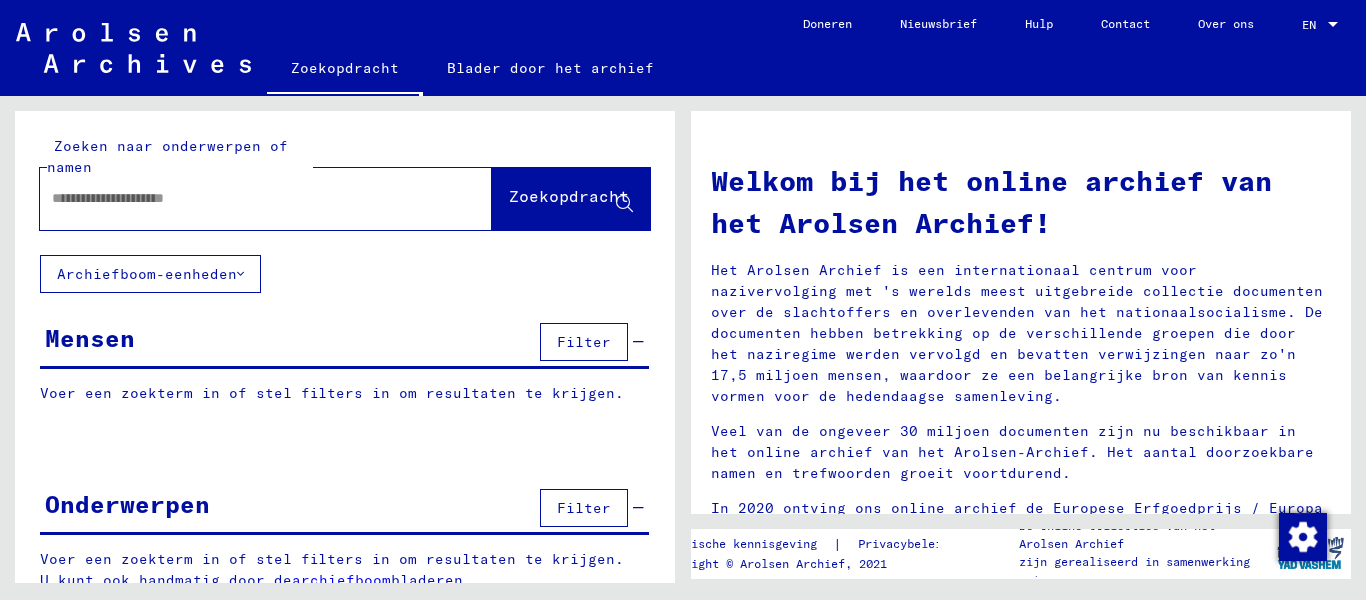 click at bounding box center [242, 198] 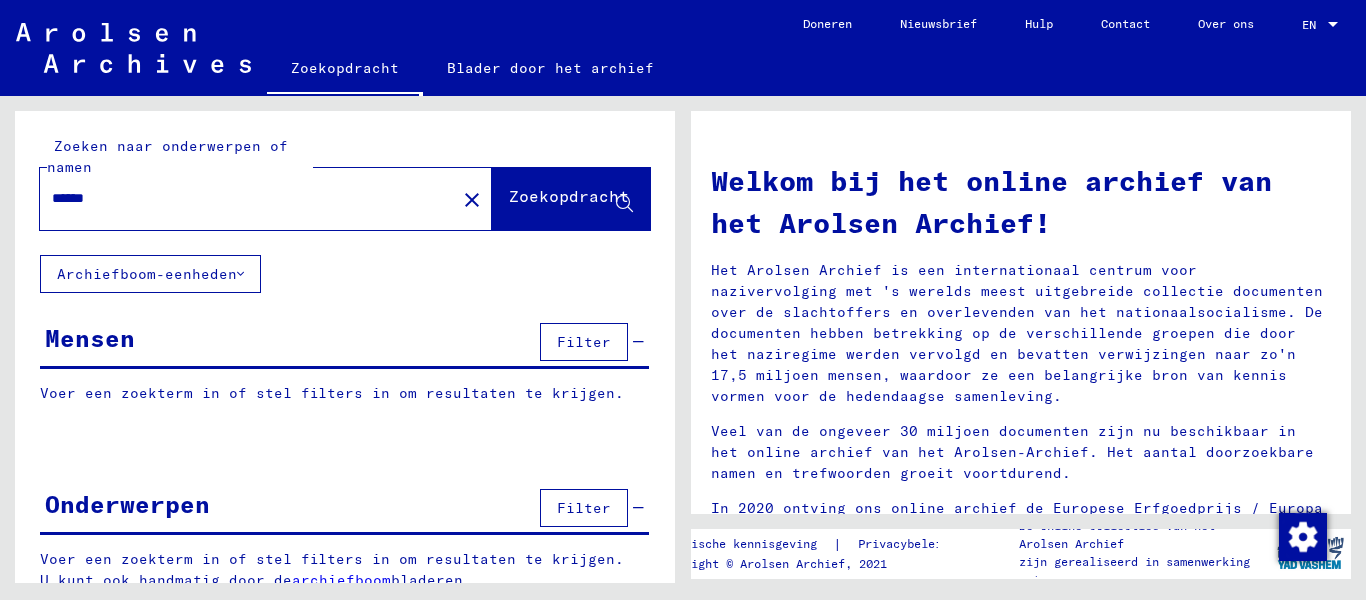 click on "Zoekopdracht" 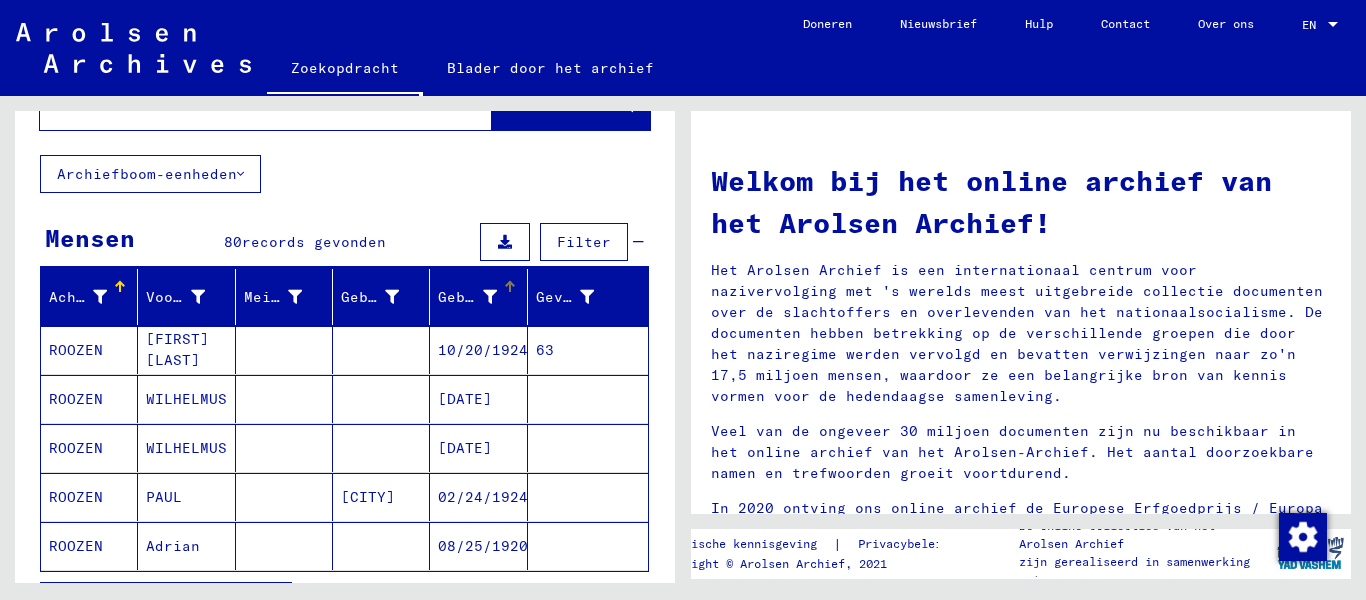 scroll, scrollTop: 200, scrollLeft: 0, axis: vertical 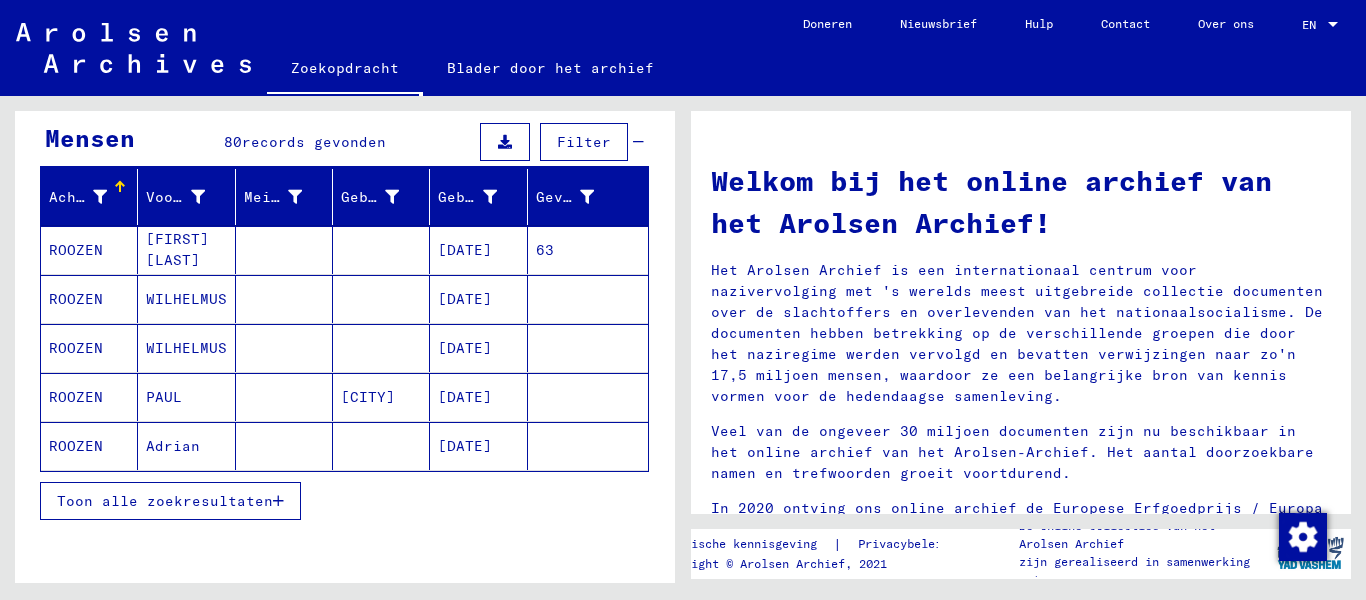 click on "Toon alle zoekresultaten" at bounding box center (165, 501) 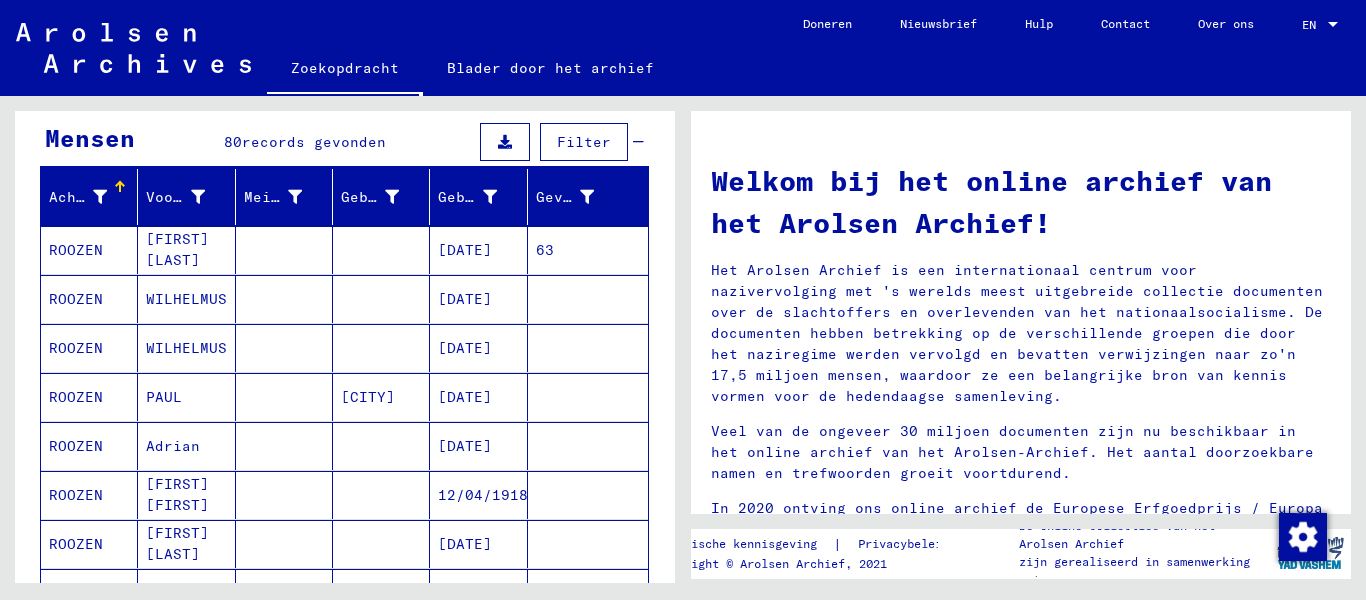 scroll, scrollTop: 100, scrollLeft: 0, axis: vertical 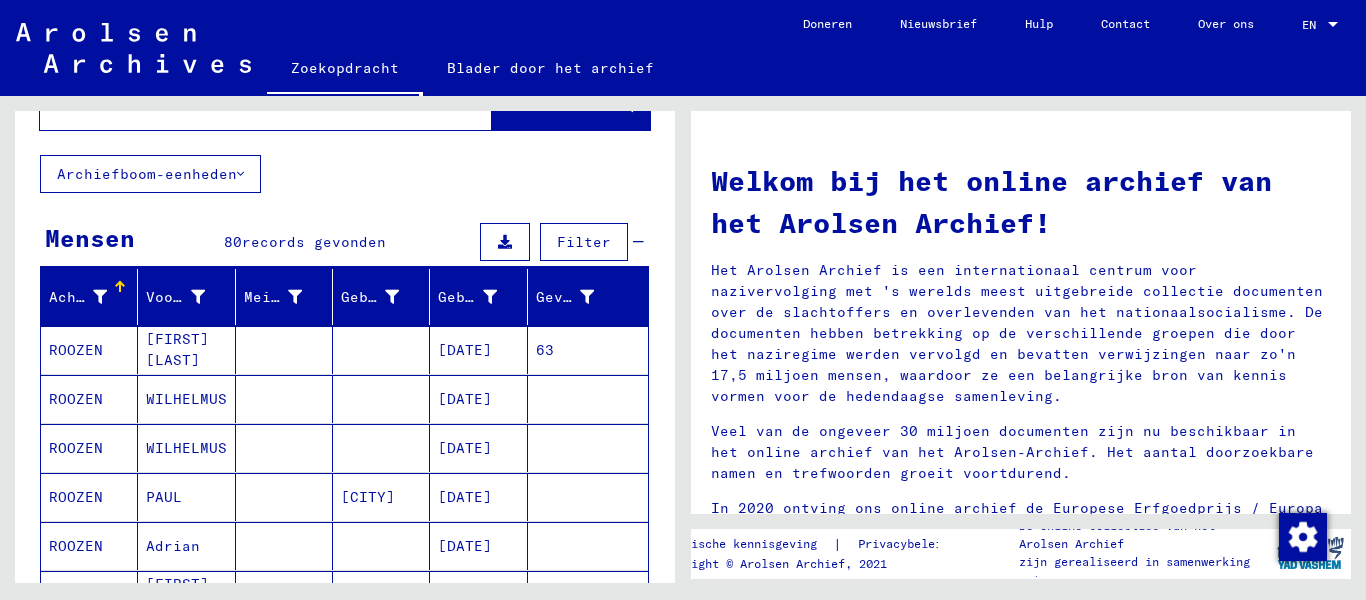 click on "WILHELMUS" at bounding box center [186, 448] 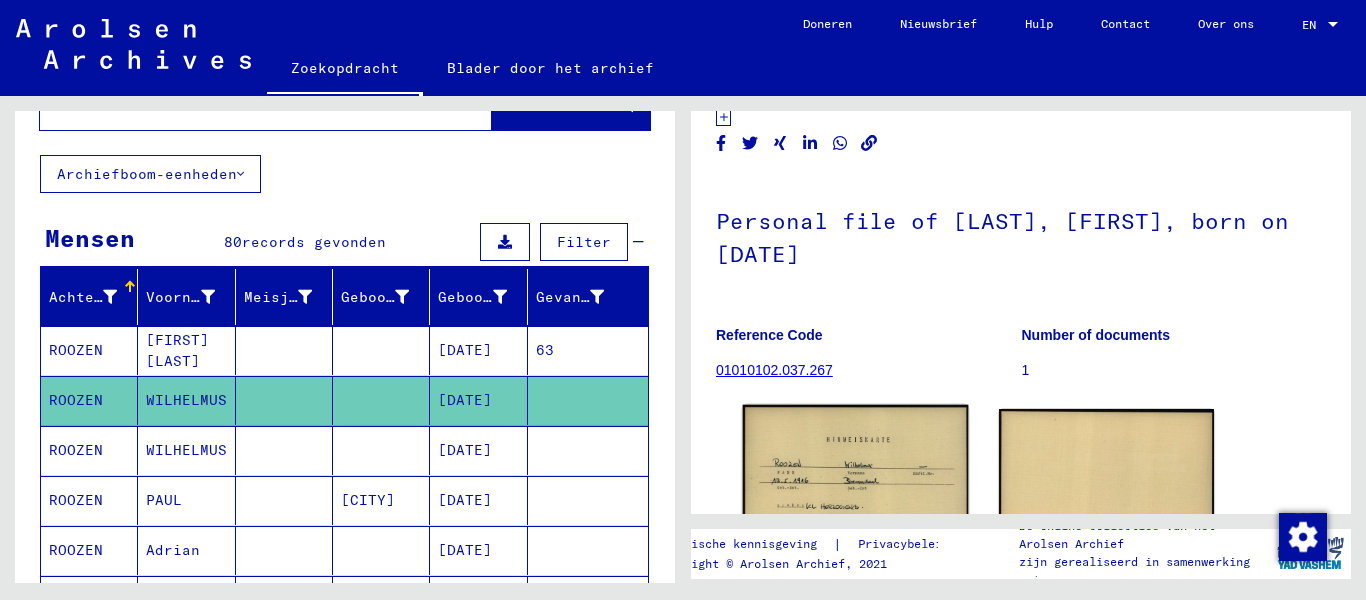 scroll, scrollTop: 151, scrollLeft: 0, axis: vertical 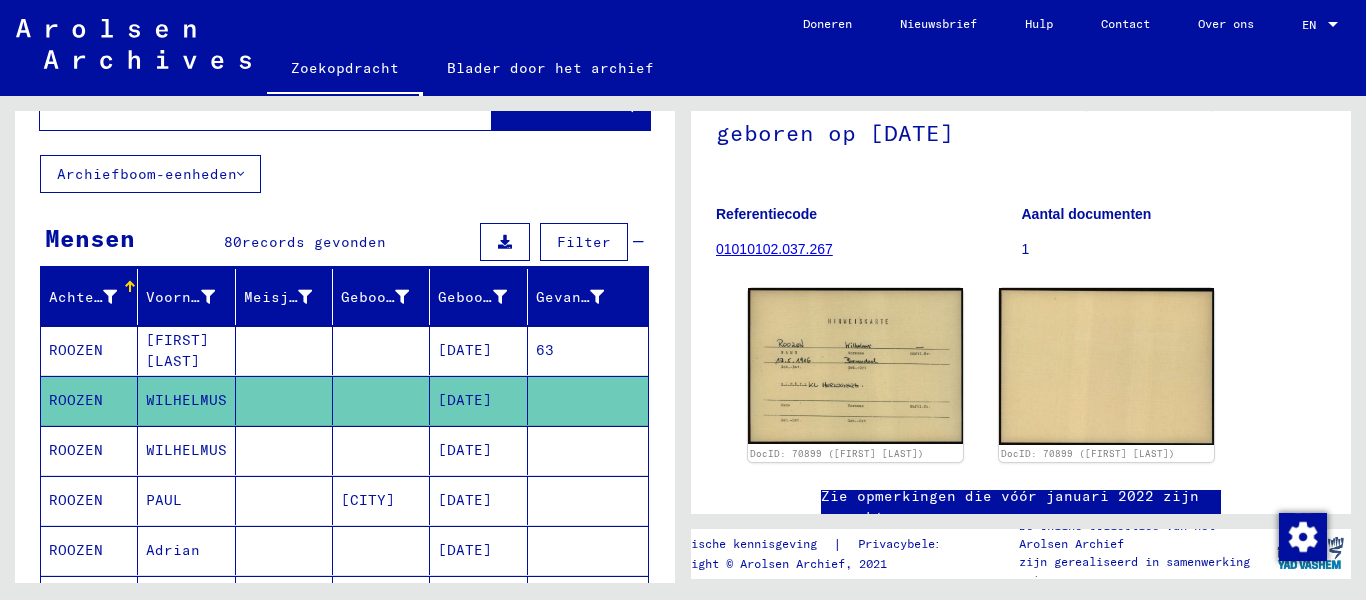 click on "WILHELMUS" at bounding box center [164, 500] 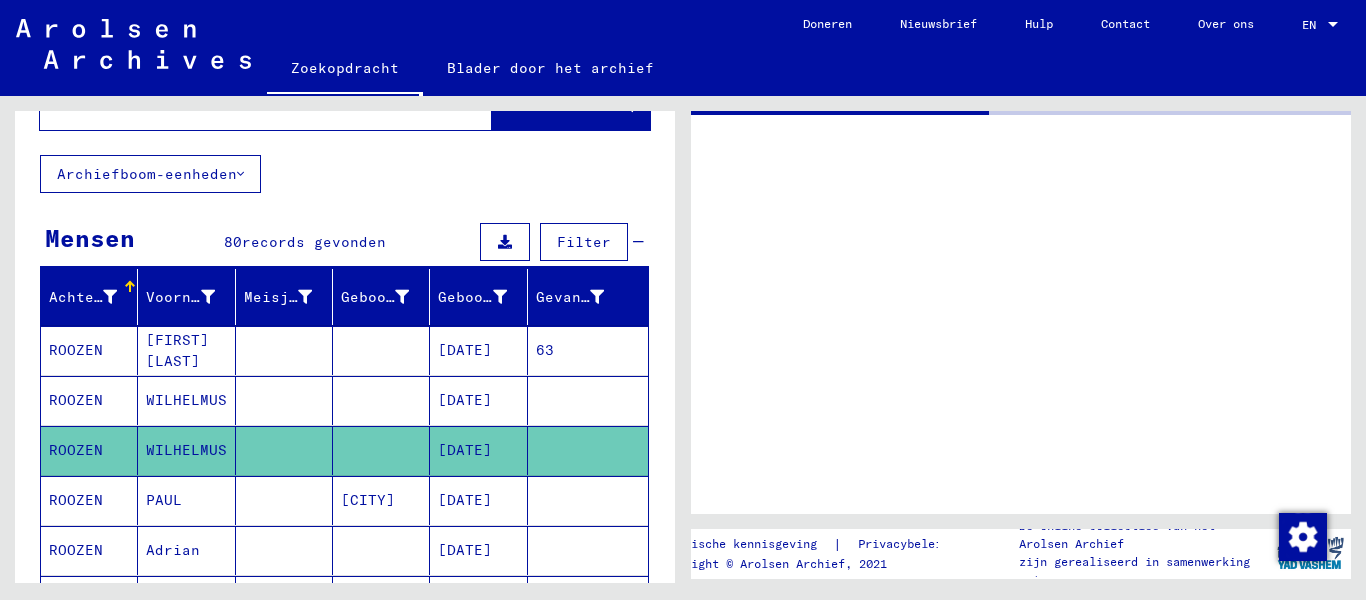 scroll, scrollTop: 0, scrollLeft: 0, axis: both 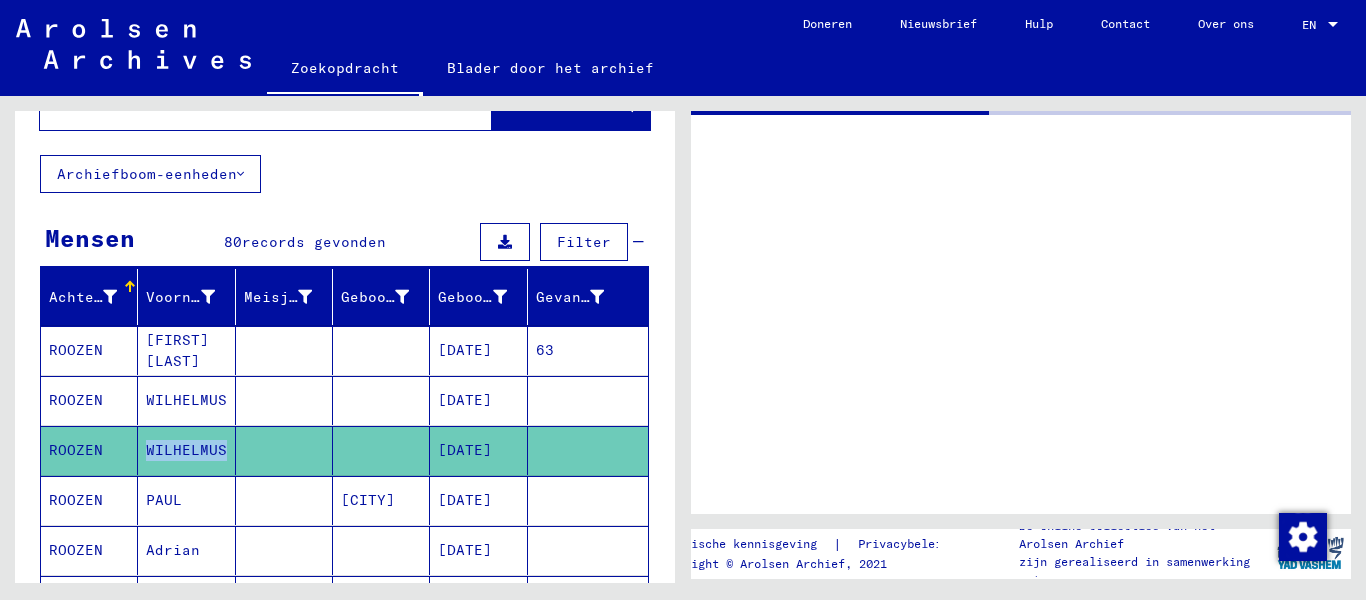 click on "WILHELMUS" 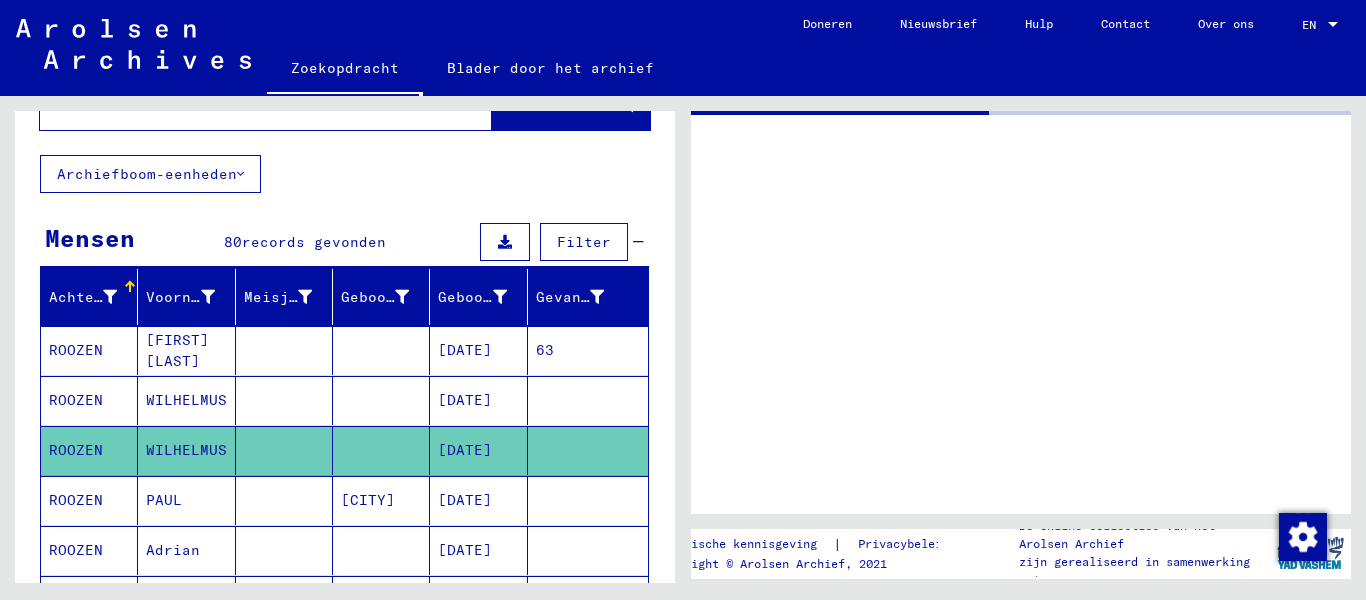 click on "[DATE]" 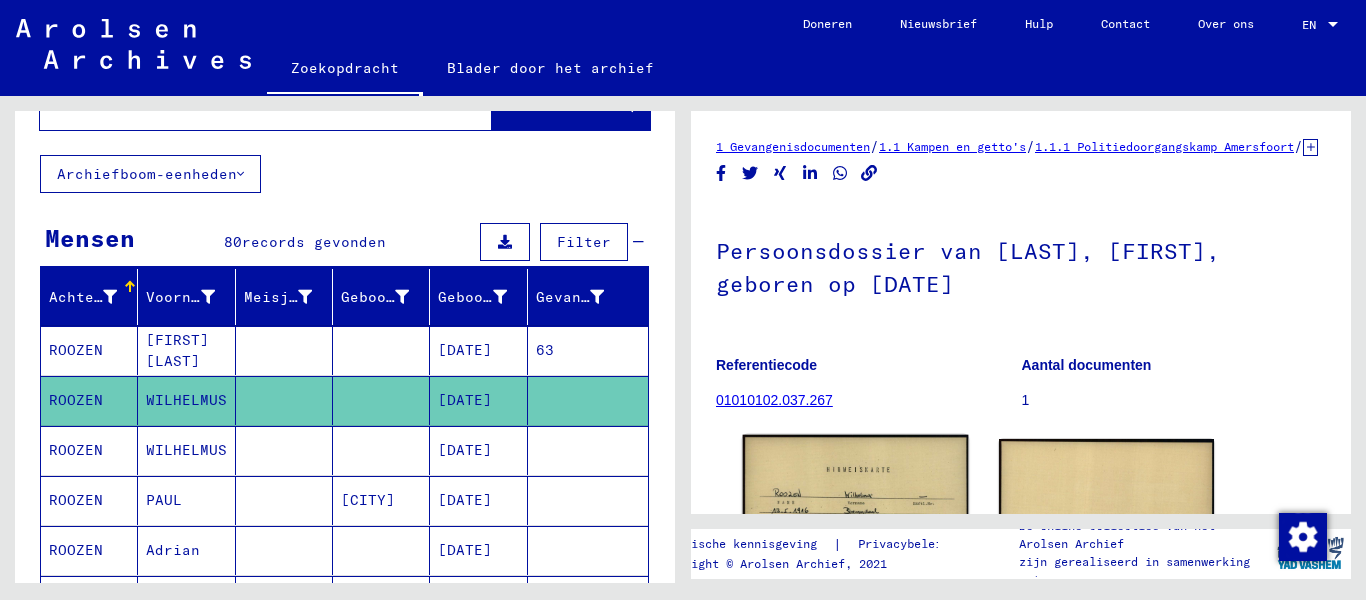 click 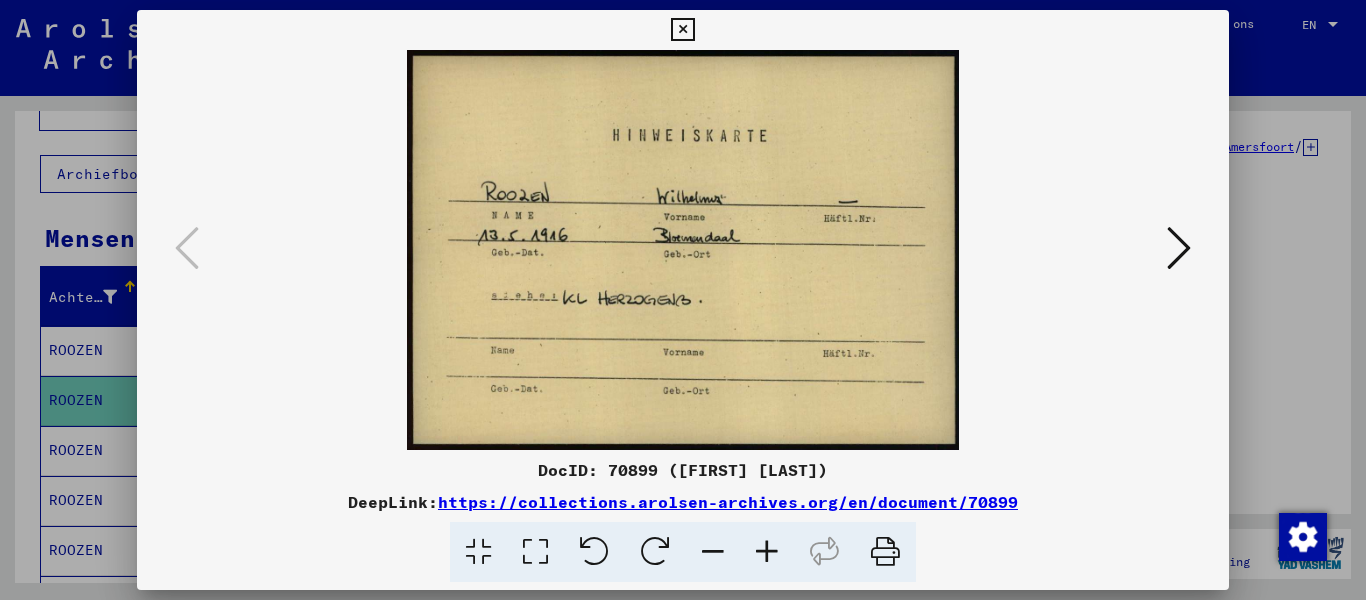 scroll, scrollTop: 0, scrollLeft: 0, axis: both 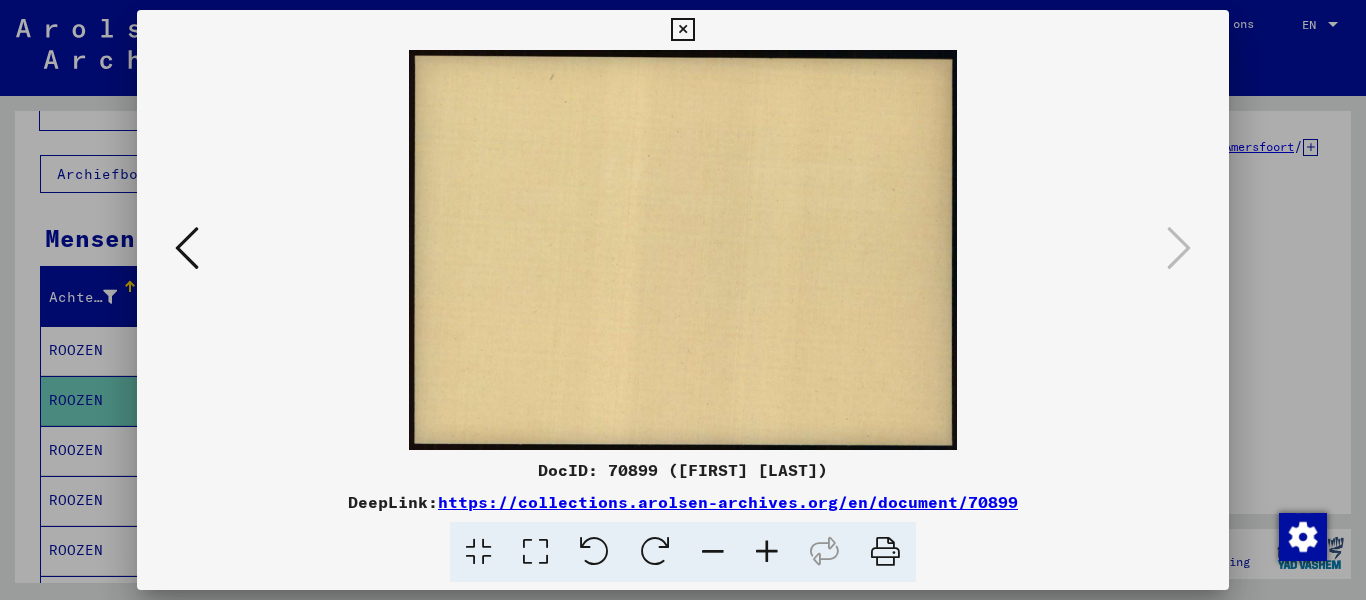 click at bounding box center (682, 30) 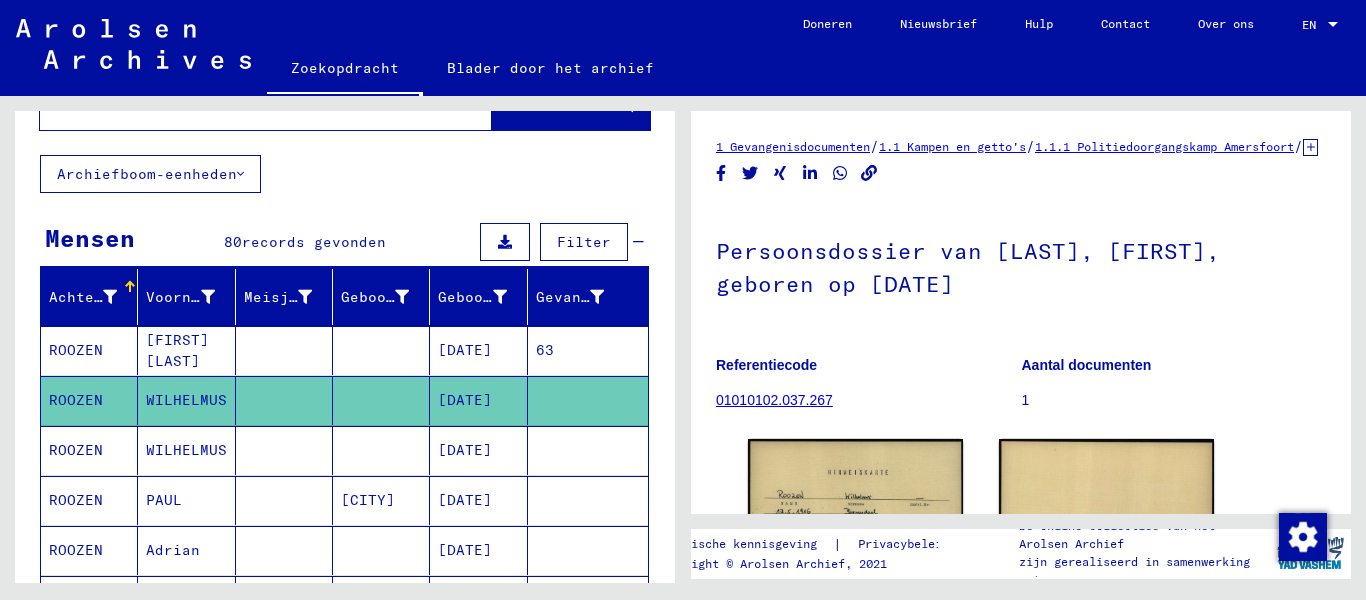 click on "WILHELMUS" at bounding box center [164, 500] 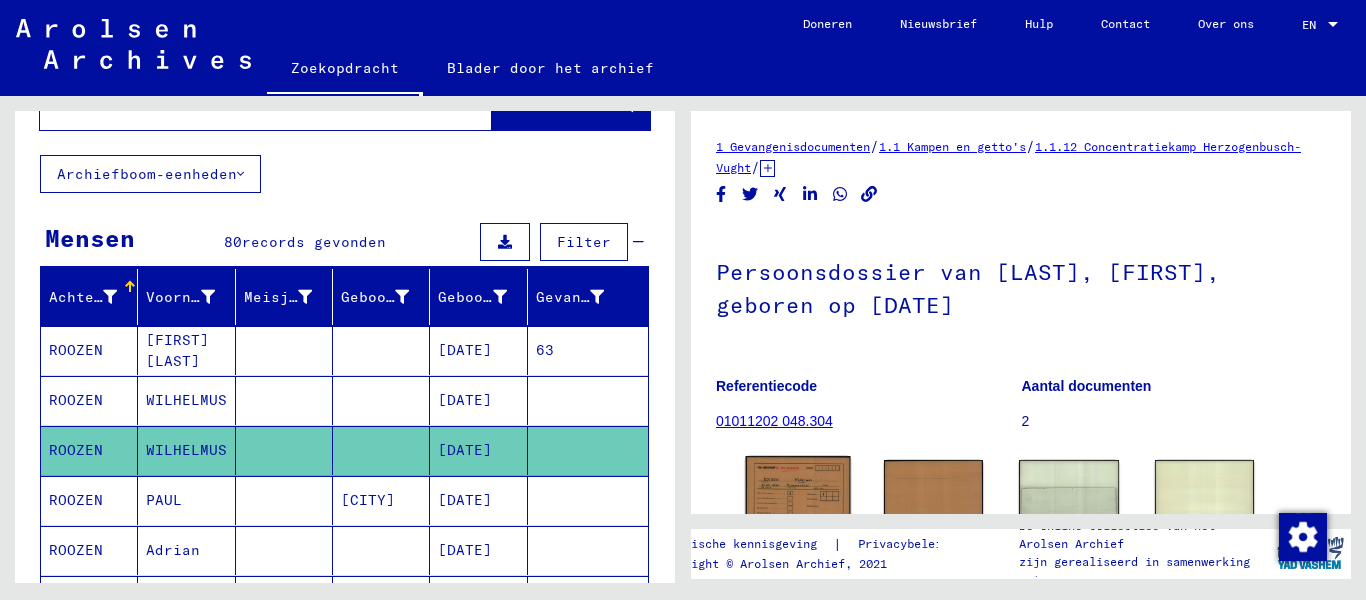scroll, scrollTop: 0, scrollLeft: 0, axis: both 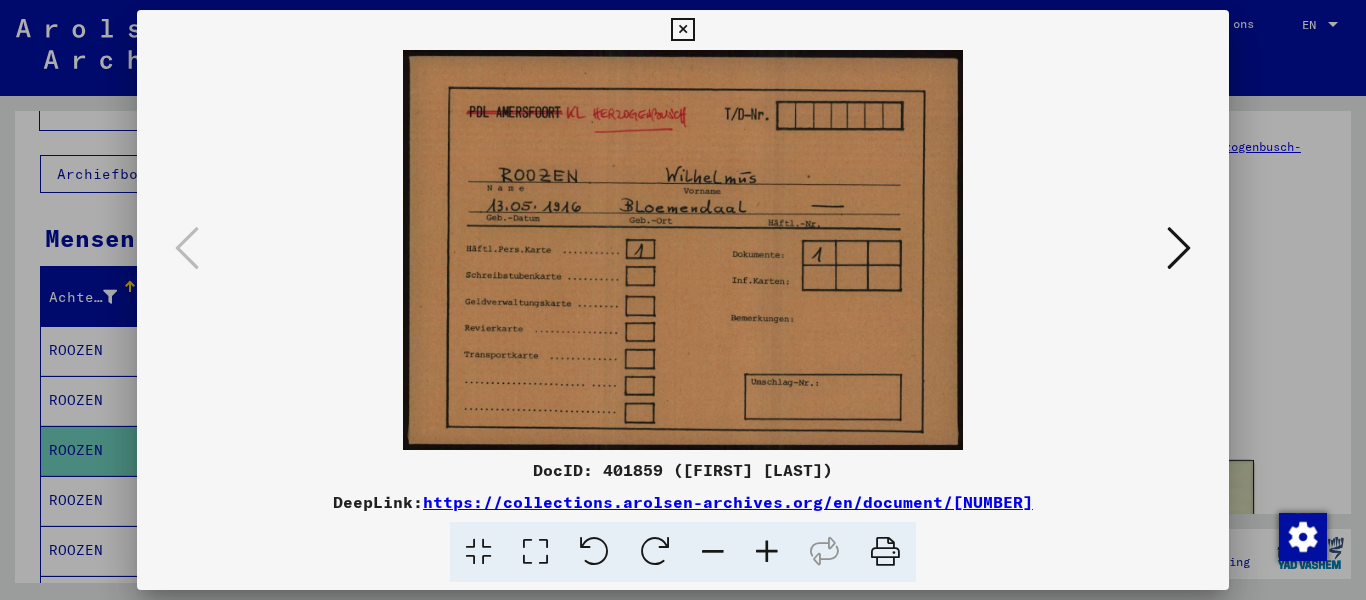 click at bounding box center (1179, 248) 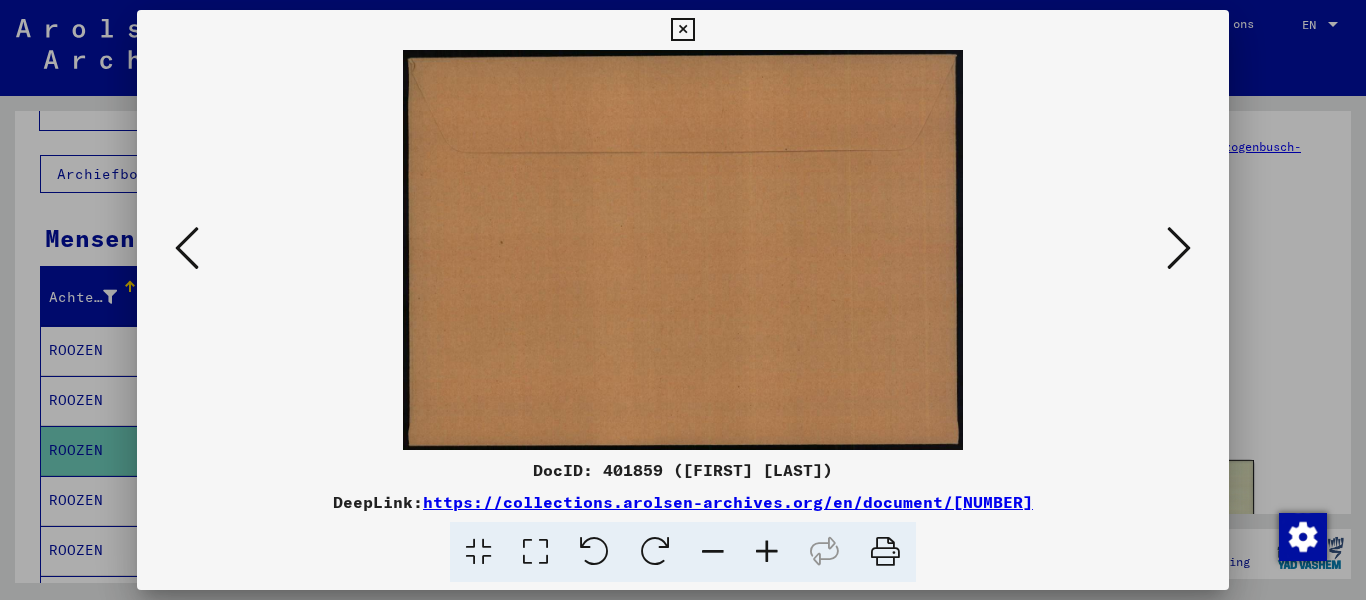 click at bounding box center (1179, 248) 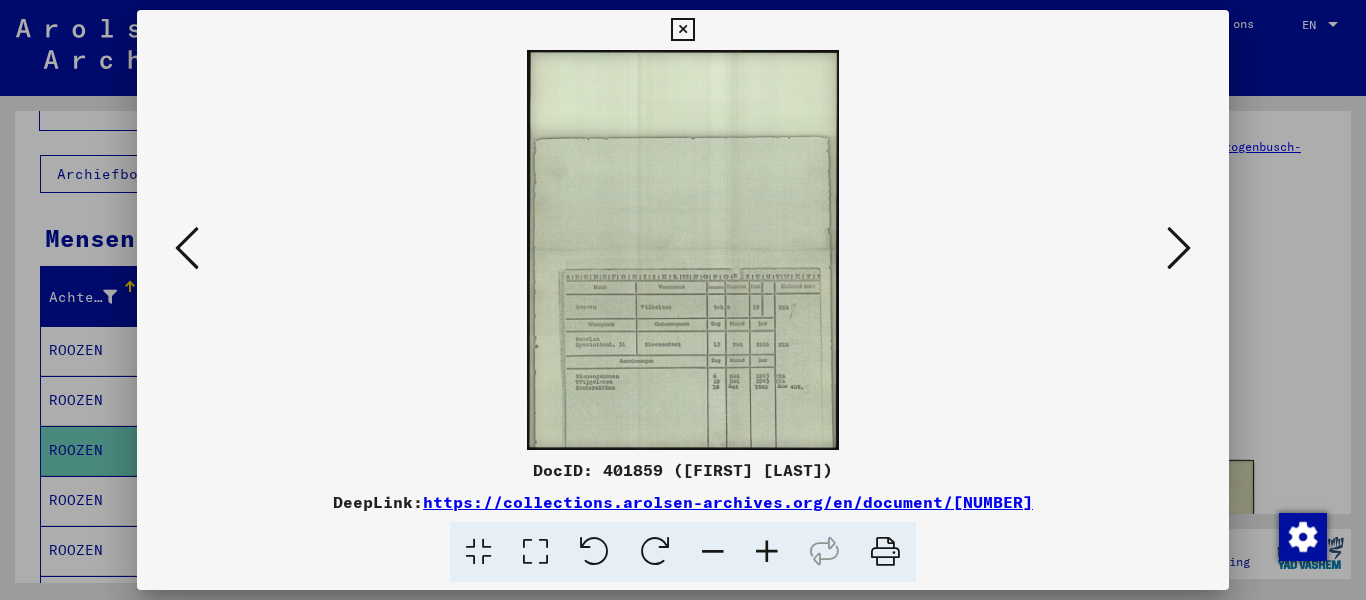 click at bounding box center [683, 250] 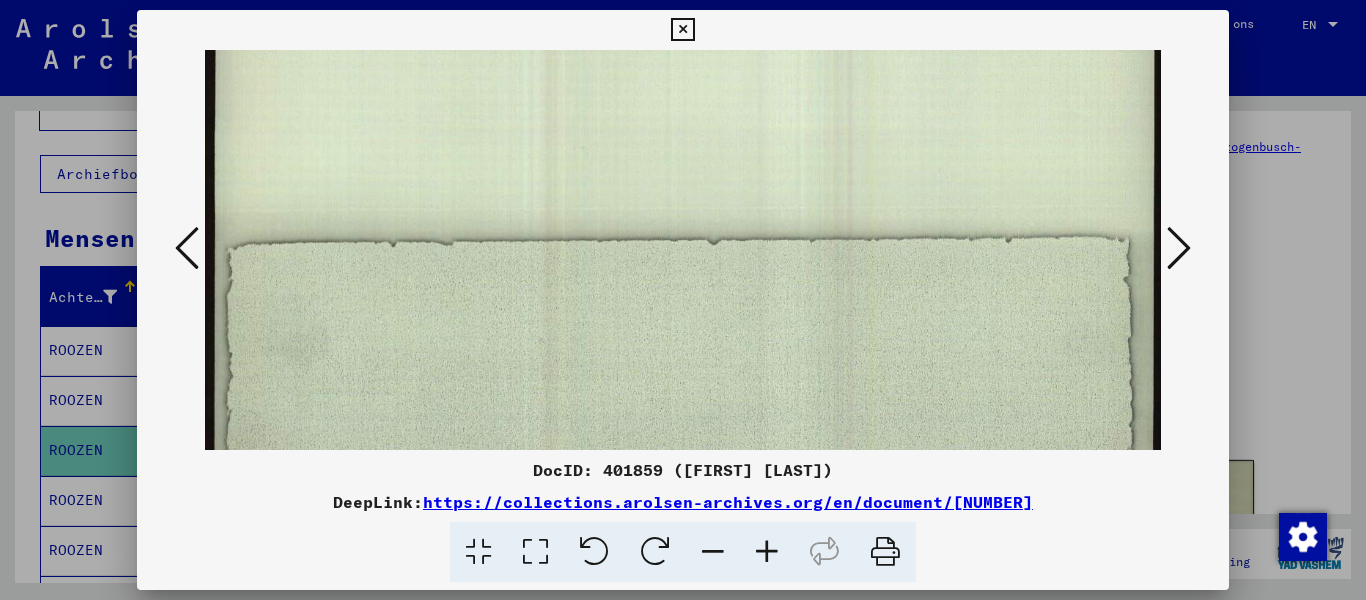 scroll, scrollTop: 284, scrollLeft: 0, axis: vertical 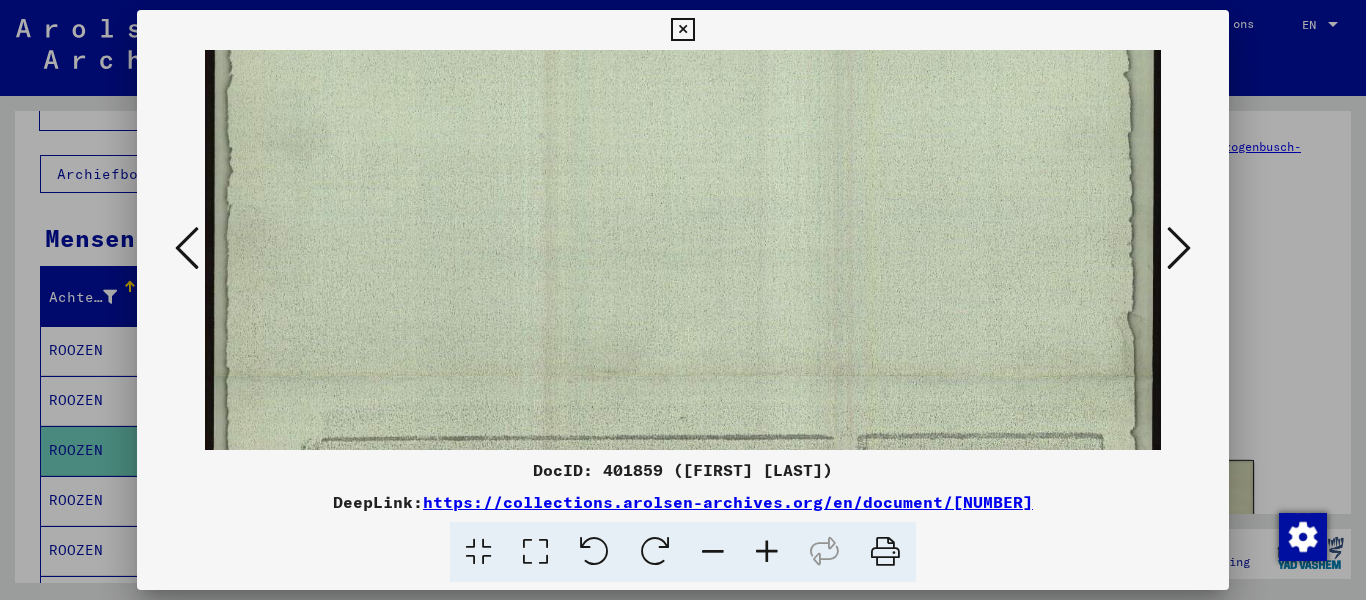 drag, startPoint x: 839, startPoint y: 315, endPoint x: 874, endPoint y: 114, distance: 204.0245 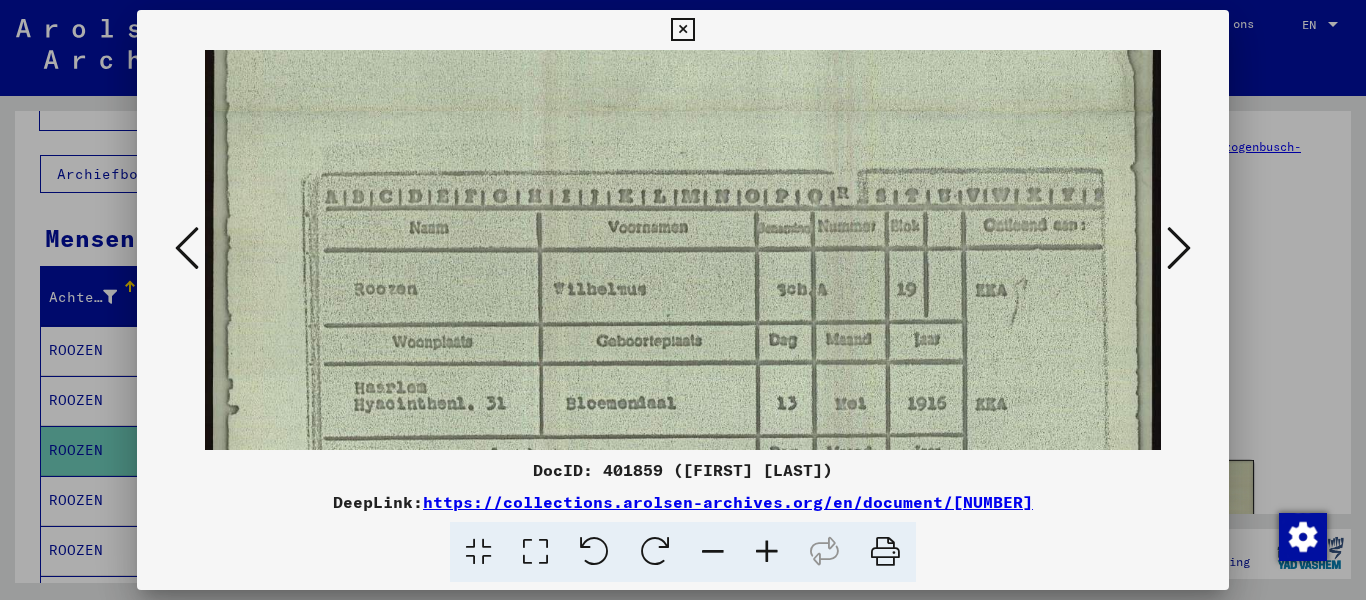 drag, startPoint x: 806, startPoint y: 383, endPoint x: 848, endPoint y: 115, distance: 271.2711 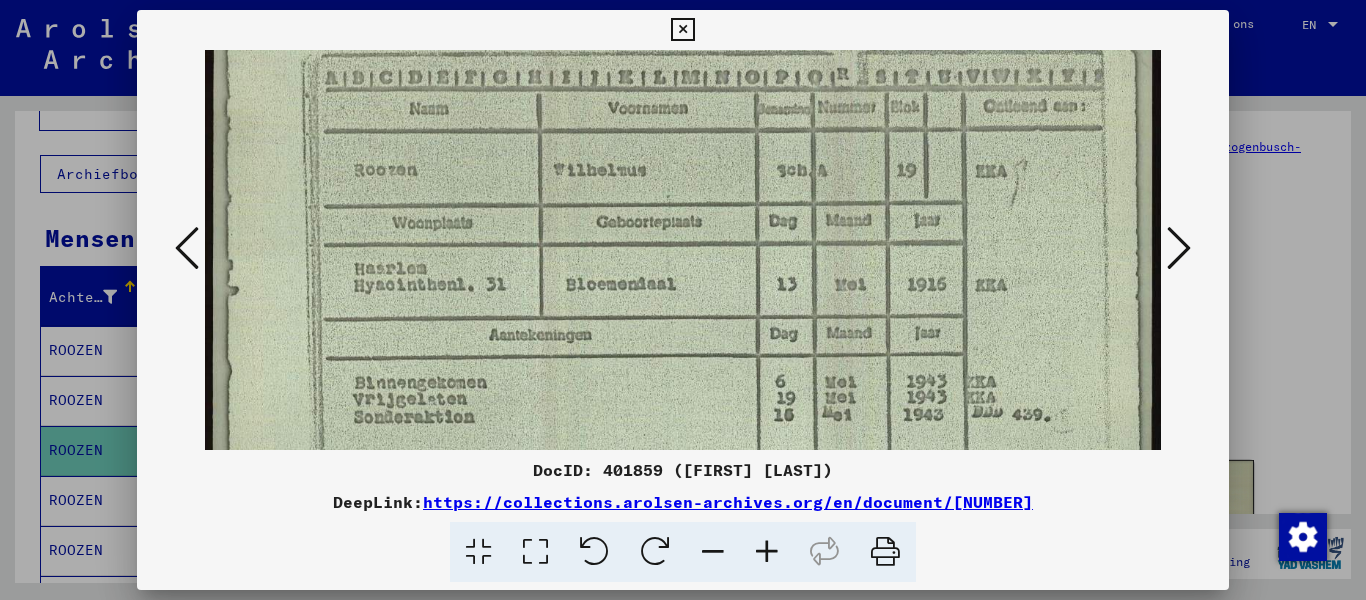 scroll, scrollTop: 684, scrollLeft: 0, axis: vertical 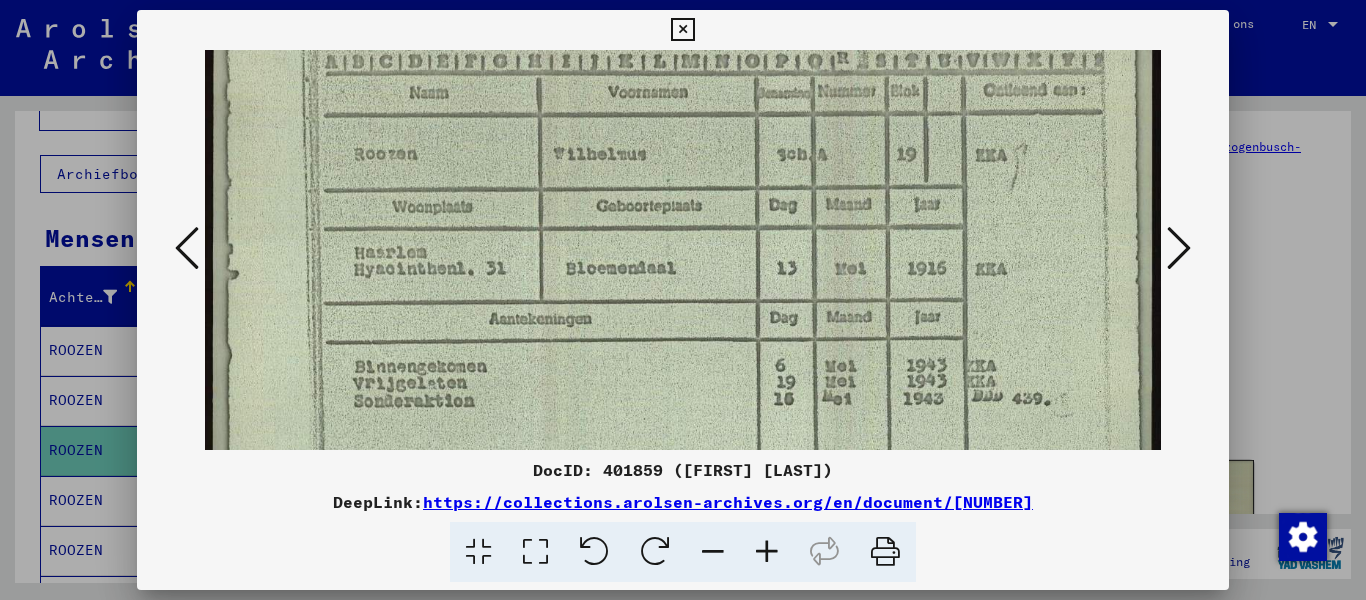 drag, startPoint x: 800, startPoint y: 345, endPoint x: 819, endPoint y: 211, distance: 135.34032 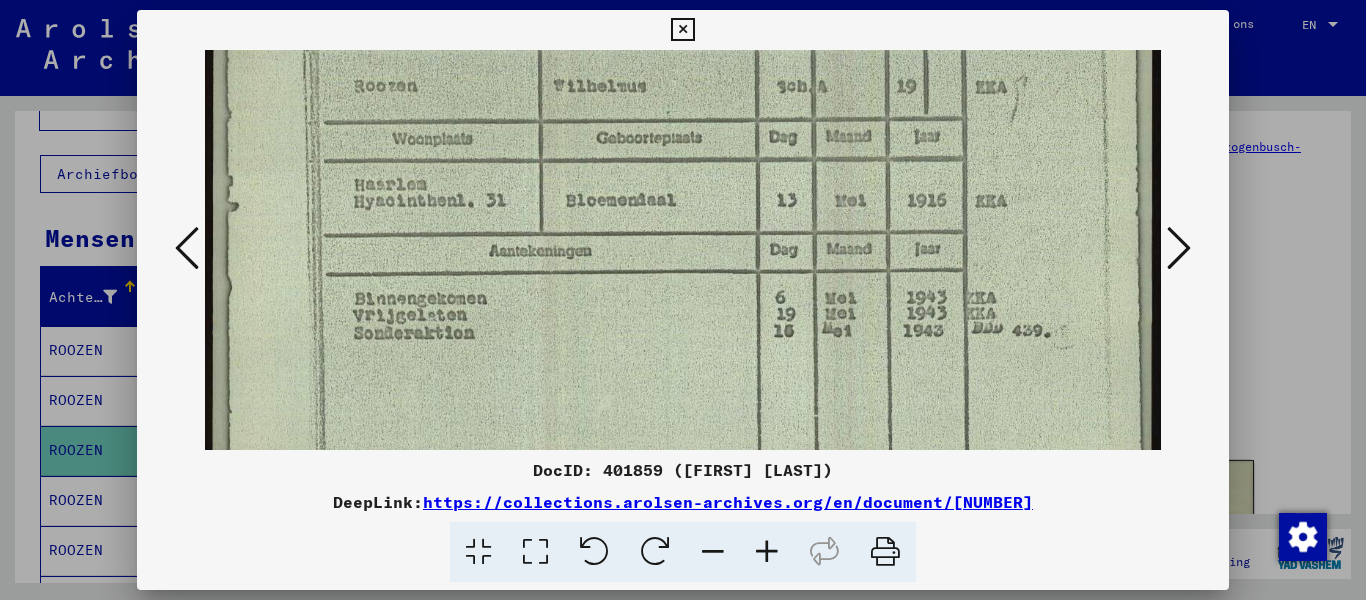 drag, startPoint x: 527, startPoint y: 384, endPoint x: 550, endPoint y: 315, distance: 72.73238 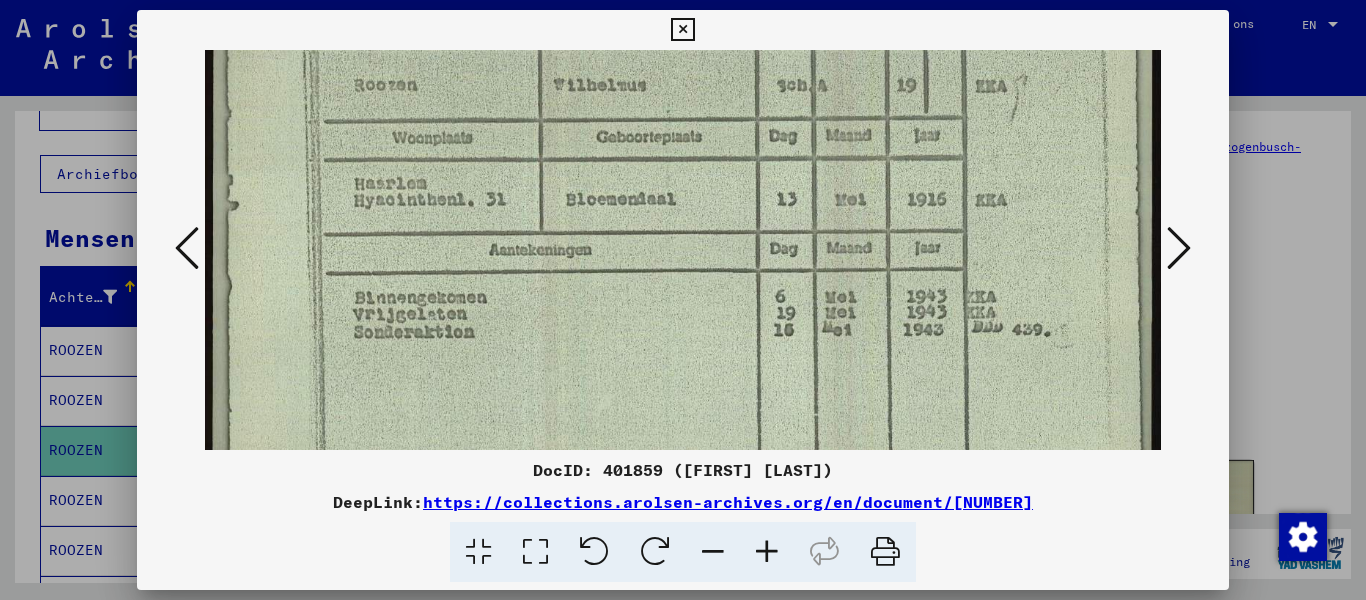 click at bounding box center [1179, 248] 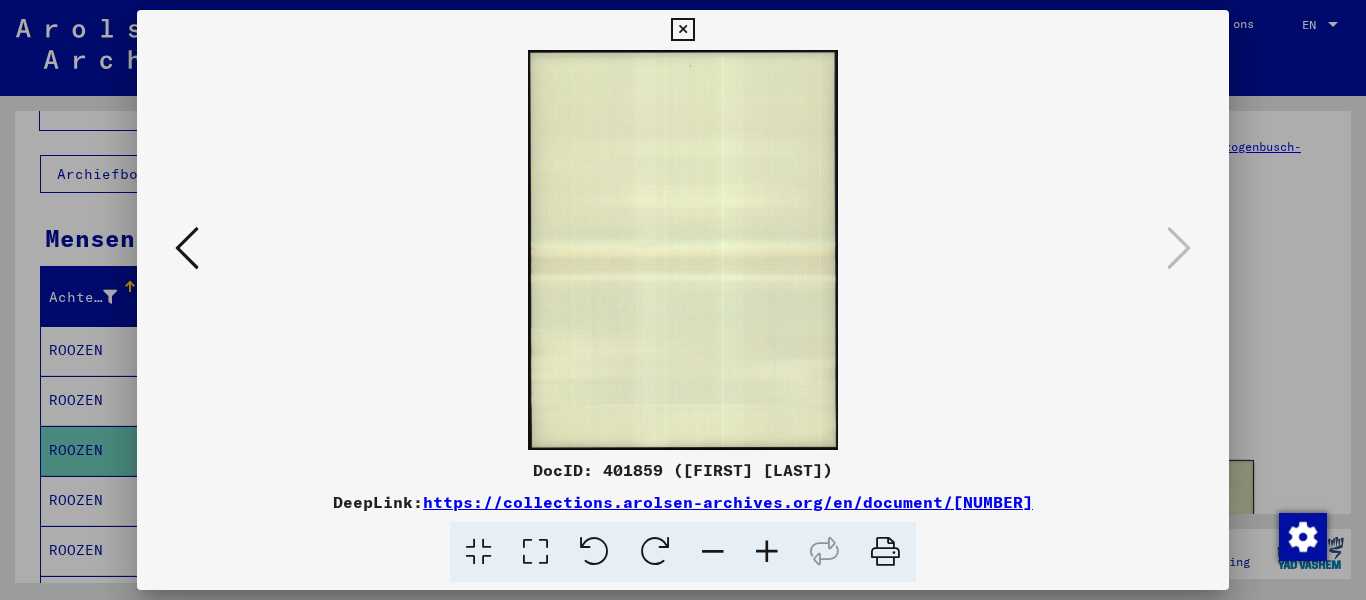 scroll, scrollTop: 0, scrollLeft: 0, axis: both 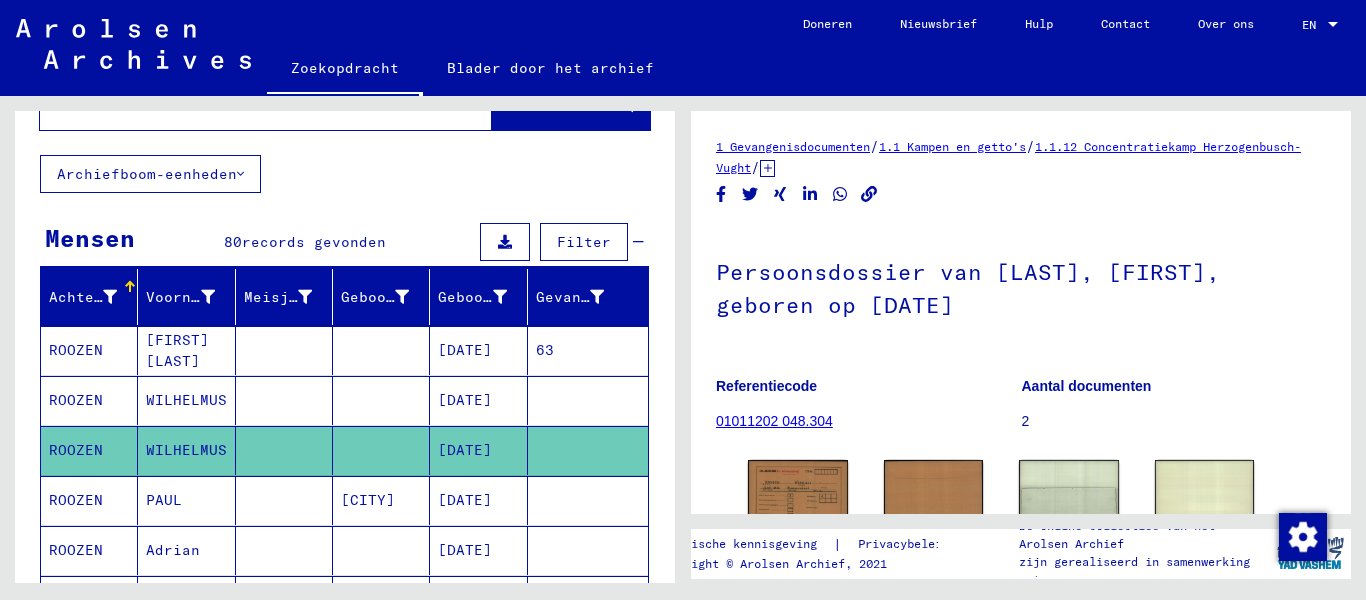 click at bounding box center (381, 600) 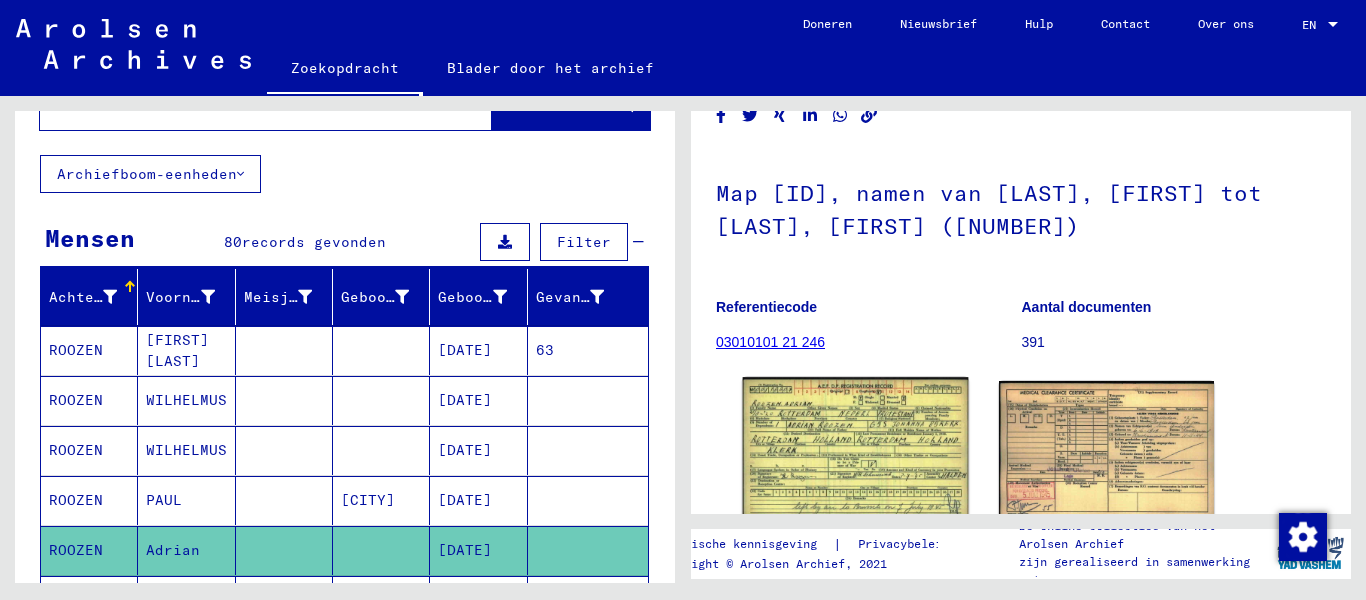 scroll, scrollTop: 200, scrollLeft: 0, axis: vertical 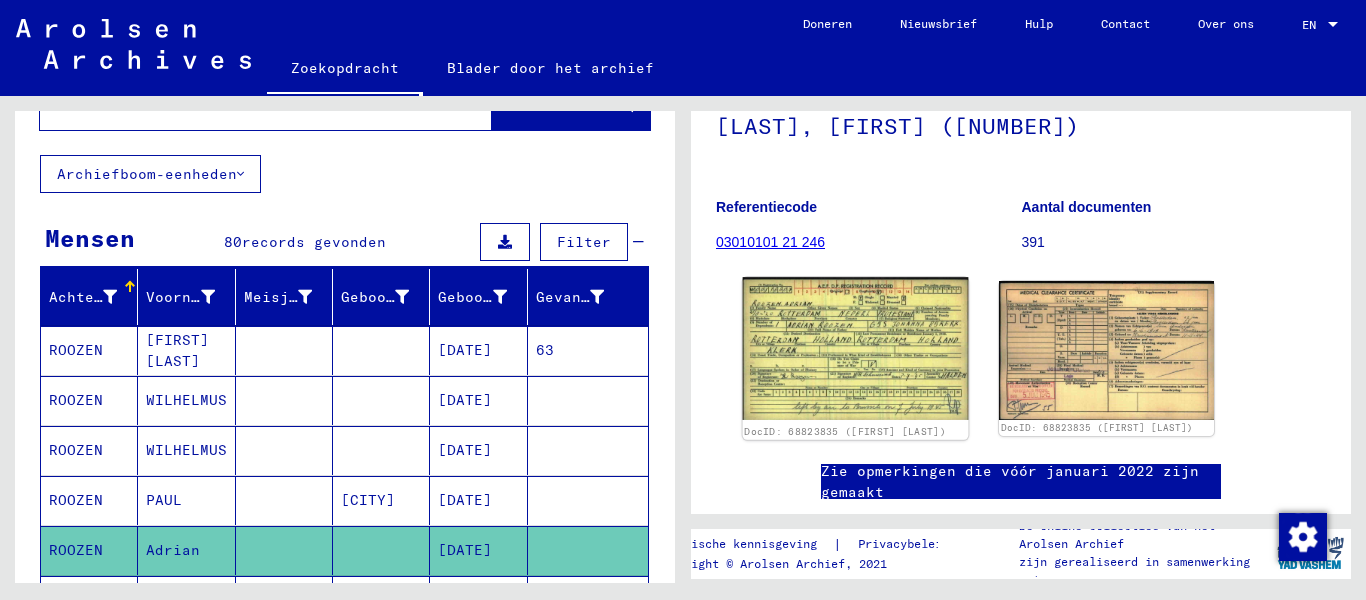 click 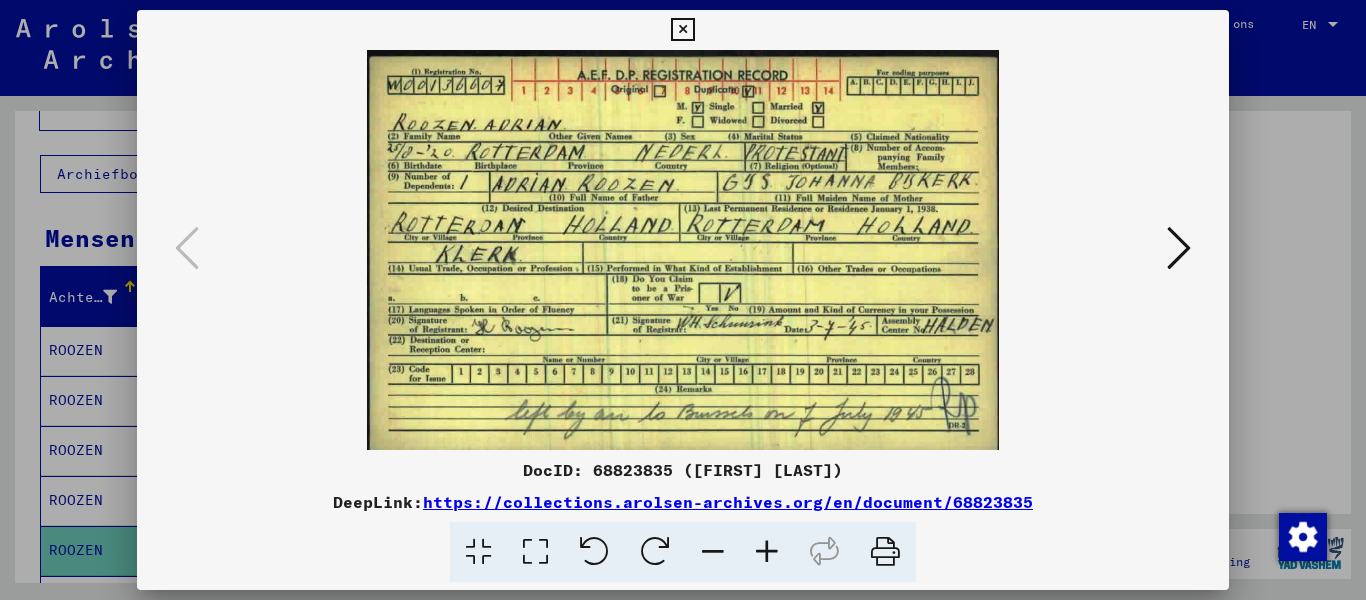 click at bounding box center [682, 30] 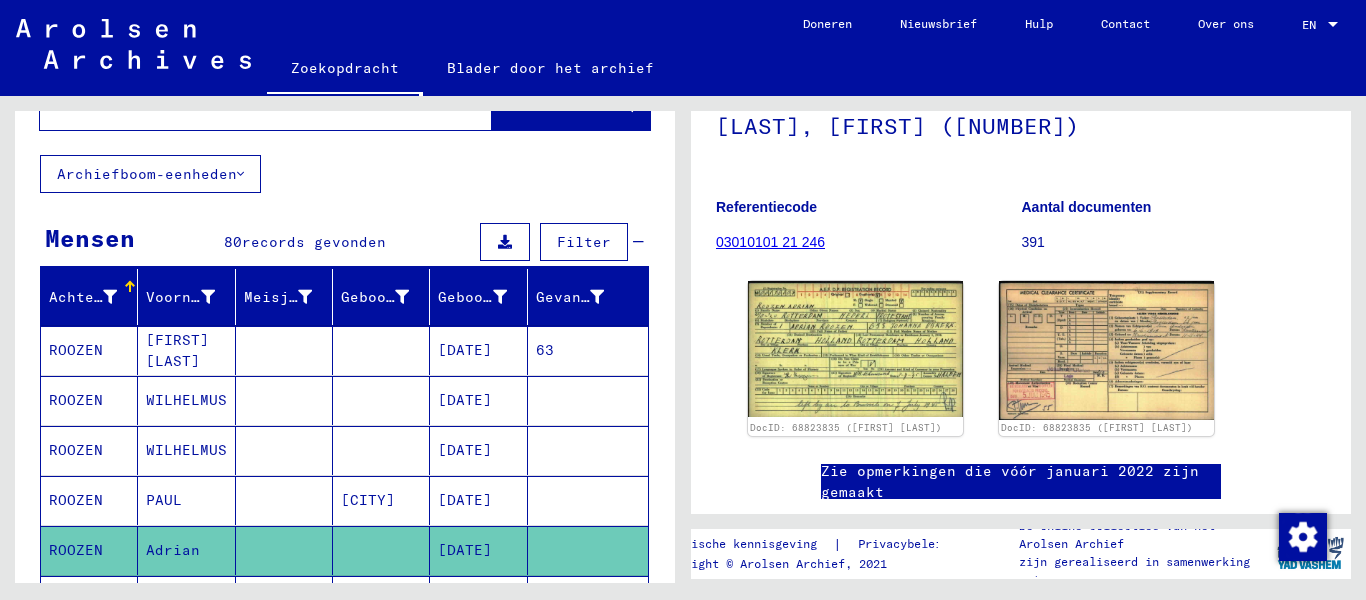 scroll, scrollTop: 0, scrollLeft: 0, axis: both 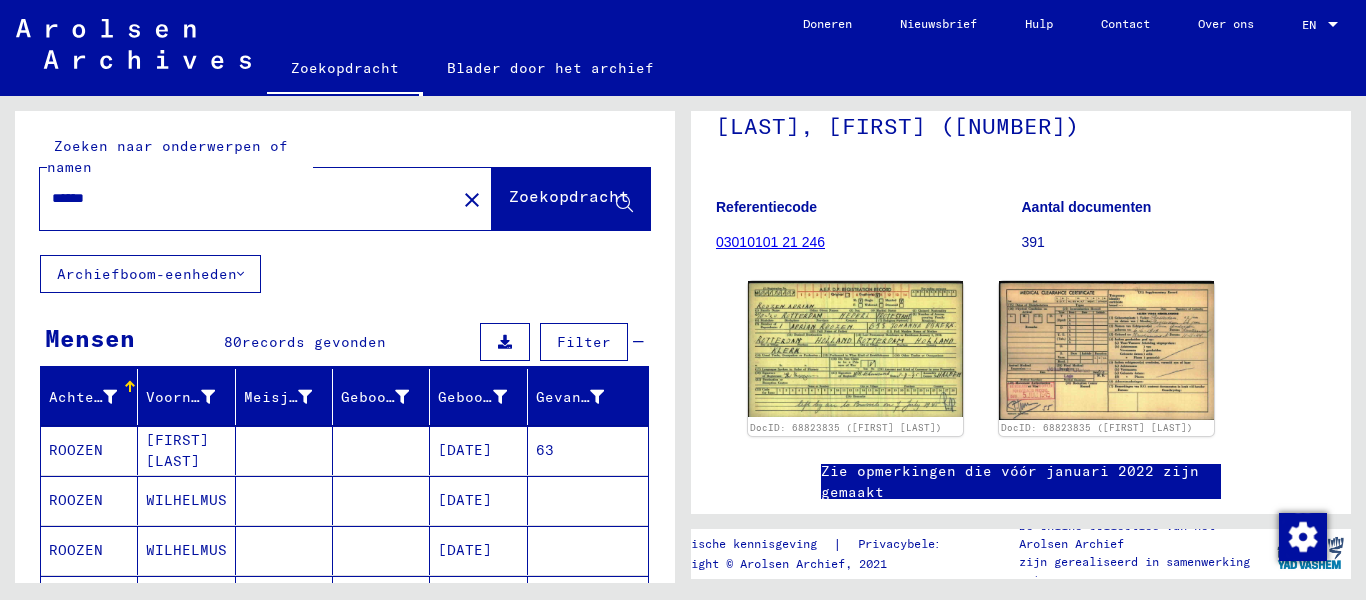 drag, startPoint x: 248, startPoint y: 201, endPoint x: 11, endPoint y: 198, distance: 237.01898 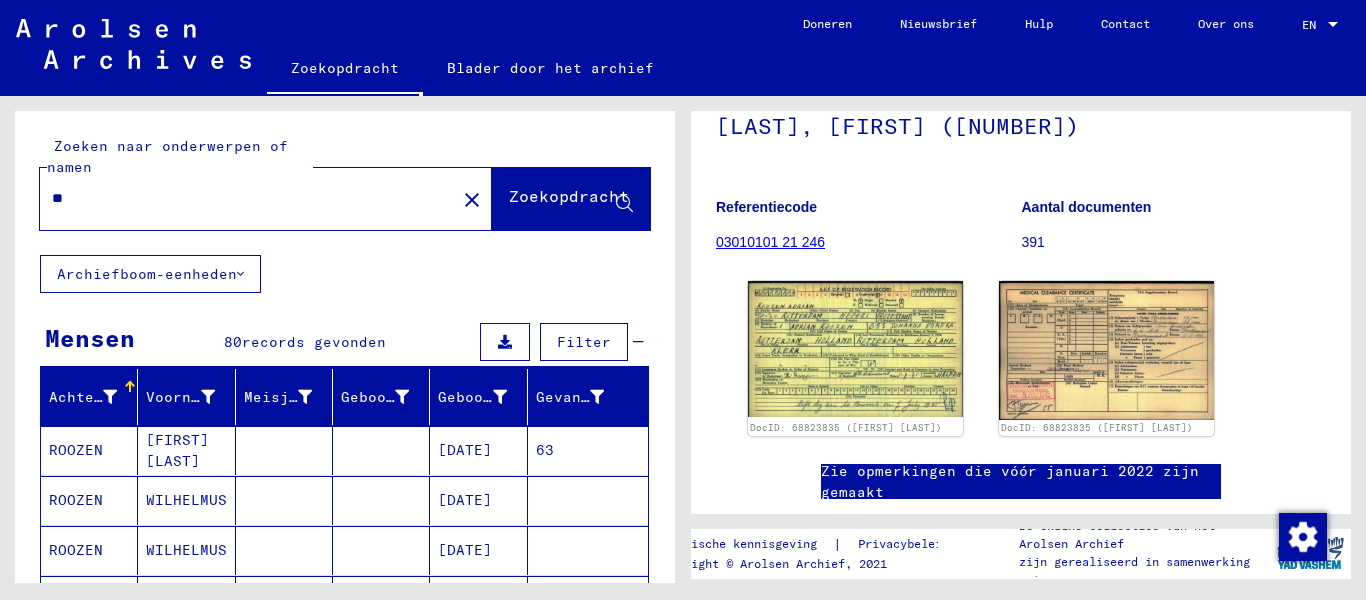 type on "*" 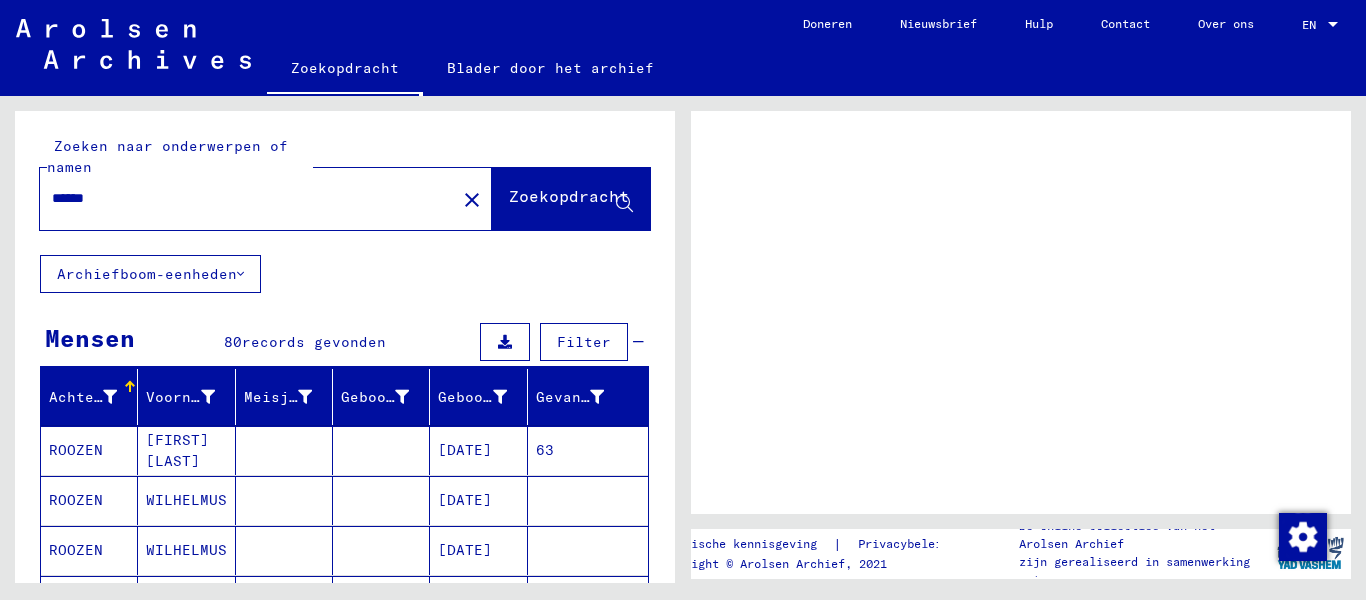scroll, scrollTop: 0, scrollLeft: 0, axis: both 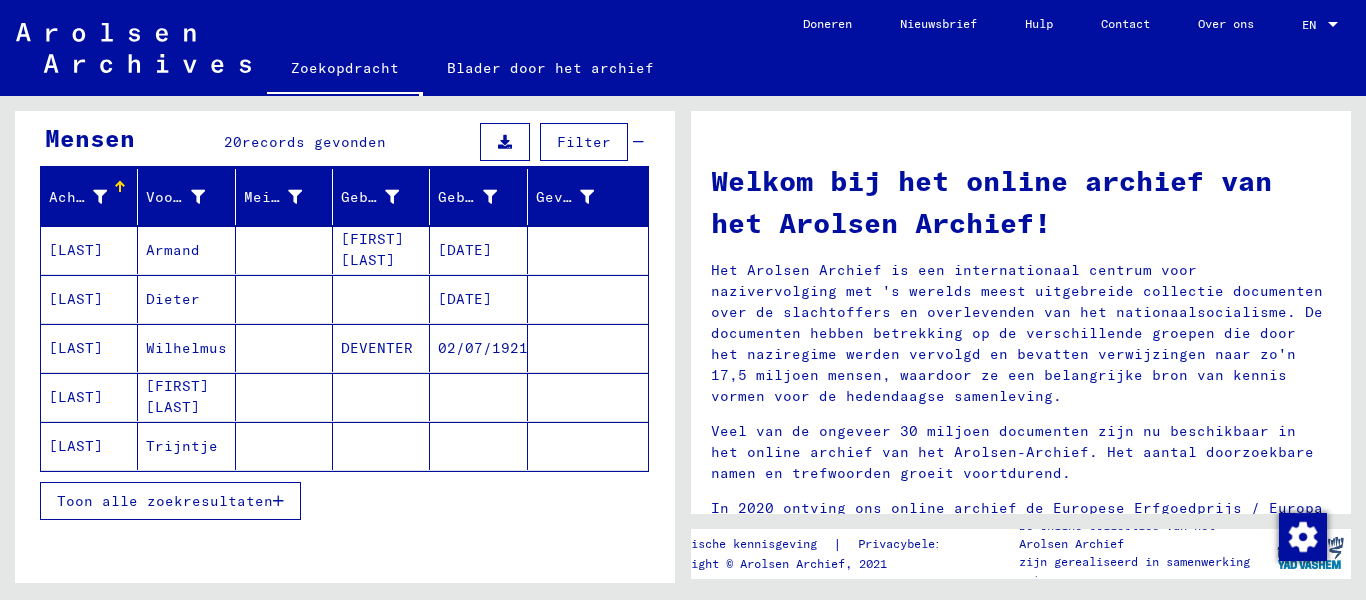click on "[FIRST] [LAST]" at bounding box center (182, 446) 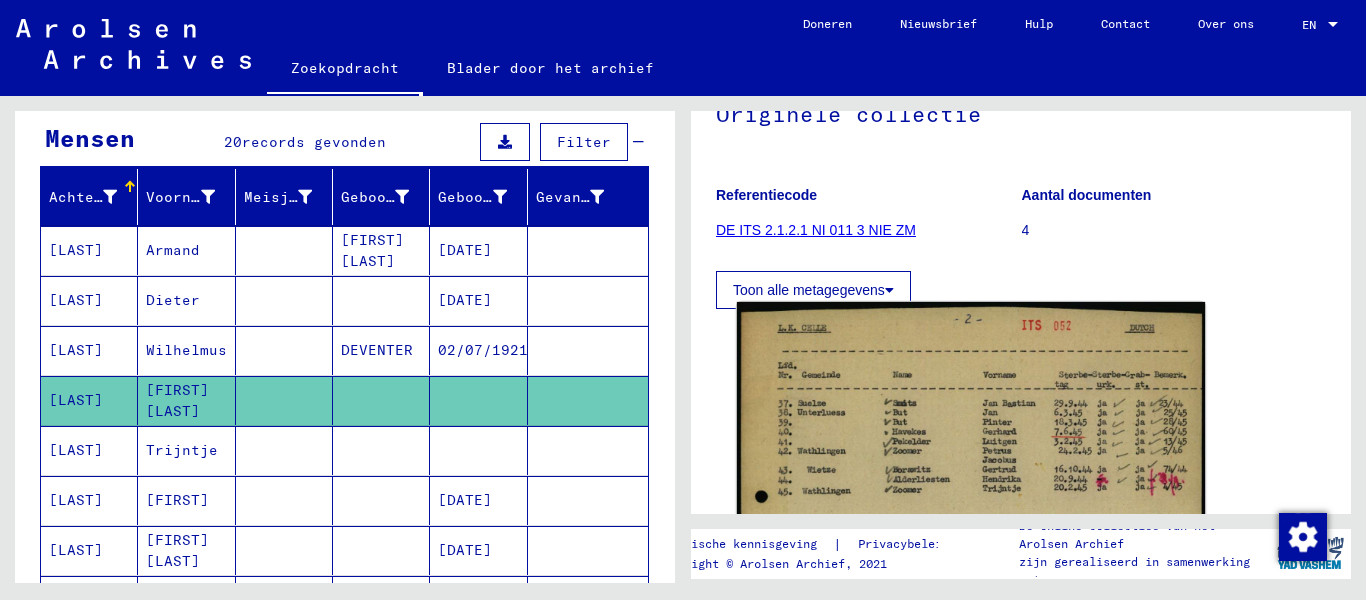 scroll, scrollTop: 300, scrollLeft: 0, axis: vertical 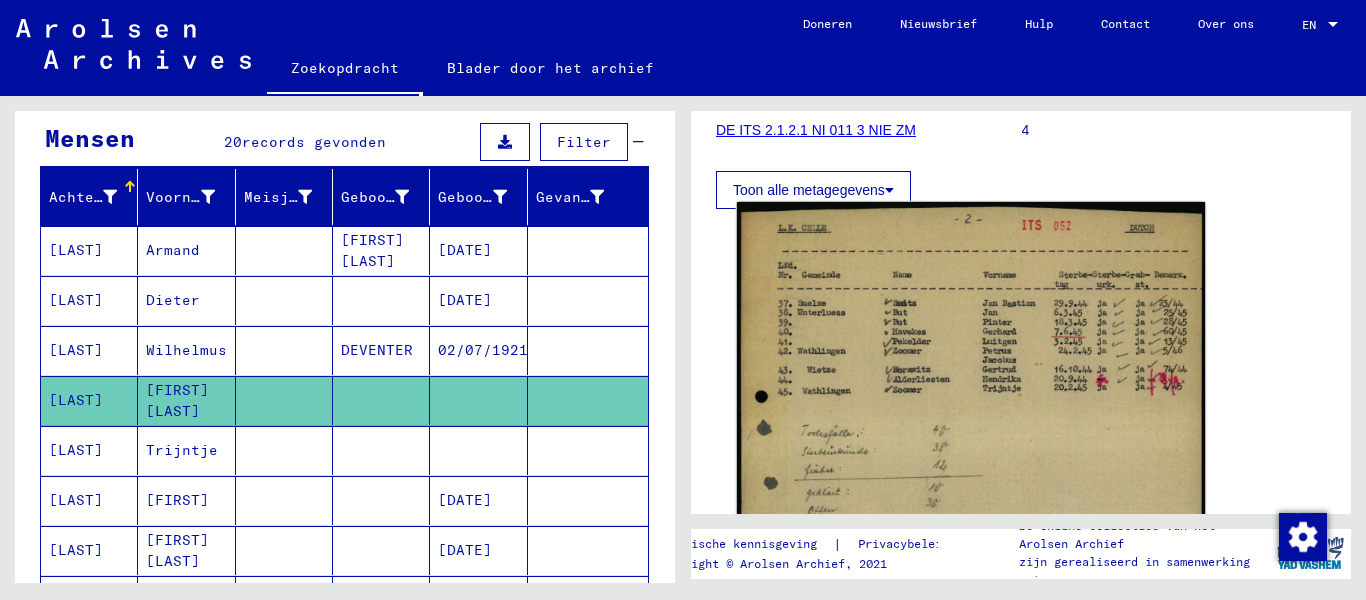 click 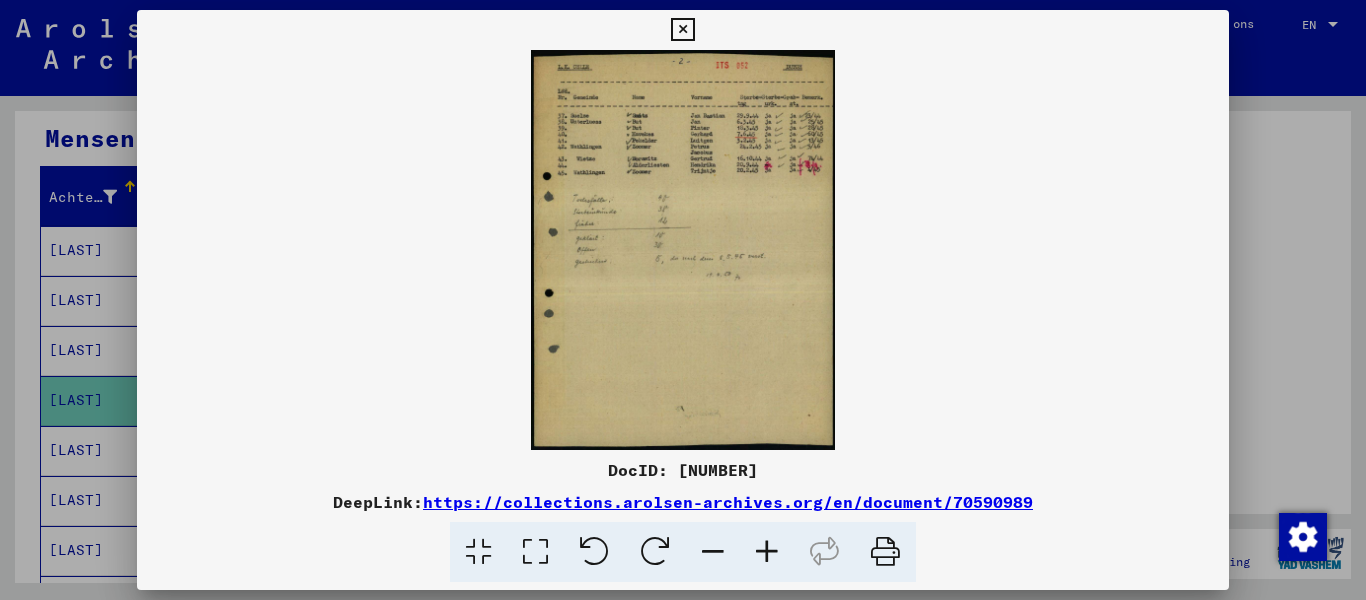 click at bounding box center [683, 250] 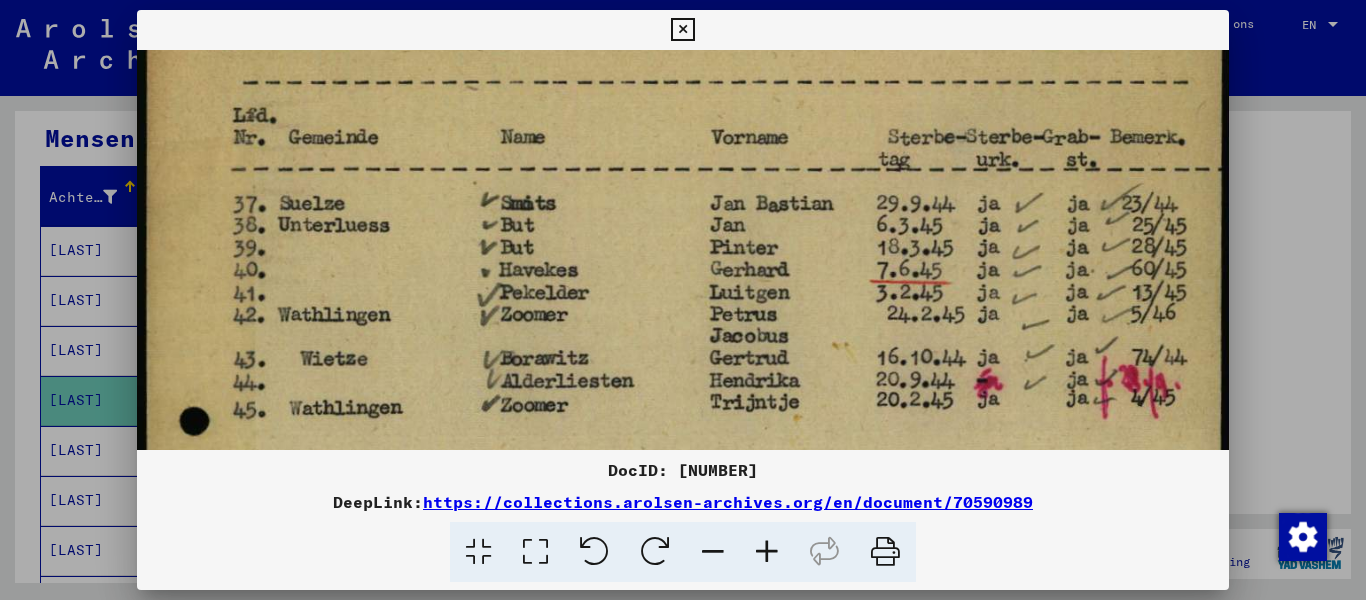 scroll, scrollTop: 84, scrollLeft: 0, axis: vertical 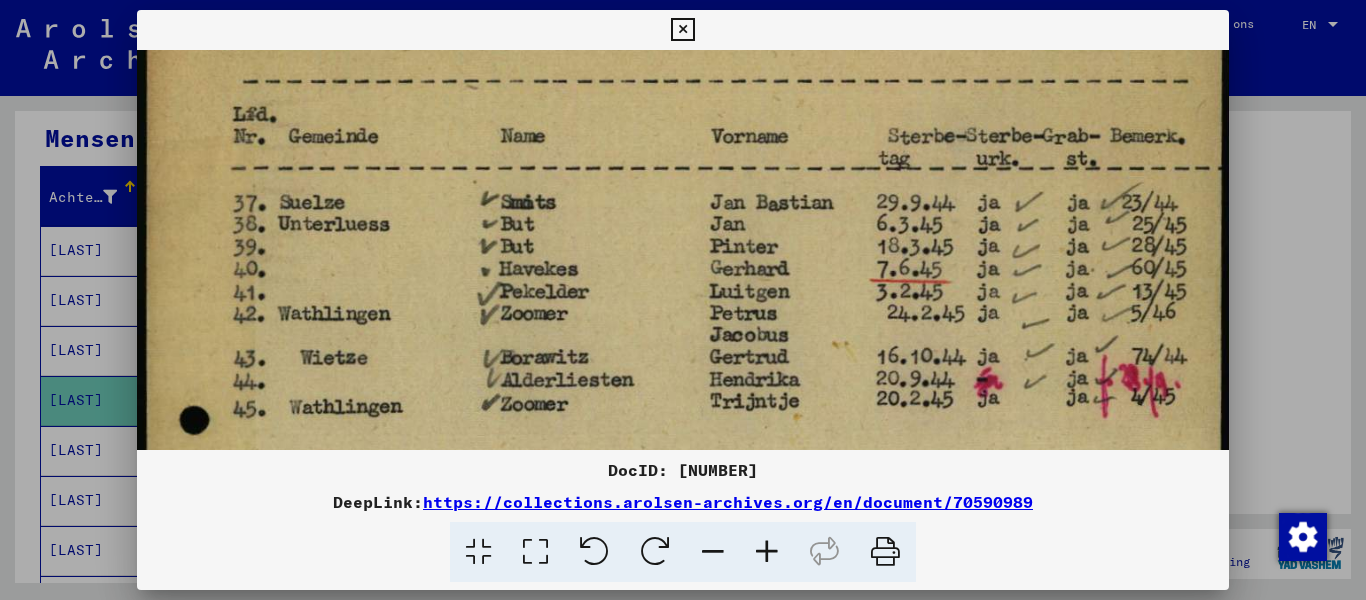 drag, startPoint x: 656, startPoint y: 322, endPoint x: 653, endPoint y: 253, distance: 69.065186 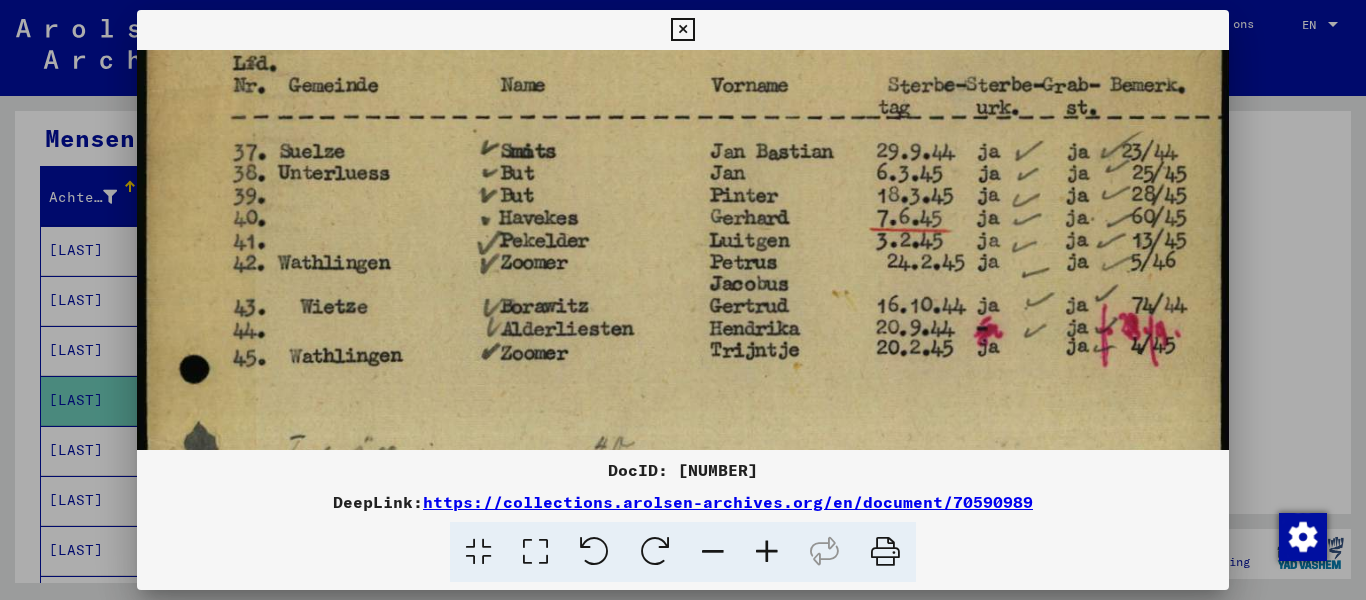 scroll, scrollTop: 136, scrollLeft: 0, axis: vertical 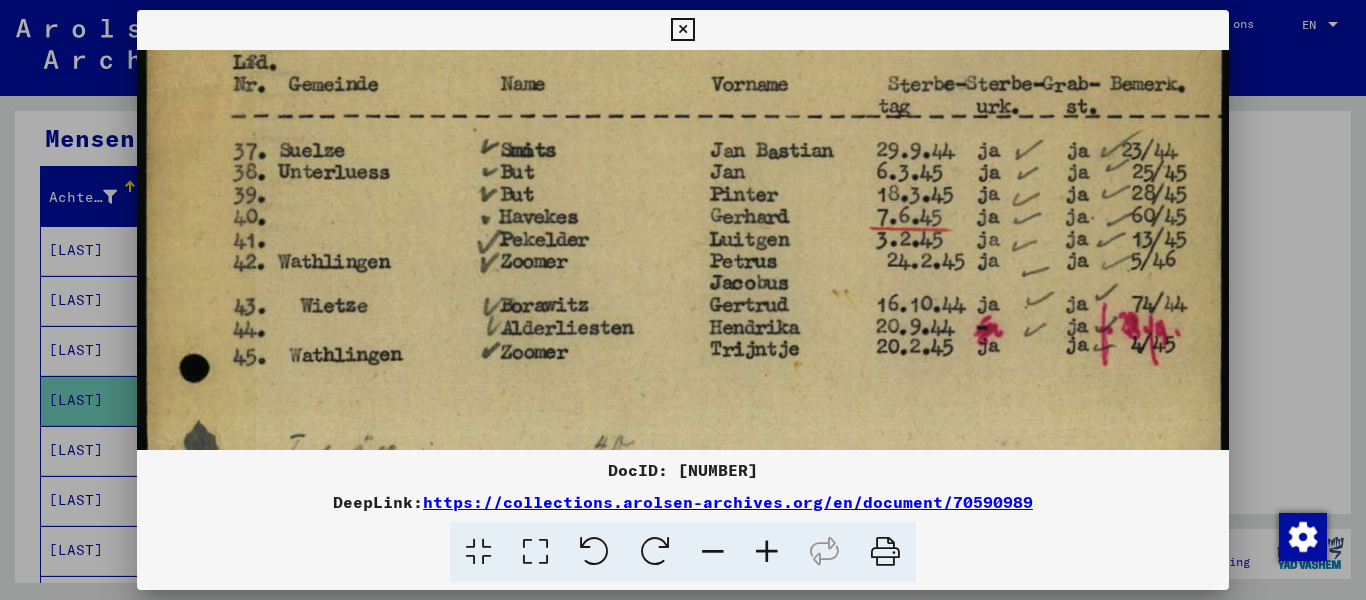 drag, startPoint x: 654, startPoint y: 333, endPoint x: 650, endPoint y: 281, distance: 52.153618 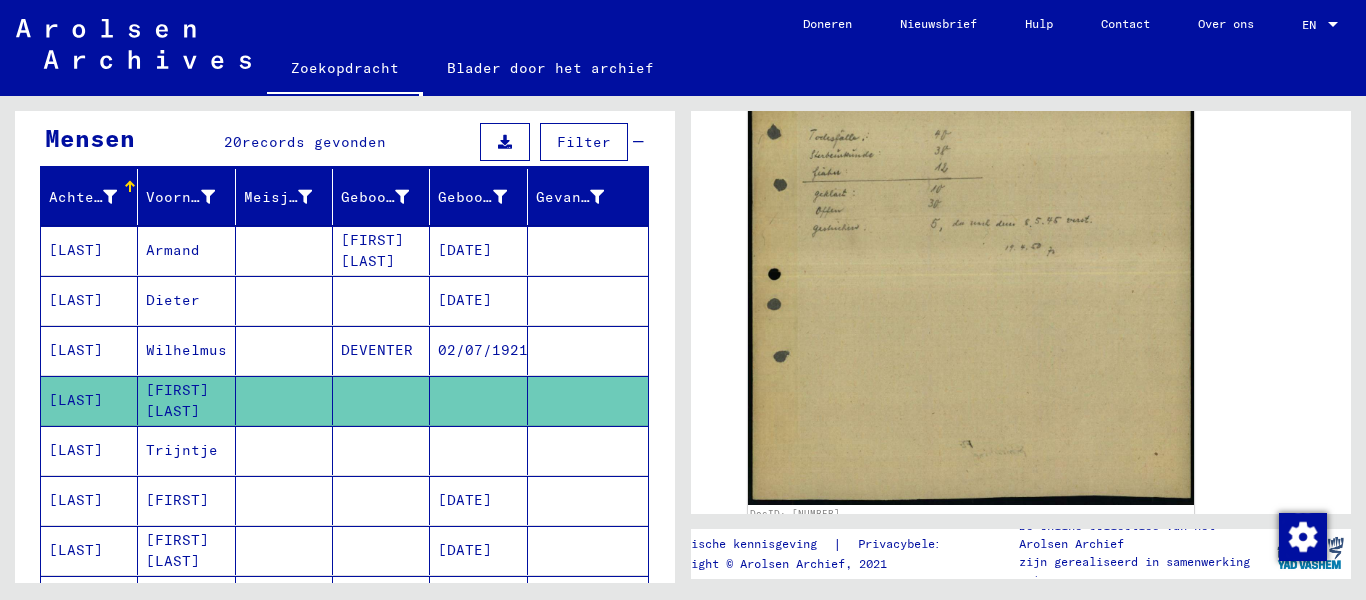 scroll, scrollTop: 900, scrollLeft: 0, axis: vertical 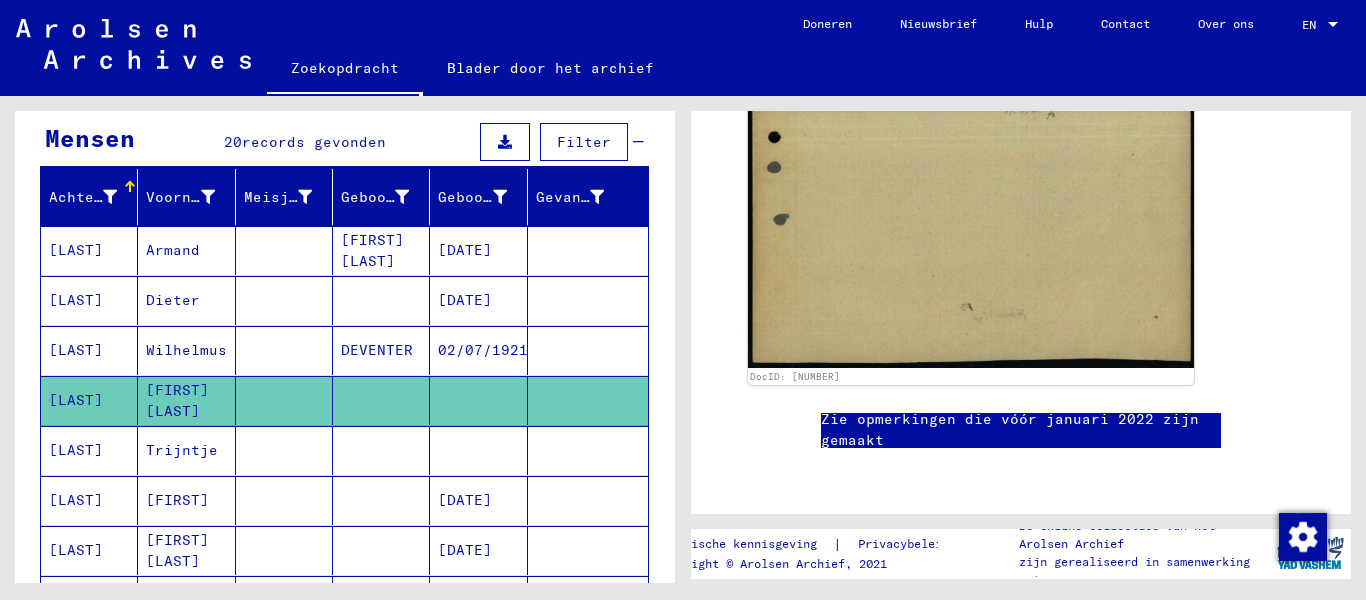 click on "Trijntje" at bounding box center [177, 500] 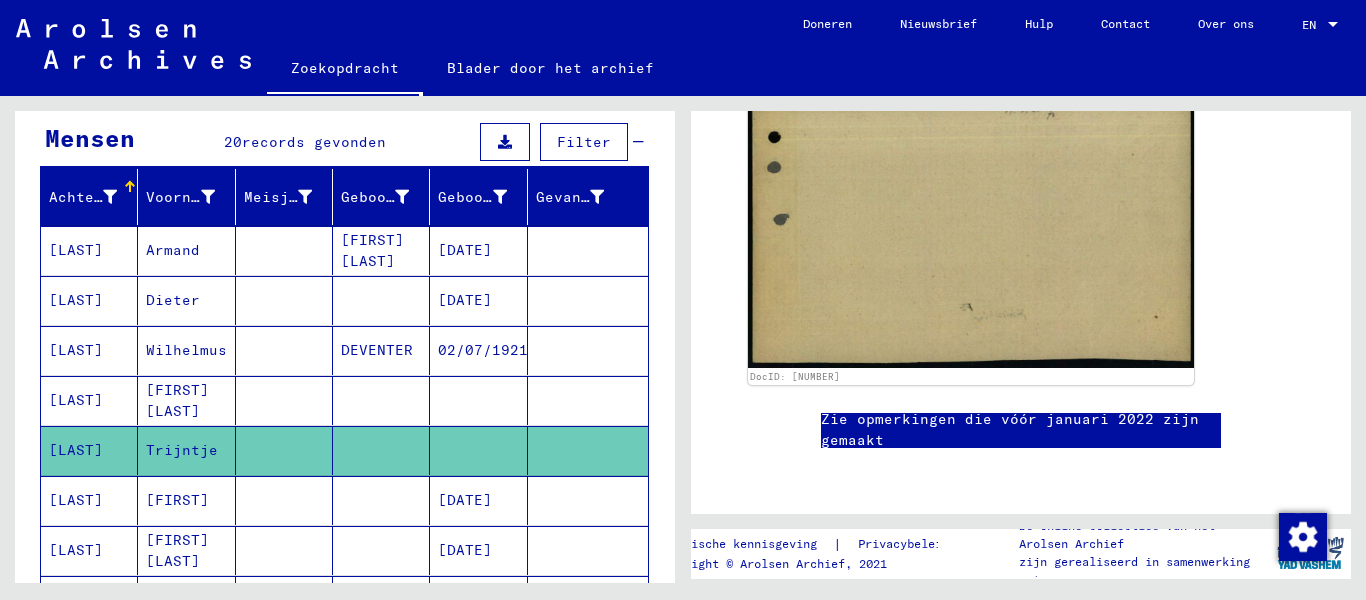 click on "Trijntje" 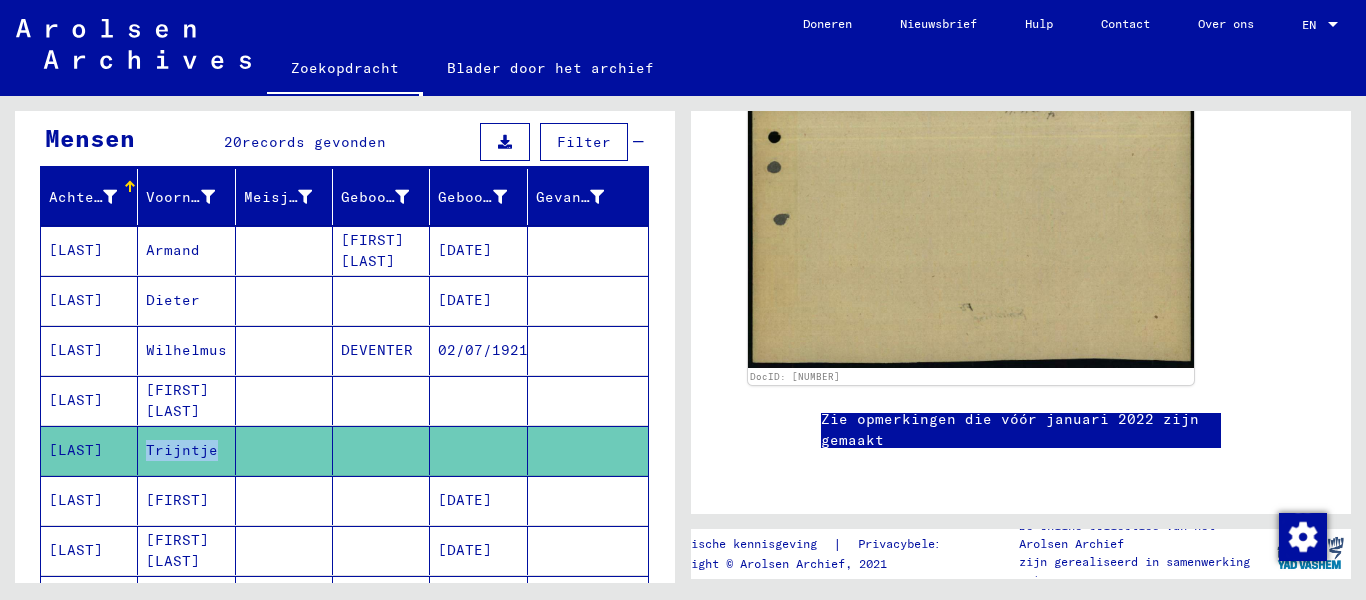 click on "Trijntje" 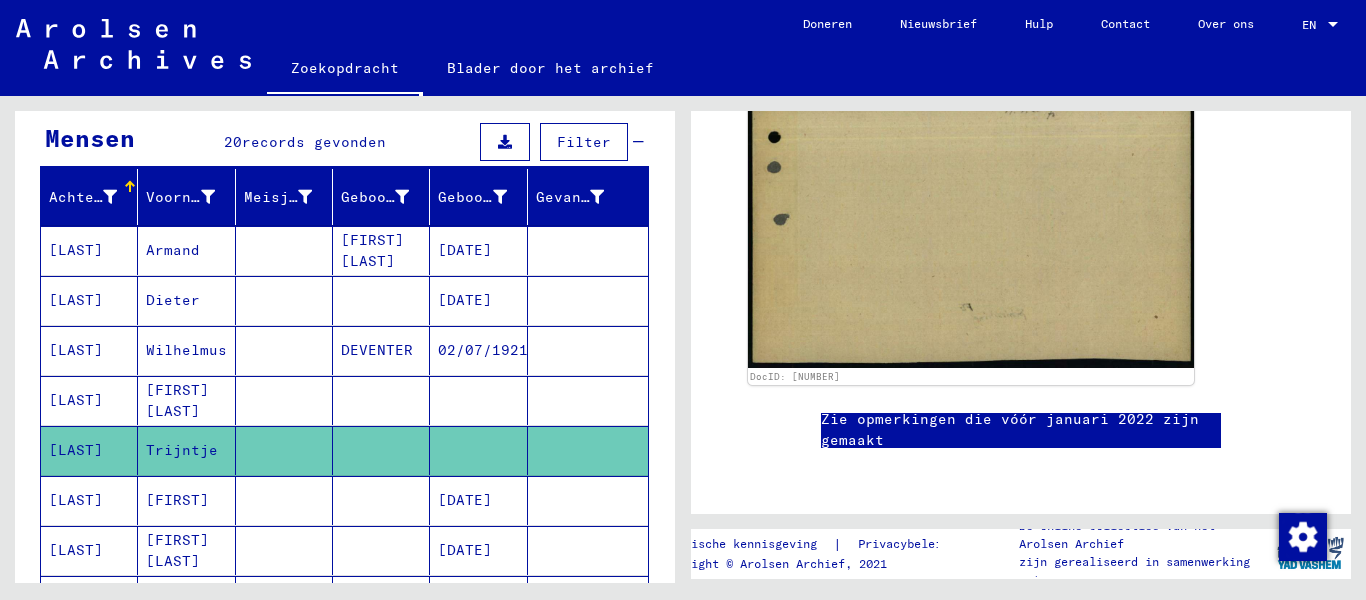 click on "[LAST]" 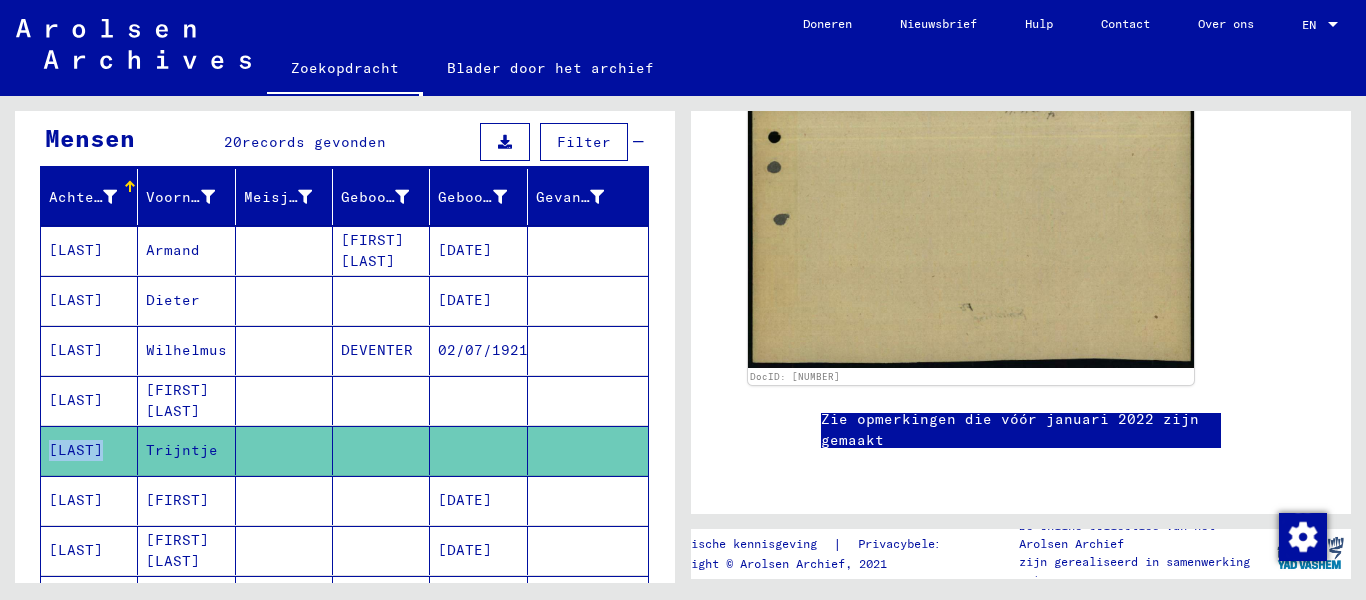 click on "[LAST]" 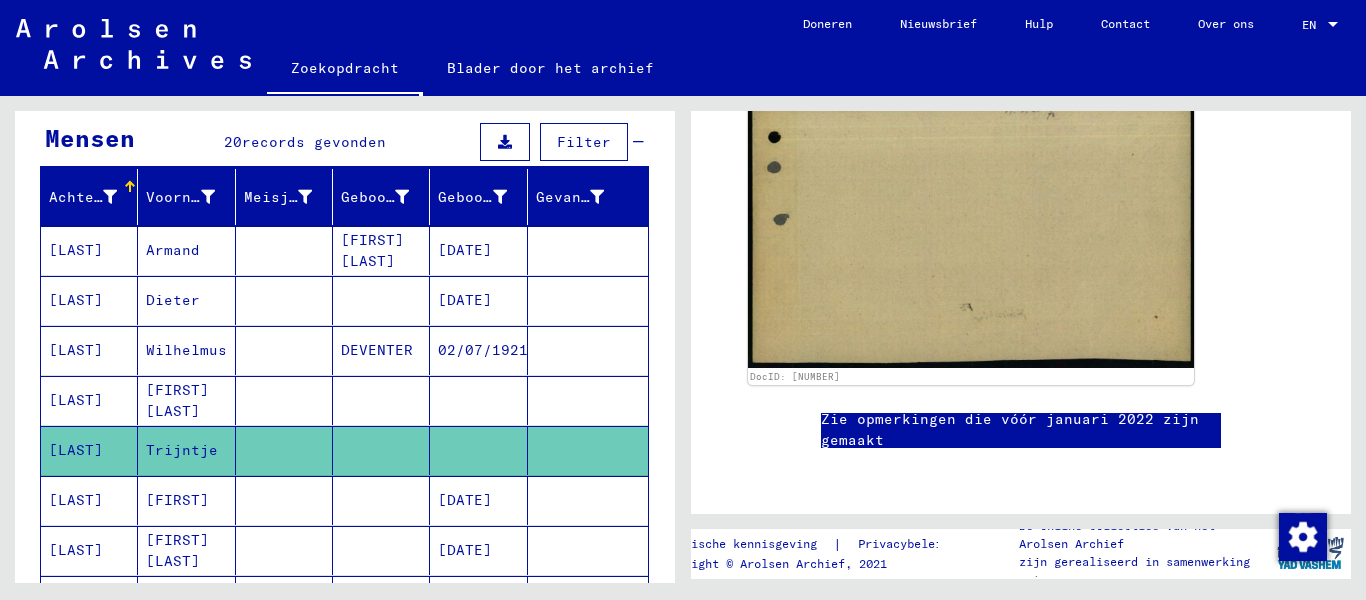 click on "[FIRST]" at bounding box center (177, 550) 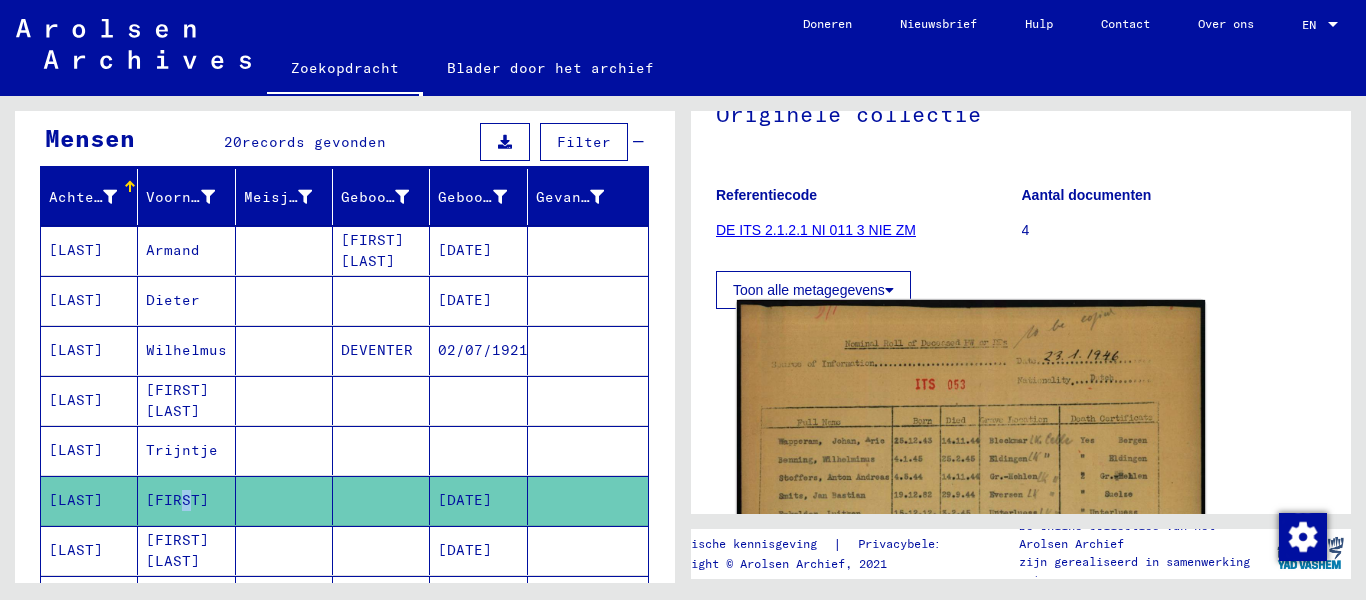 scroll, scrollTop: 400, scrollLeft: 0, axis: vertical 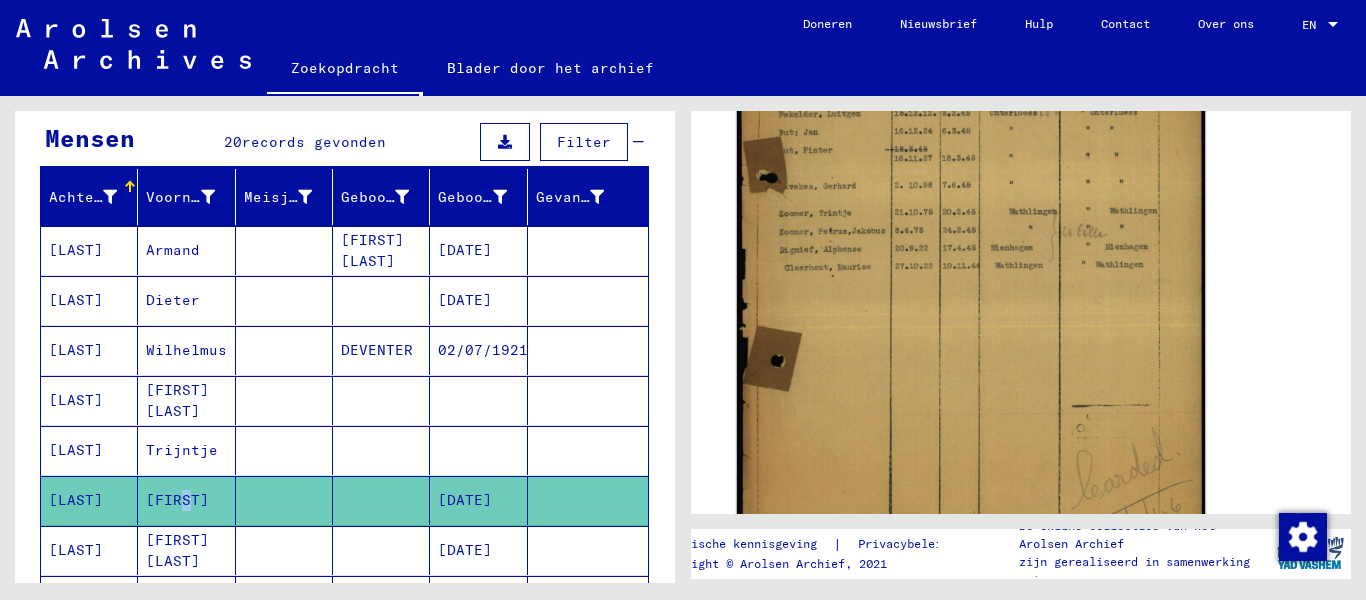 click 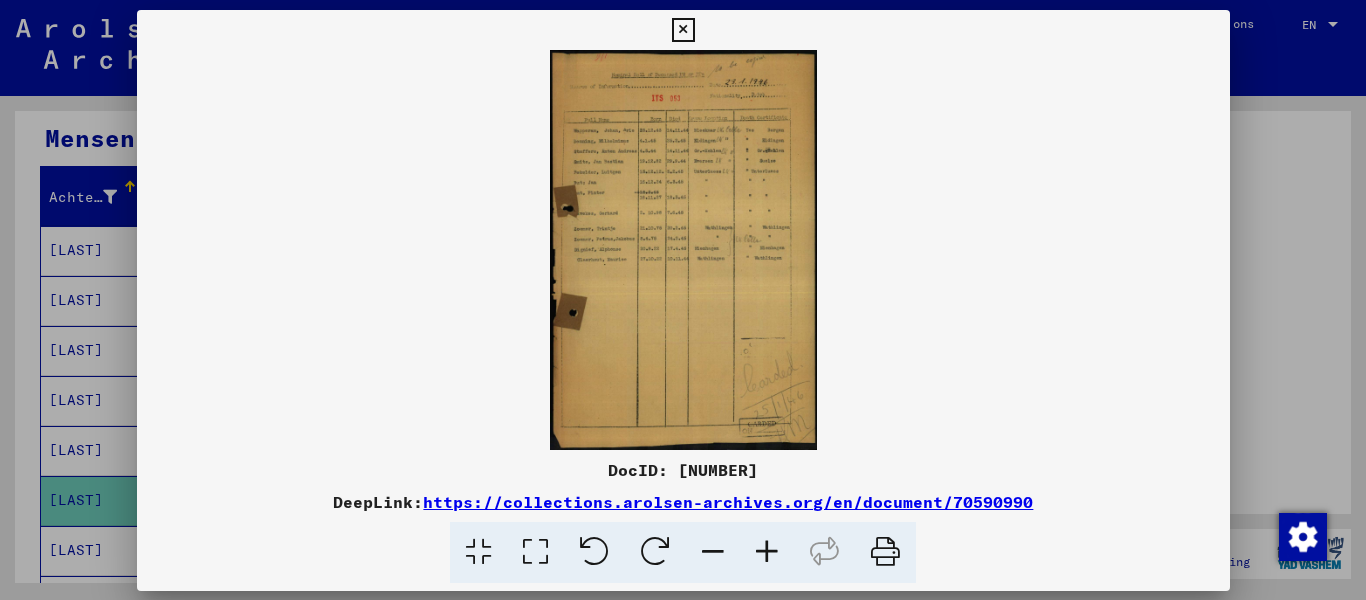 click at bounding box center [683, 250] 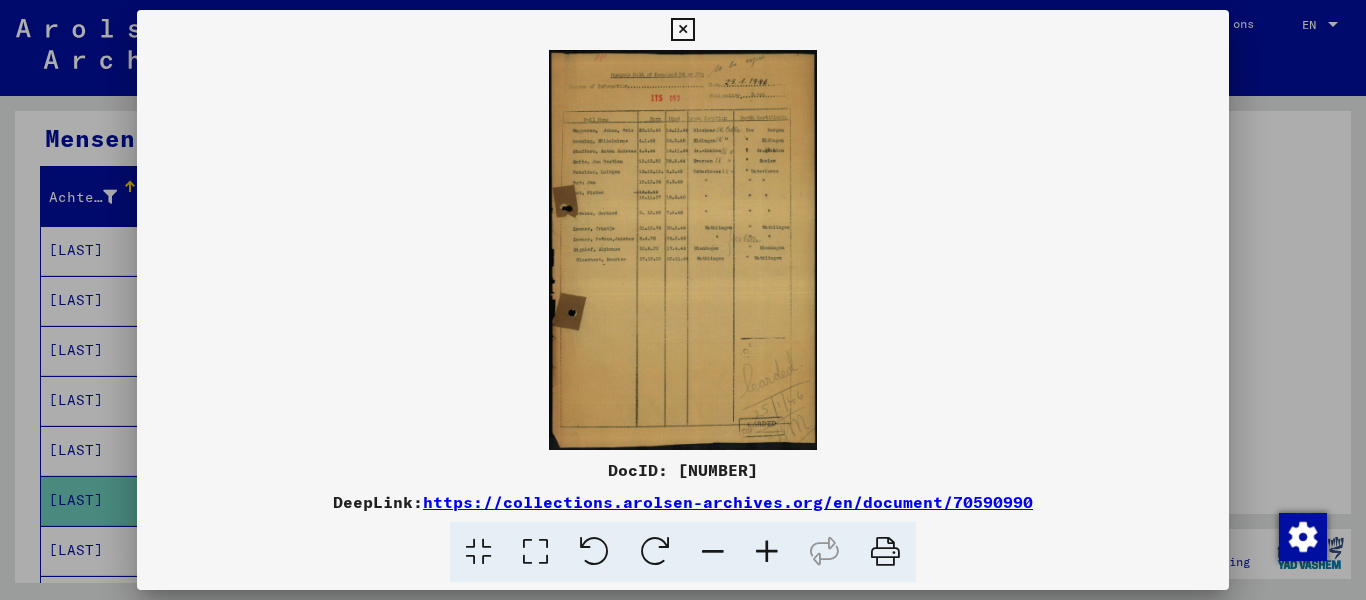 click at bounding box center (535, 552) 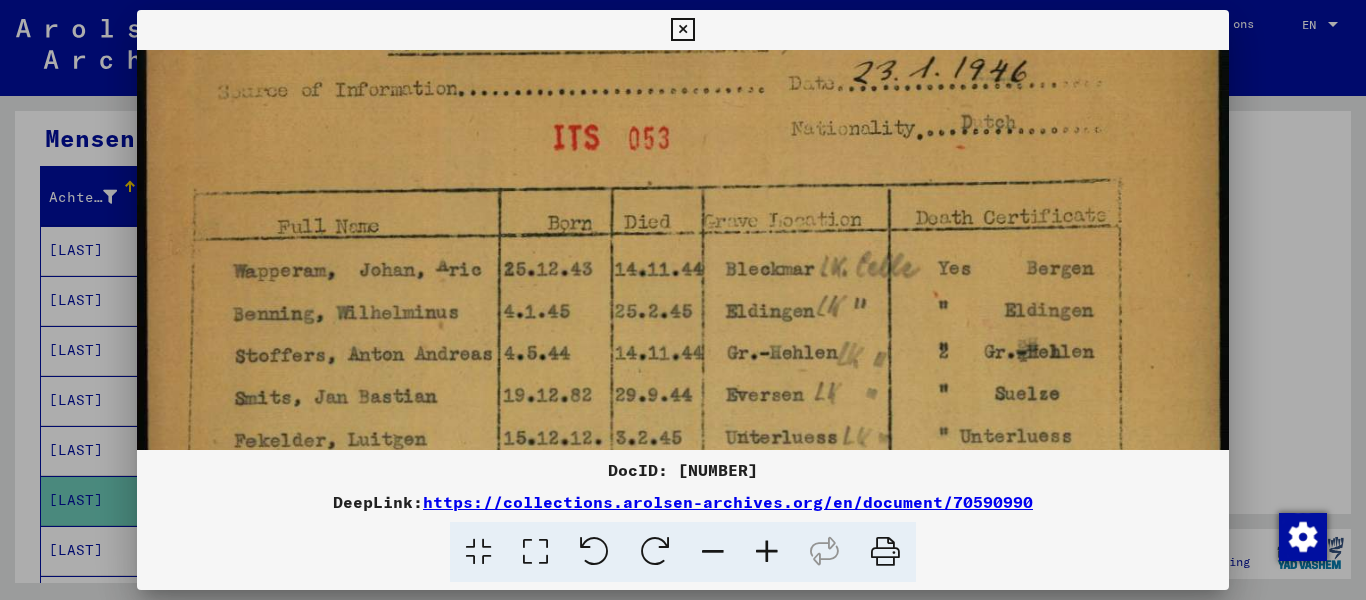 scroll, scrollTop: 113, scrollLeft: 0, axis: vertical 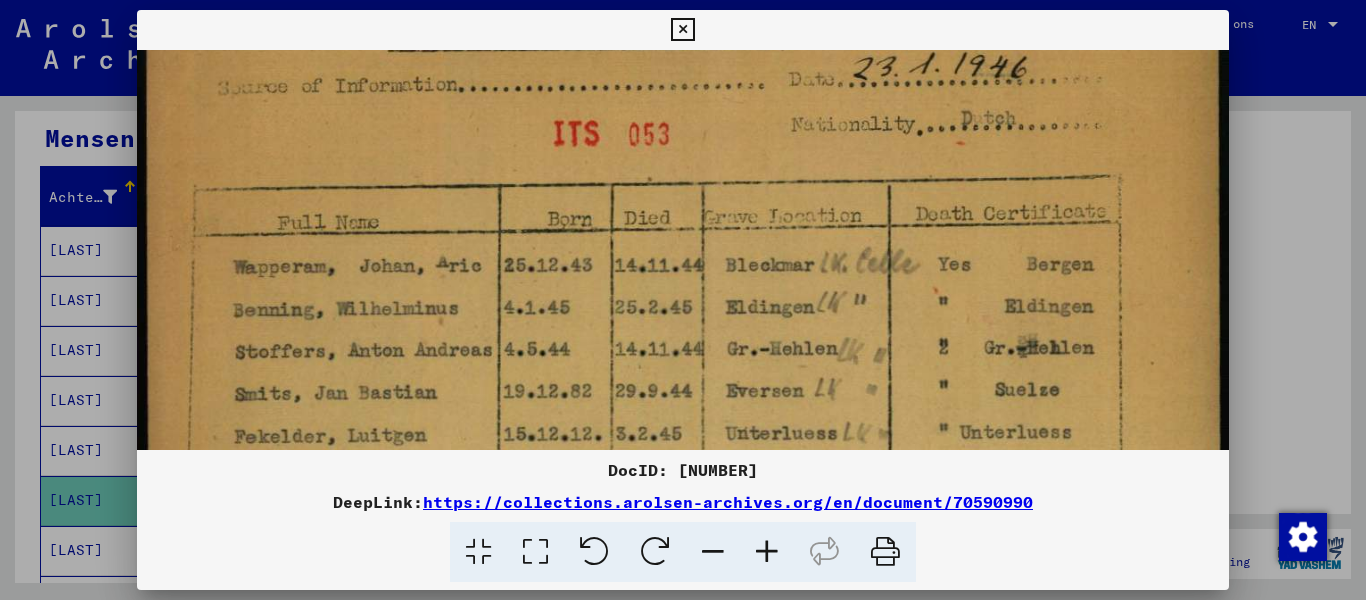 drag, startPoint x: 730, startPoint y: 378, endPoint x: 760, endPoint y: 265, distance: 116.9145 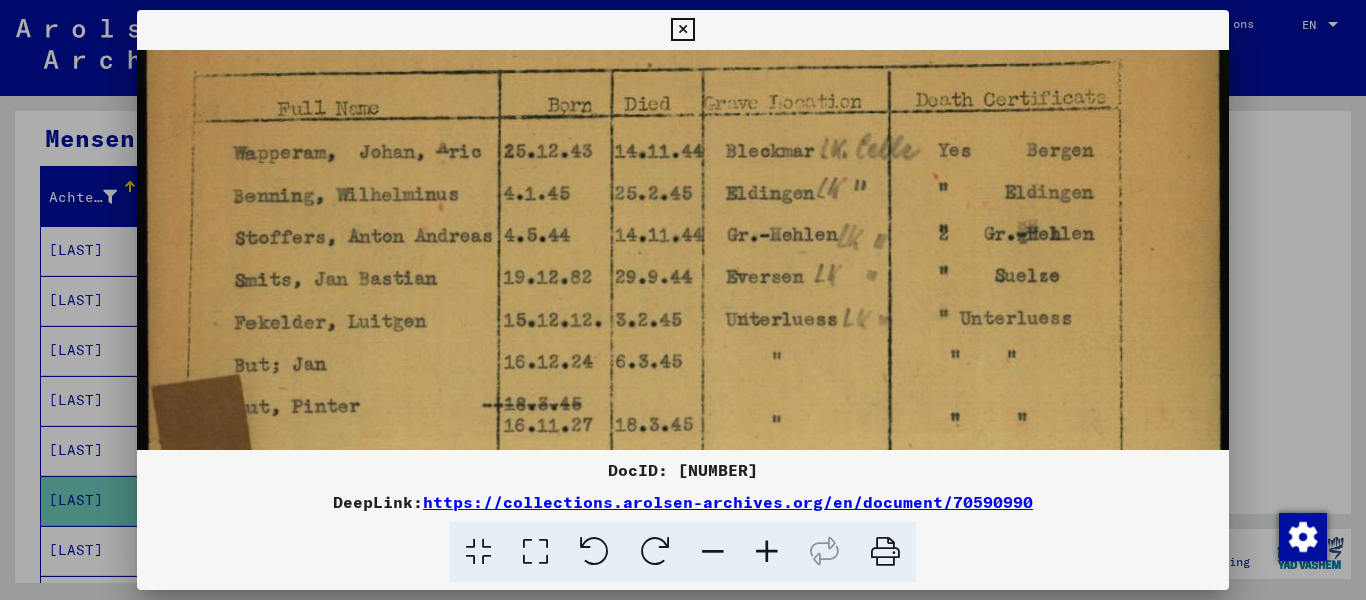 drag, startPoint x: 990, startPoint y: 348, endPoint x: 994, endPoint y: 230, distance: 118.06778 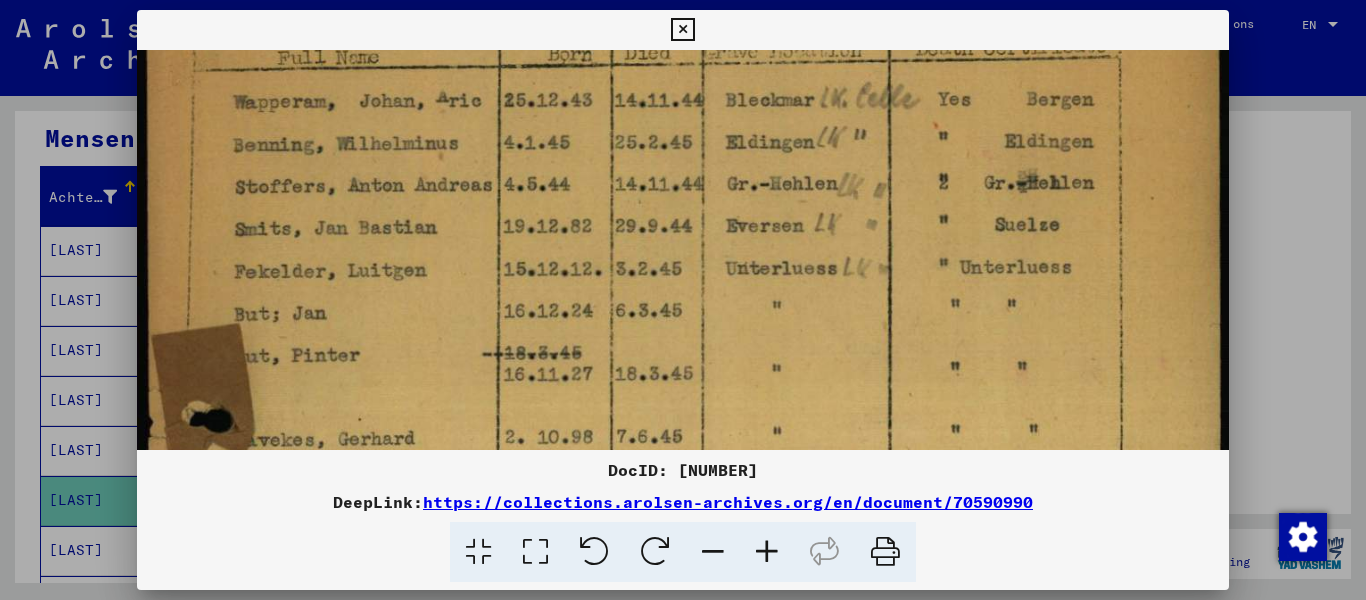 scroll, scrollTop: 321, scrollLeft: 0, axis: vertical 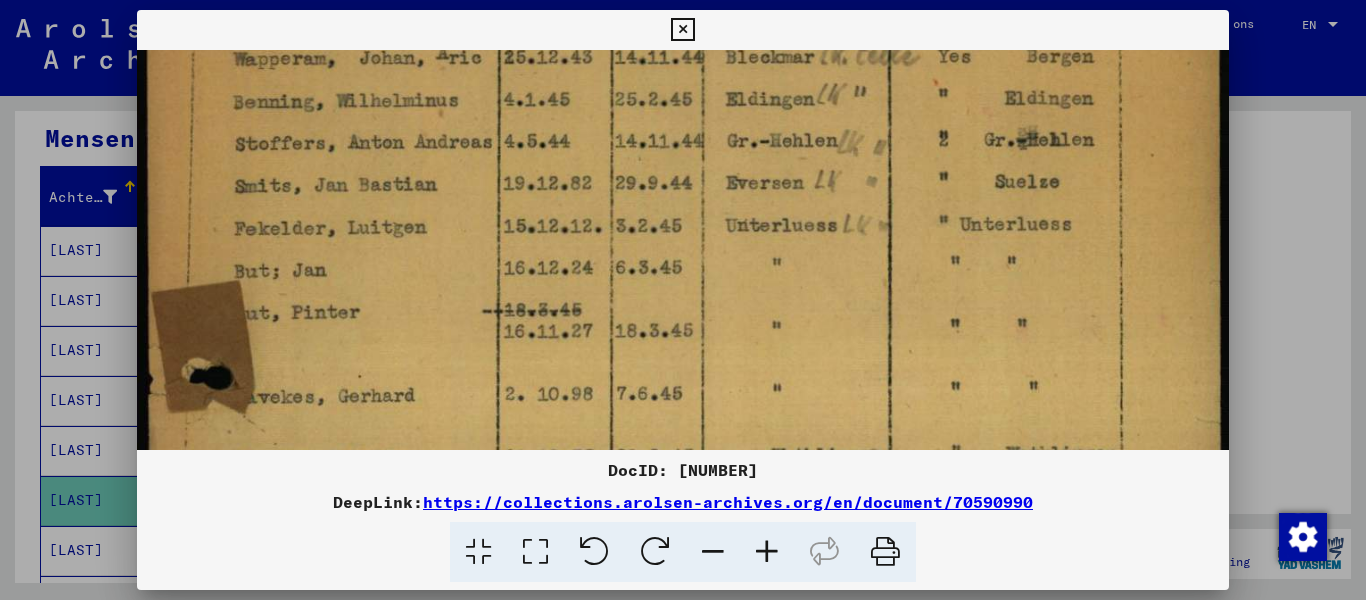 drag, startPoint x: 979, startPoint y: 320, endPoint x: 976, endPoint y: 230, distance: 90.04999 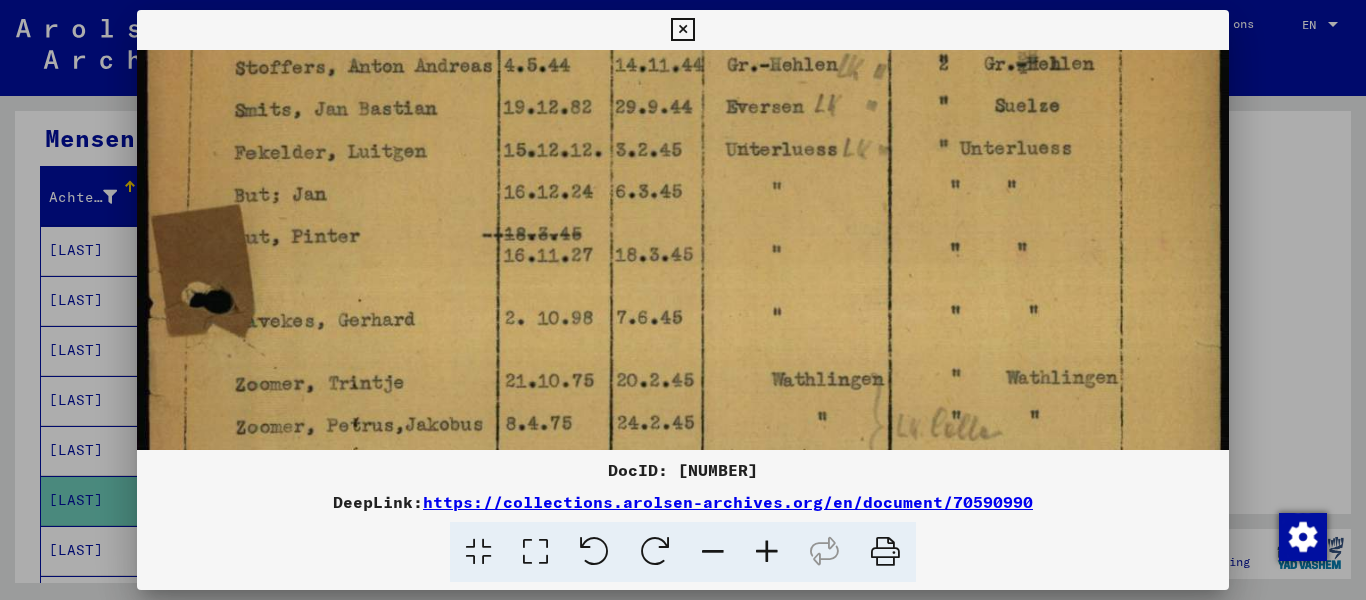 drag, startPoint x: 956, startPoint y: 303, endPoint x: 962, endPoint y: 227, distance: 76.23647 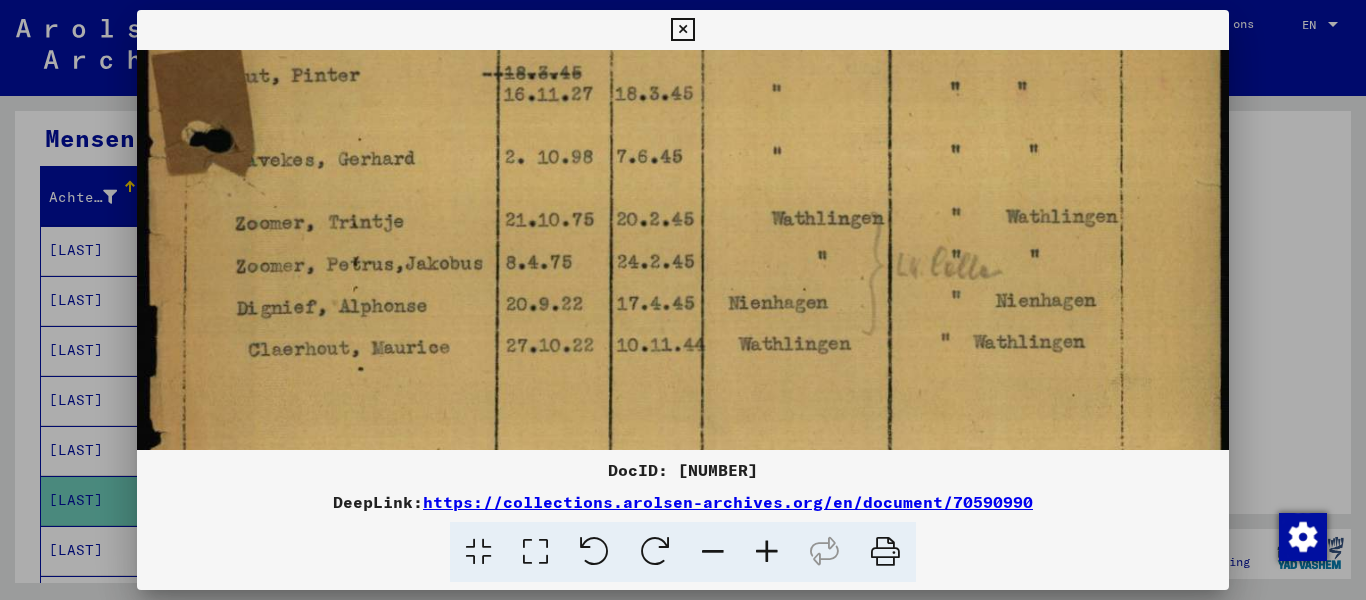 drag, startPoint x: 951, startPoint y: 330, endPoint x: 976, endPoint y: 177, distance: 155.02902 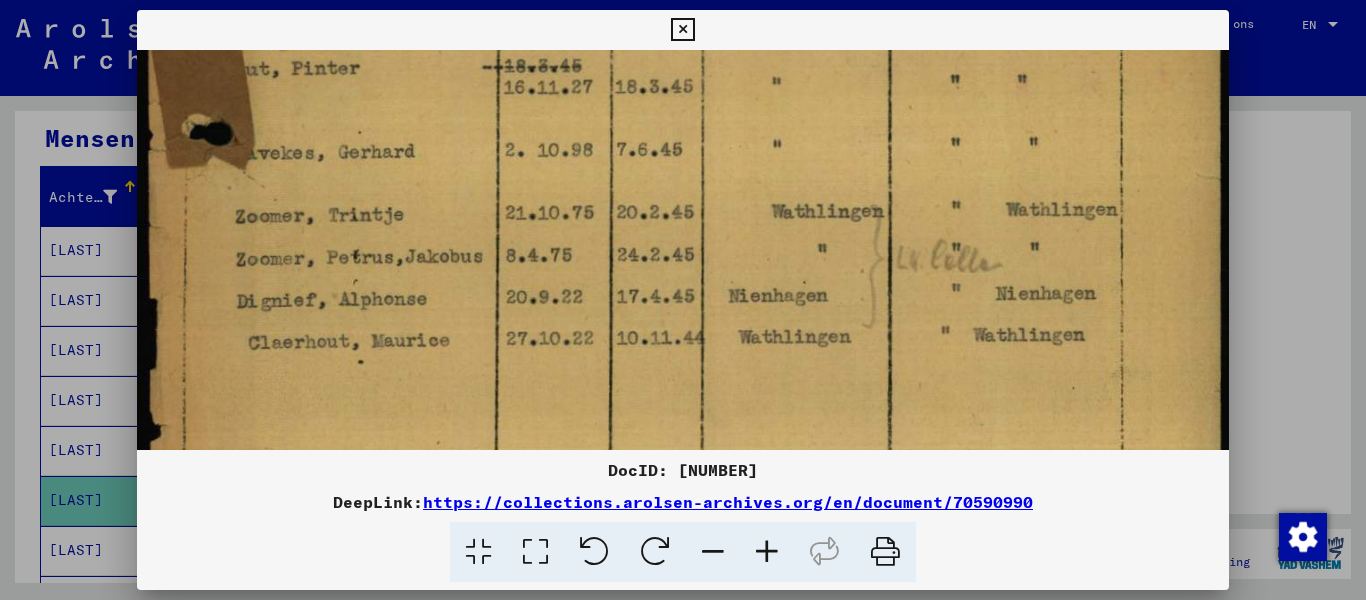 drag, startPoint x: 970, startPoint y: 285, endPoint x: 978, endPoint y: 164, distance: 121.264175 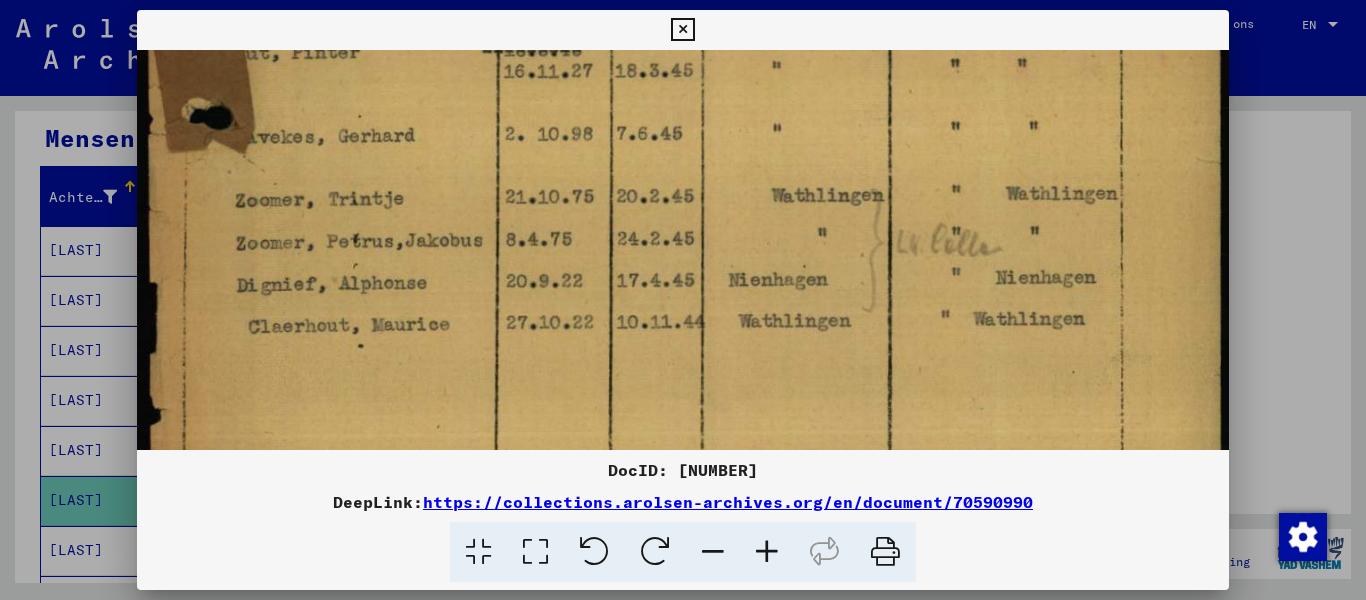 scroll, scrollTop: 574, scrollLeft: 0, axis: vertical 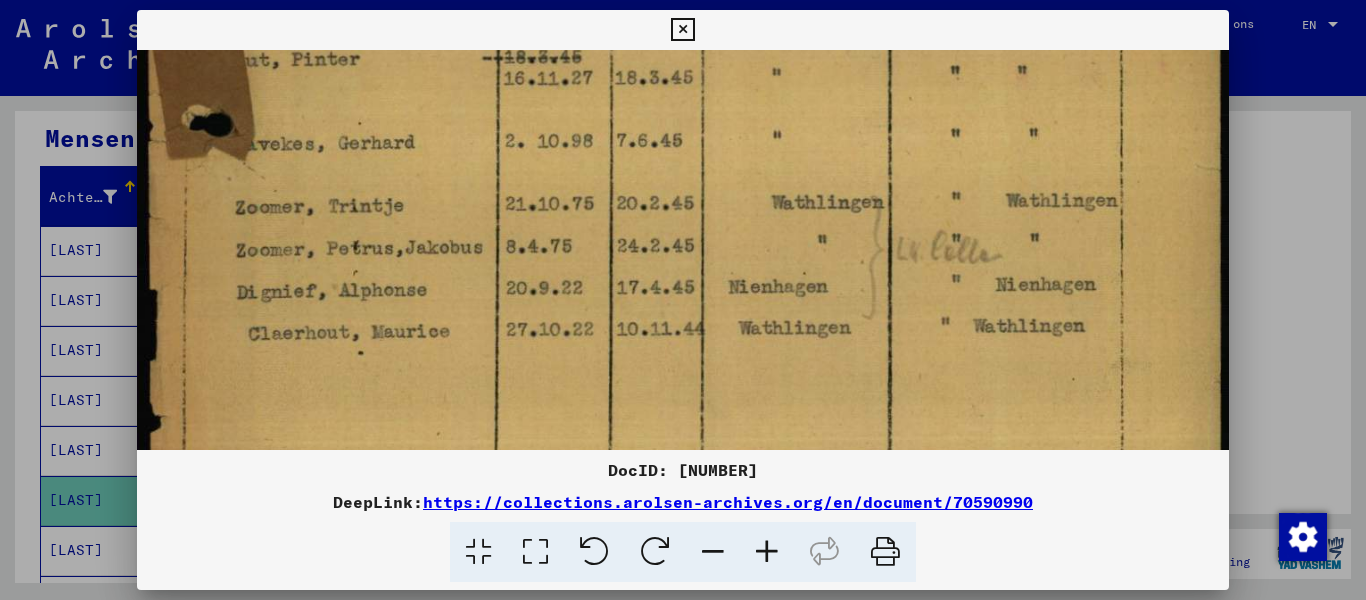 drag, startPoint x: 956, startPoint y: 185, endPoint x: 956, endPoint y: 293, distance: 108 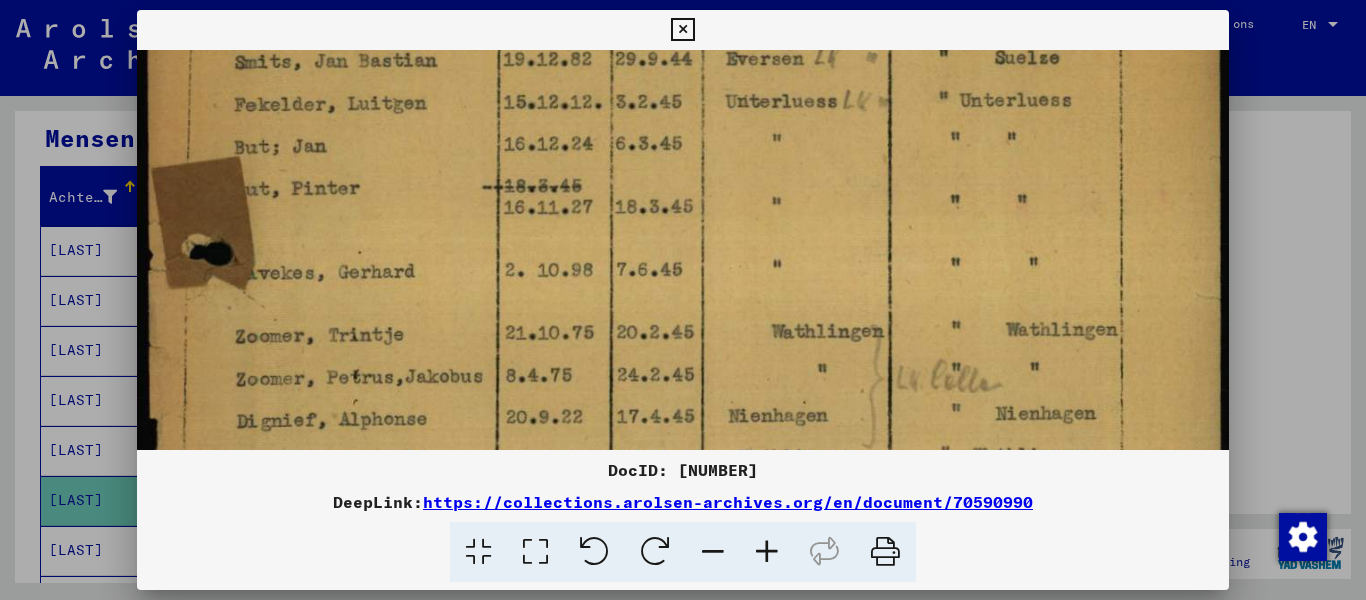 drag, startPoint x: 789, startPoint y: 213, endPoint x: 792, endPoint y: 339, distance: 126.035706 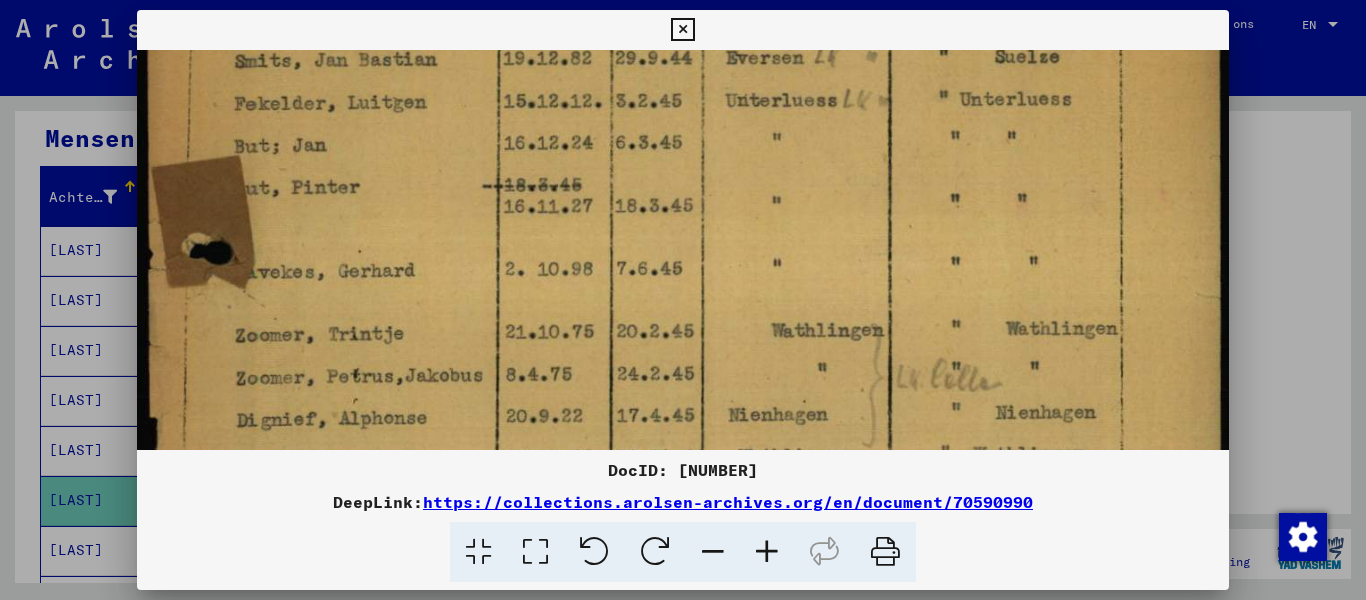 scroll, scrollTop: 318, scrollLeft: 0, axis: vertical 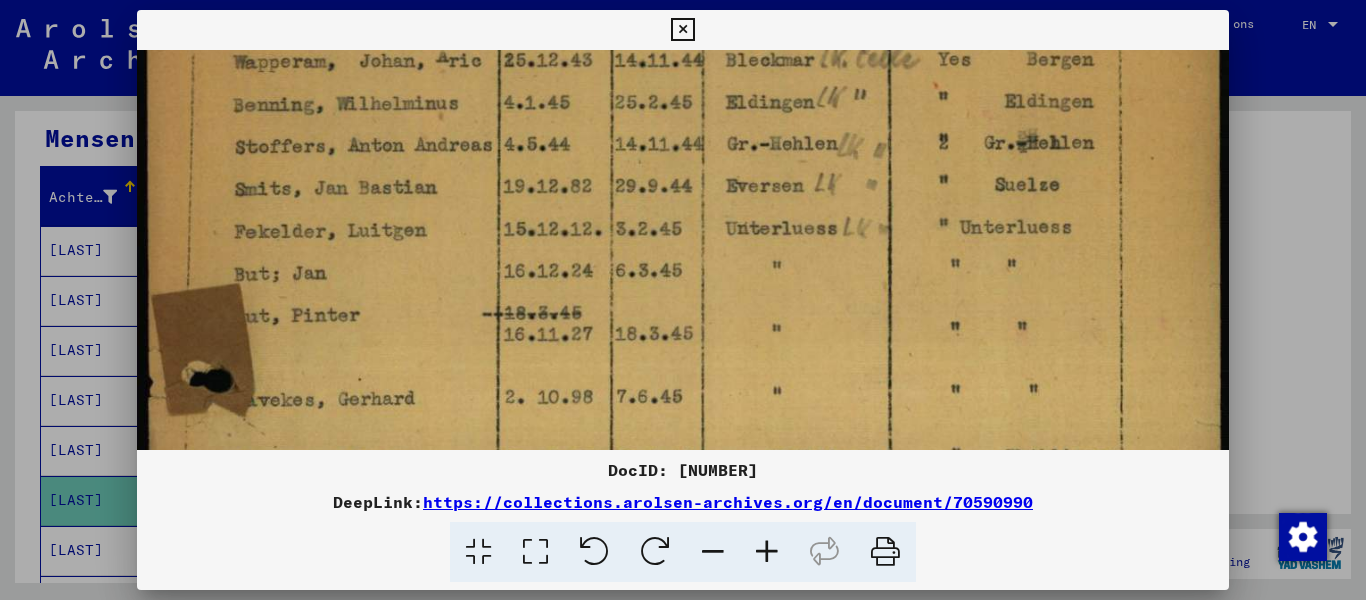 drag, startPoint x: 823, startPoint y: 154, endPoint x: 824, endPoint y: 282, distance: 128.0039 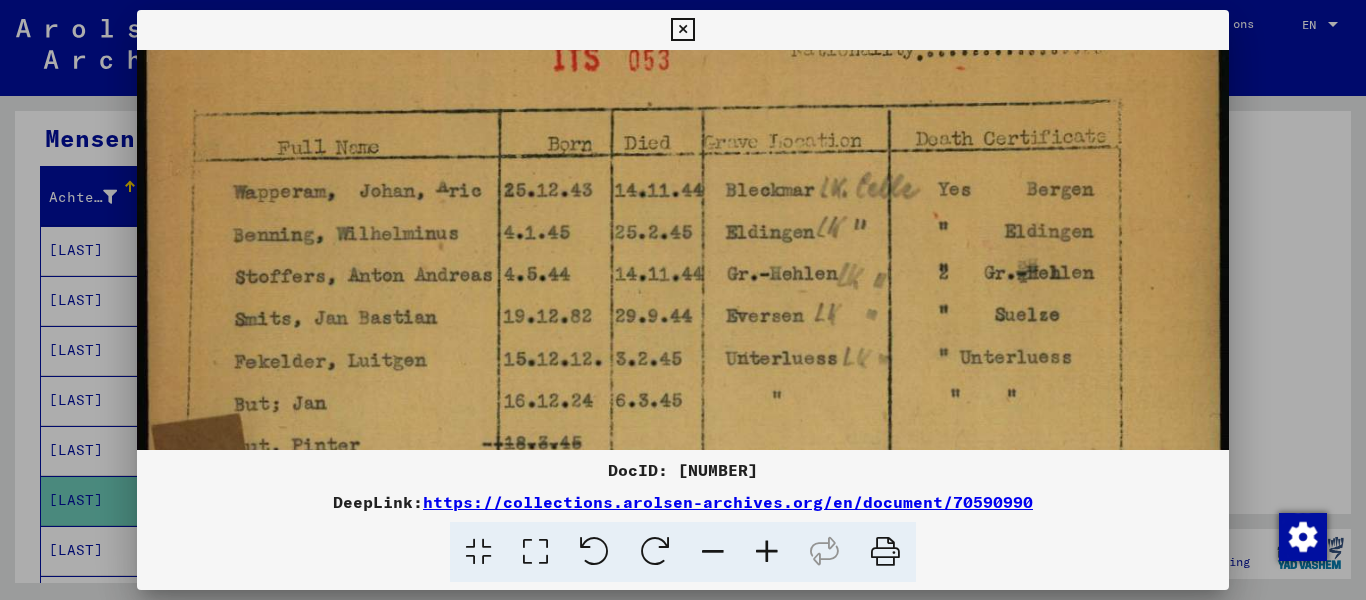 drag, startPoint x: 821, startPoint y: 198, endPoint x: 821, endPoint y: 328, distance: 130 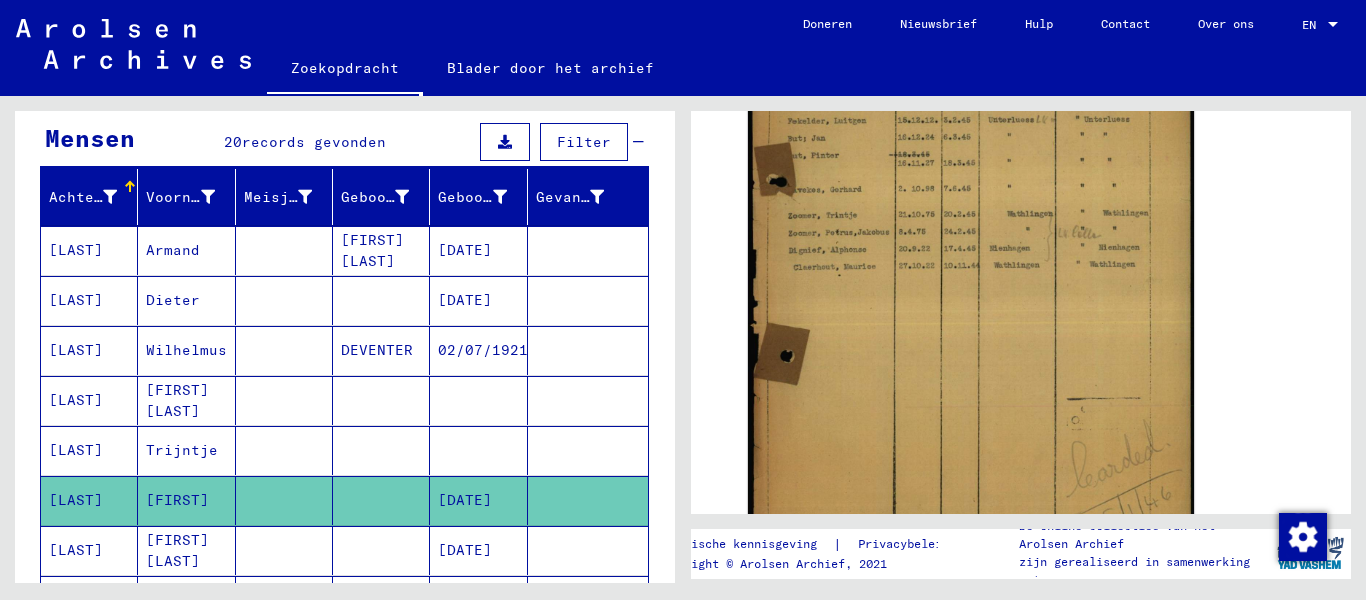 scroll, scrollTop: 300, scrollLeft: 0, axis: vertical 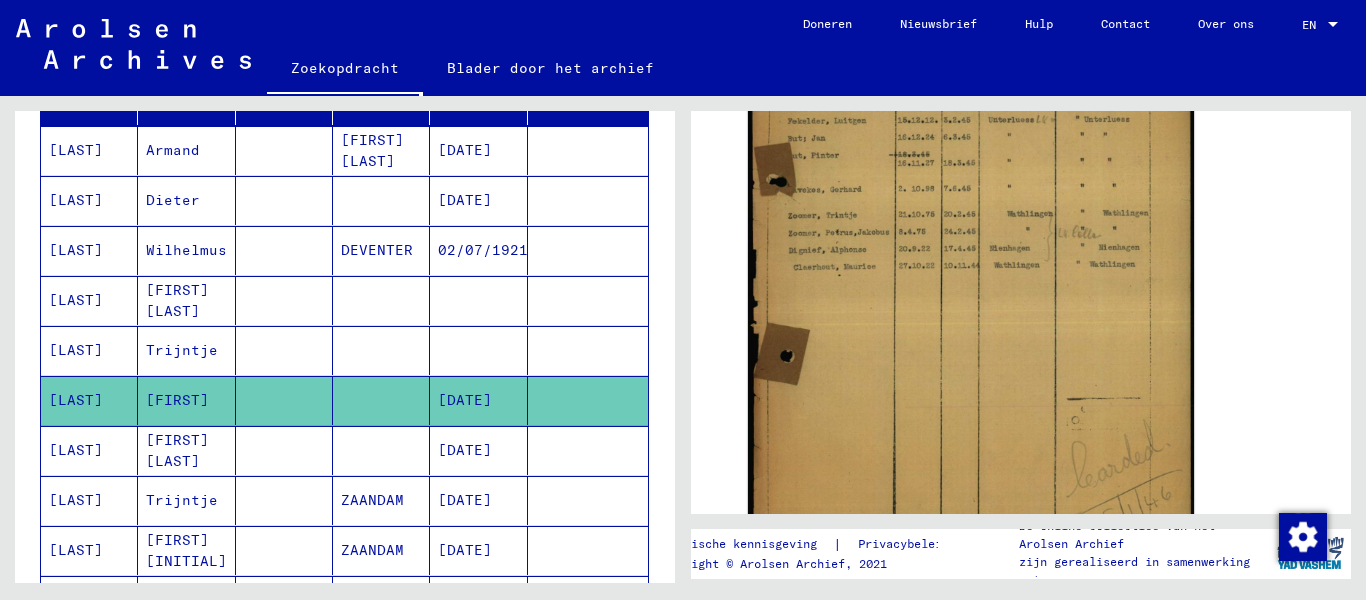 click on "[FIRST] [LAST]" at bounding box center (182, 500) 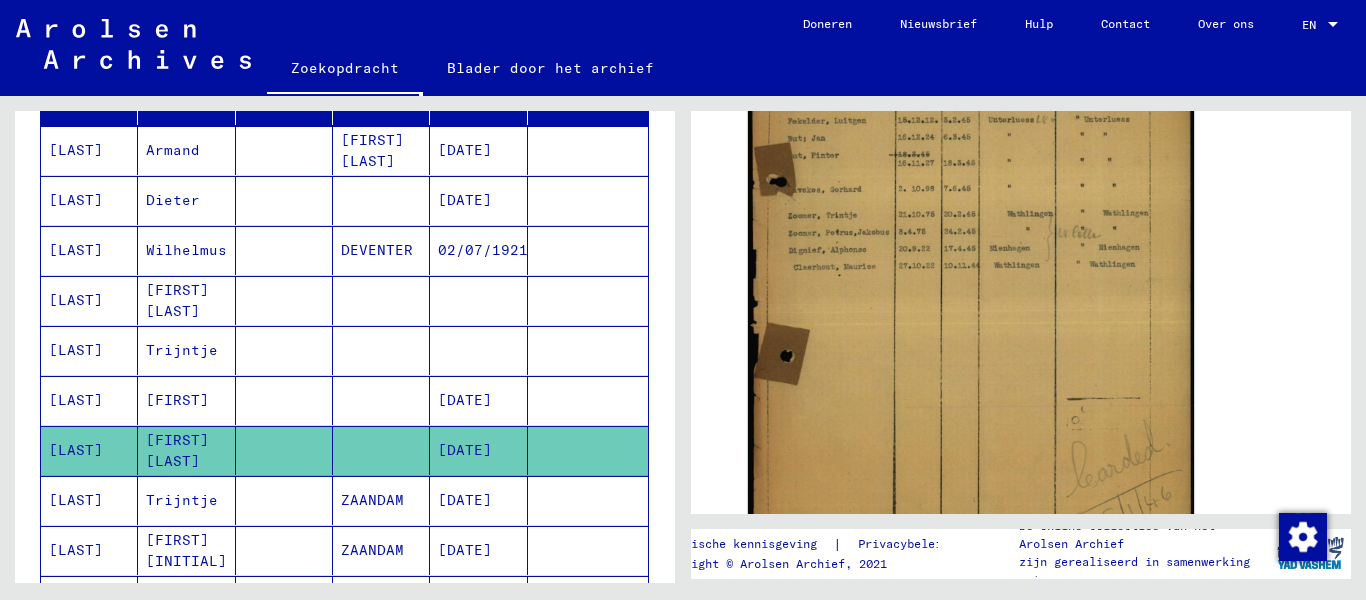 click on "[FIRST] [LAST]" 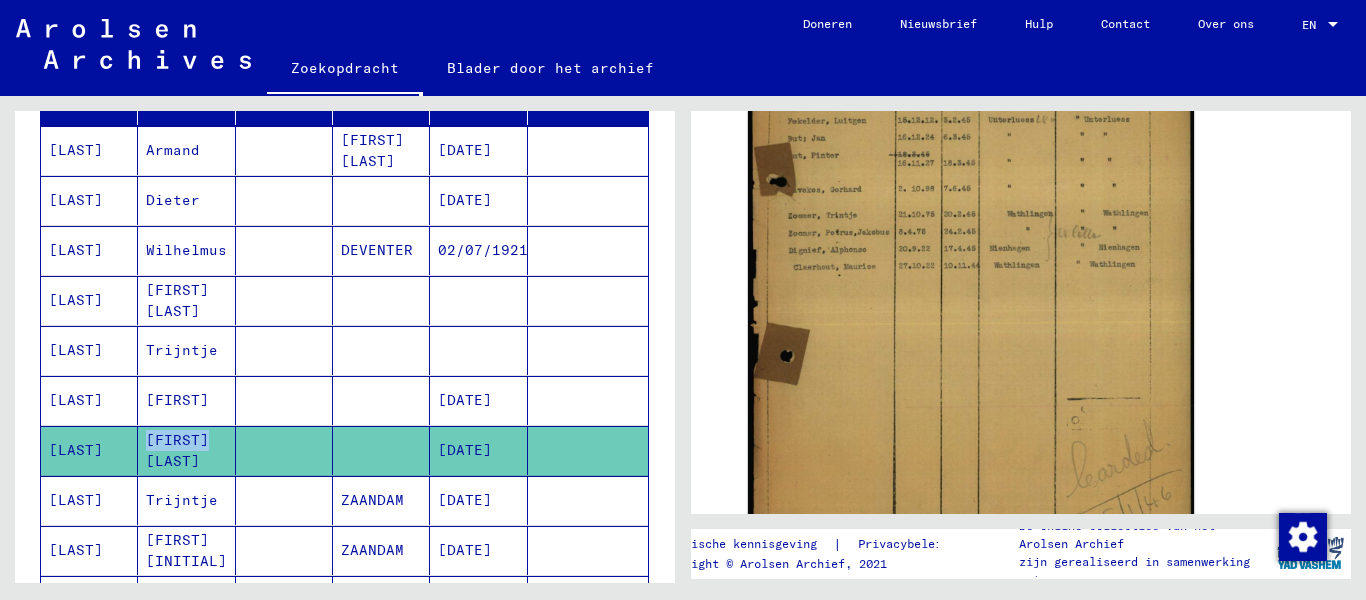 click on "[FIRST] [LAST]" 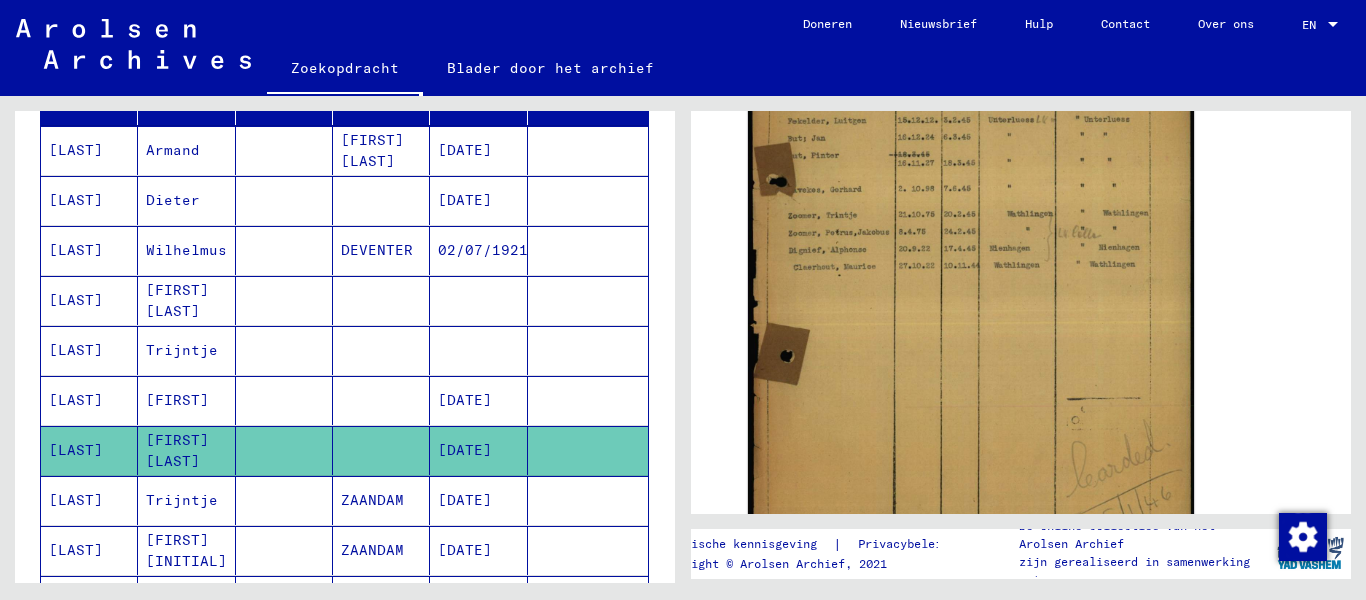click on "Trijntje" at bounding box center (186, 550) 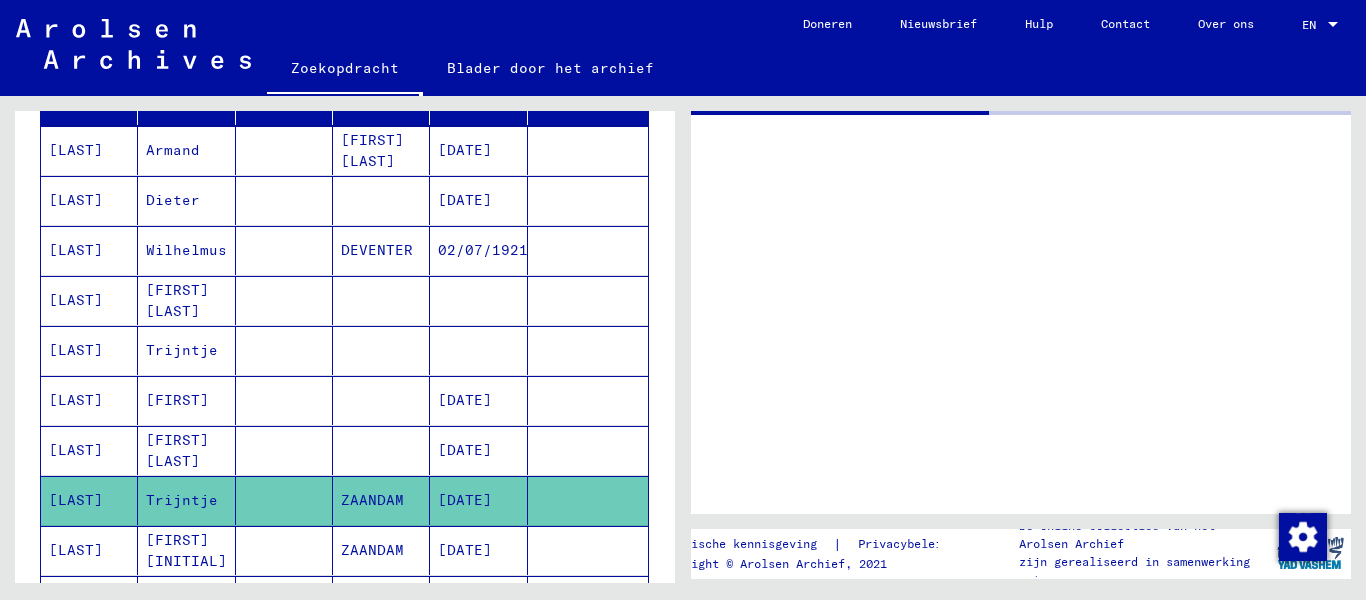 scroll, scrollTop: 0, scrollLeft: 0, axis: both 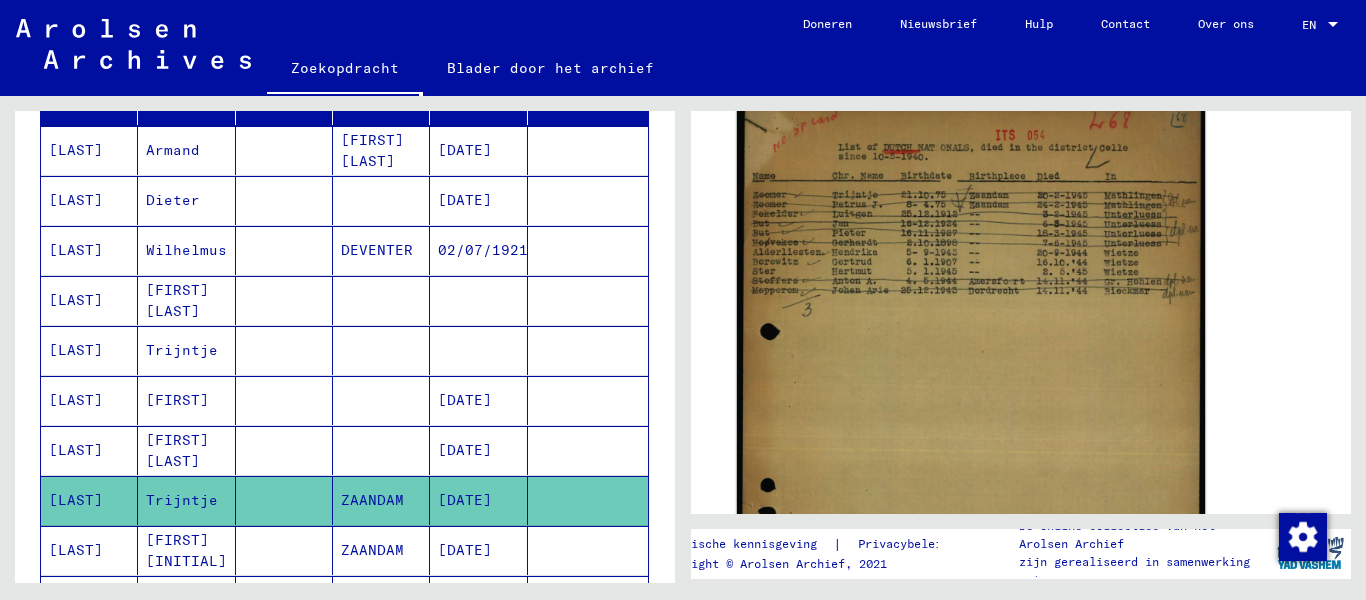 click 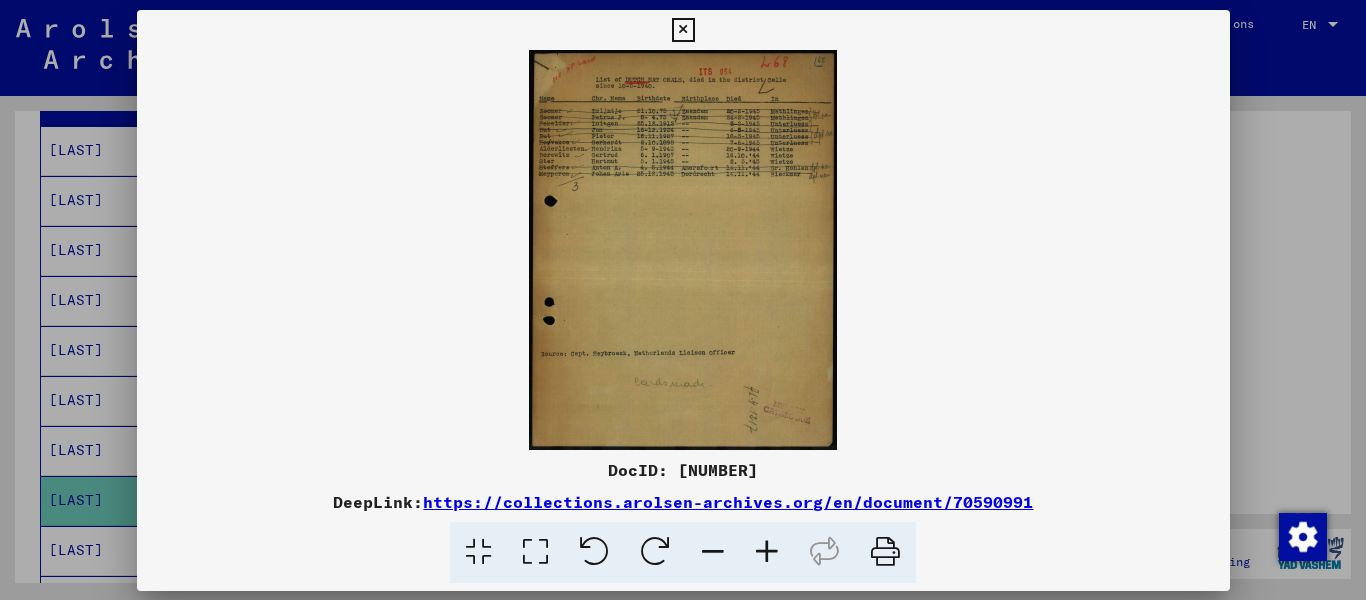 click at bounding box center [683, 250] 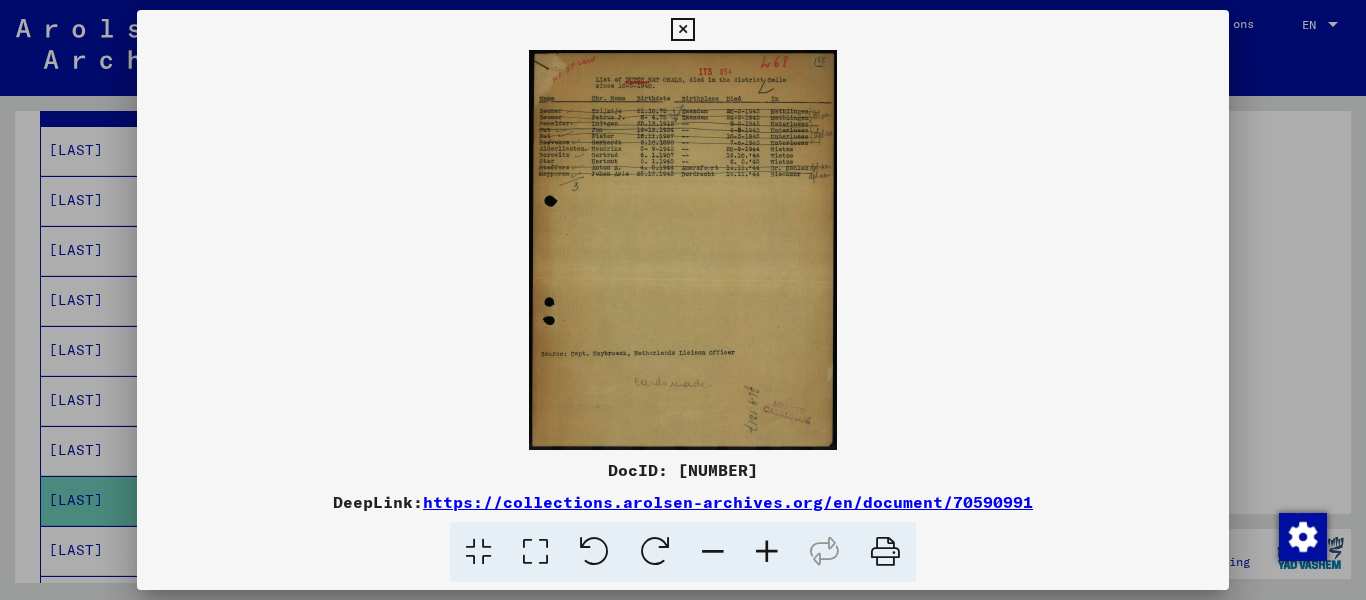 click at bounding box center (535, 552) 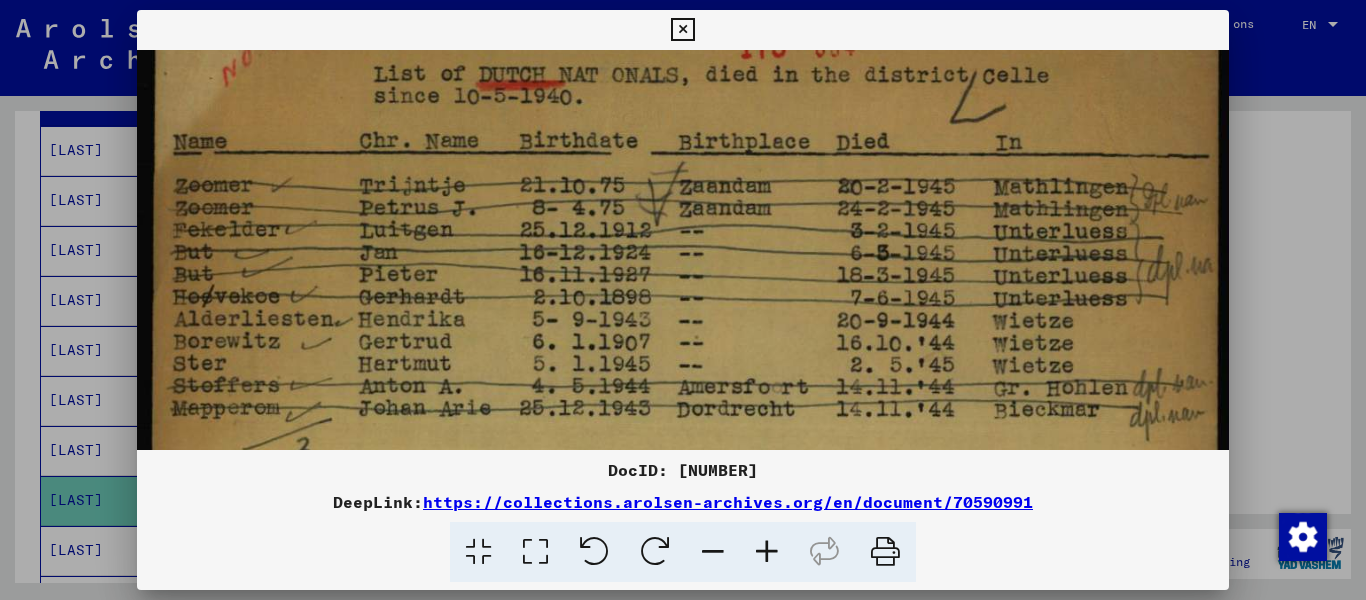 scroll, scrollTop: 80, scrollLeft: 0, axis: vertical 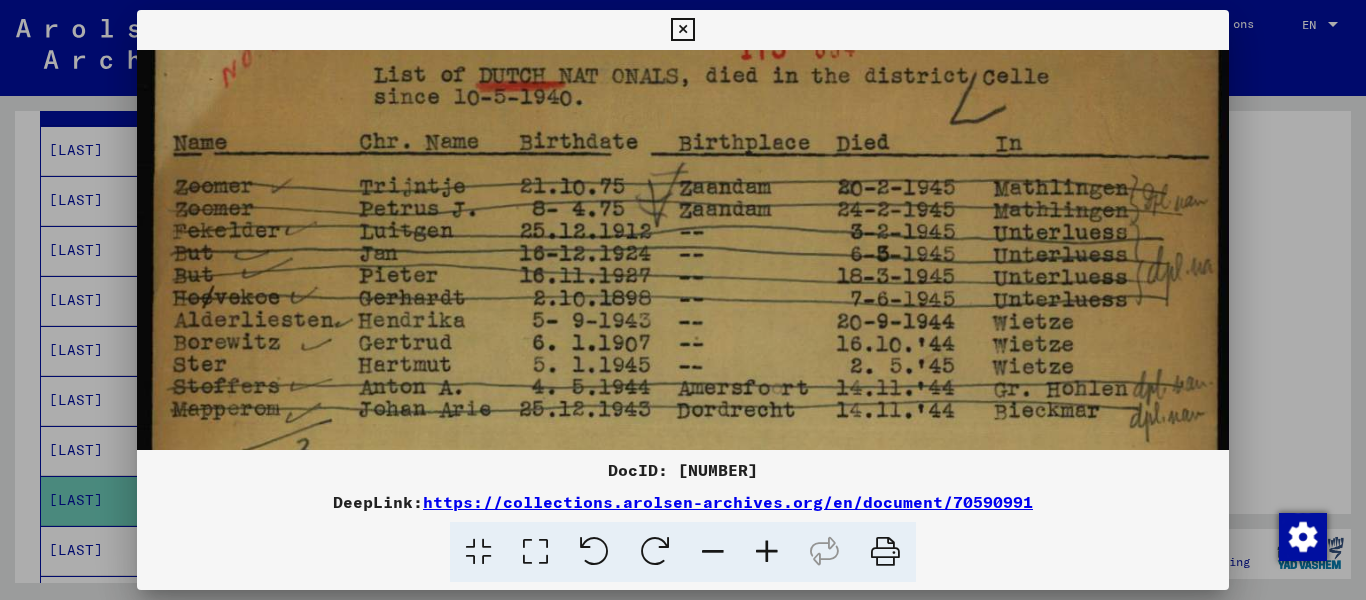 drag, startPoint x: 723, startPoint y: 322, endPoint x: 742, endPoint y: 243, distance: 81.25269 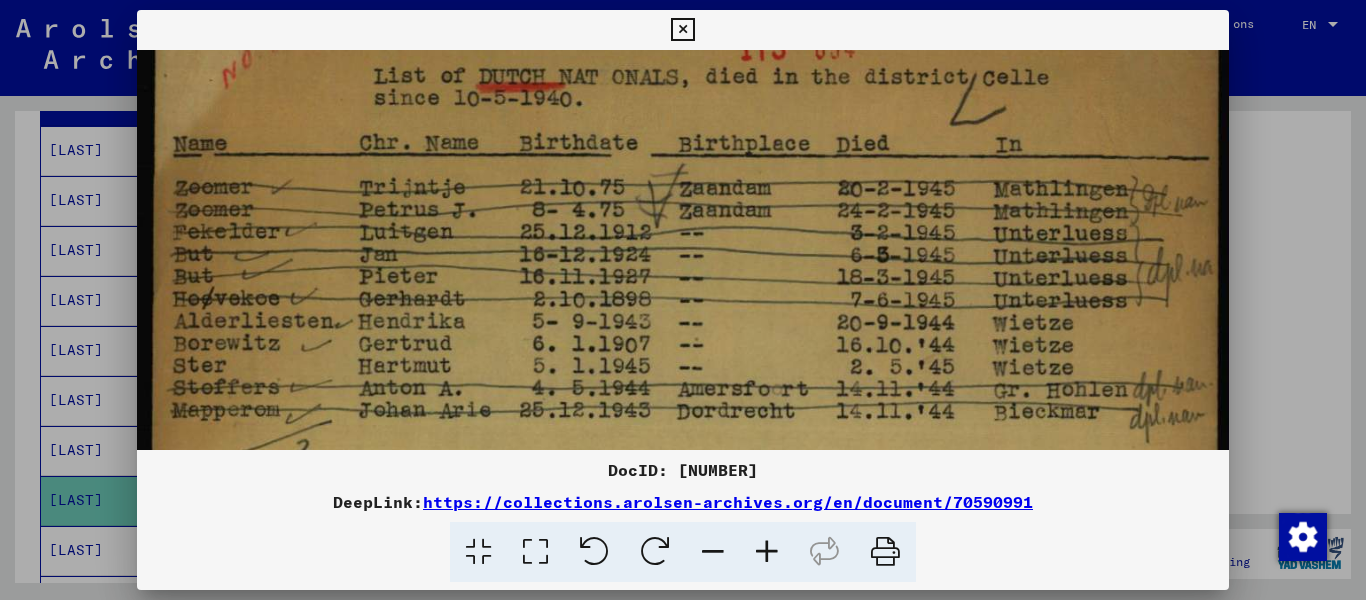 click at bounding box center [682, 30] 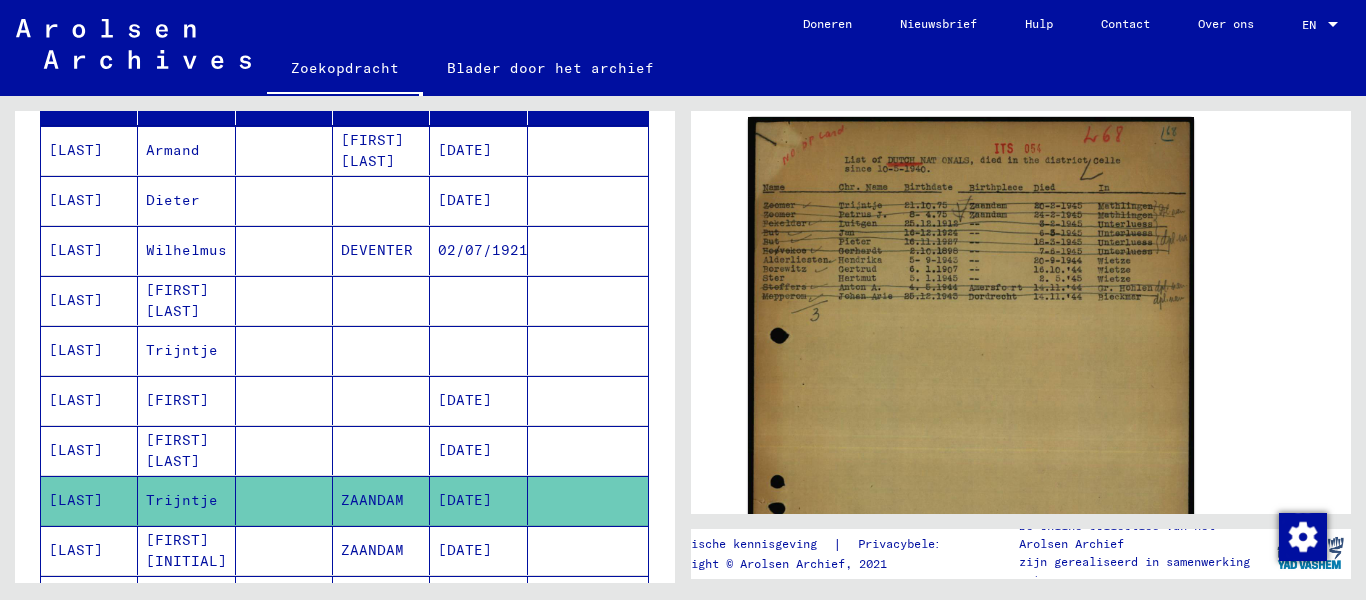 click on "[FIRST] [INITIAL]" at bounding box center (177, 600) 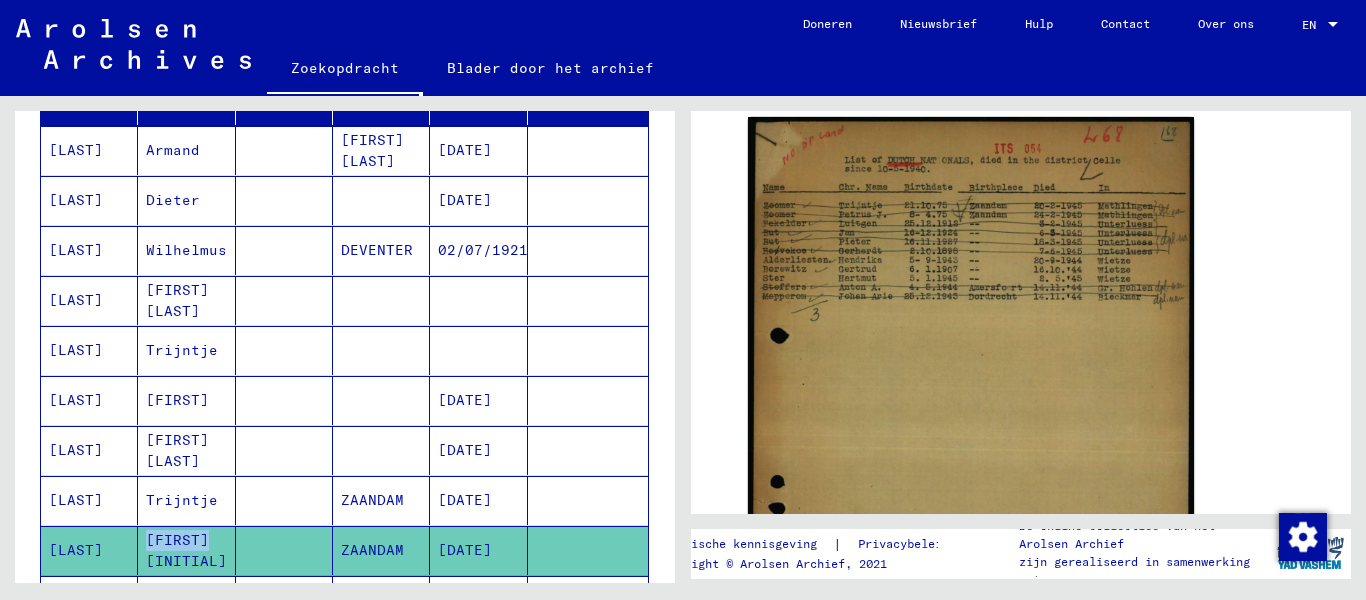 click on "[FIRST] [INITIAL]" 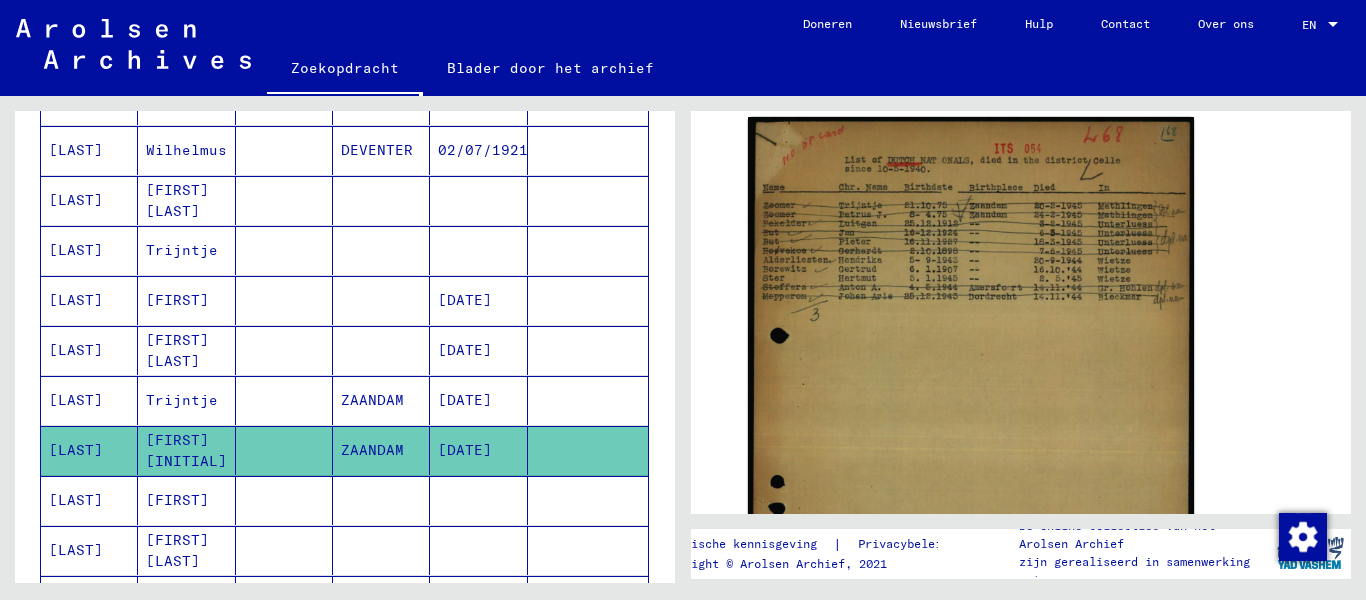 click on "[FIRST]" at bounding box center [177, 550] 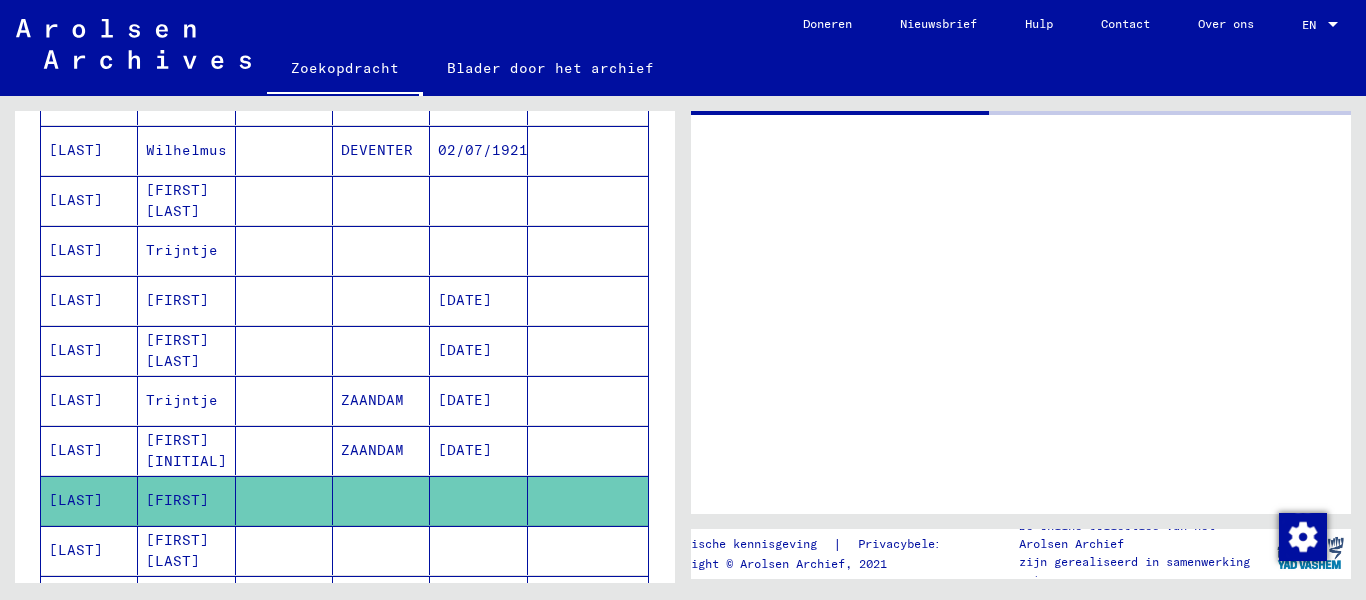 scroll, scrollTop: 0, scrollLeft: 0, axis: both 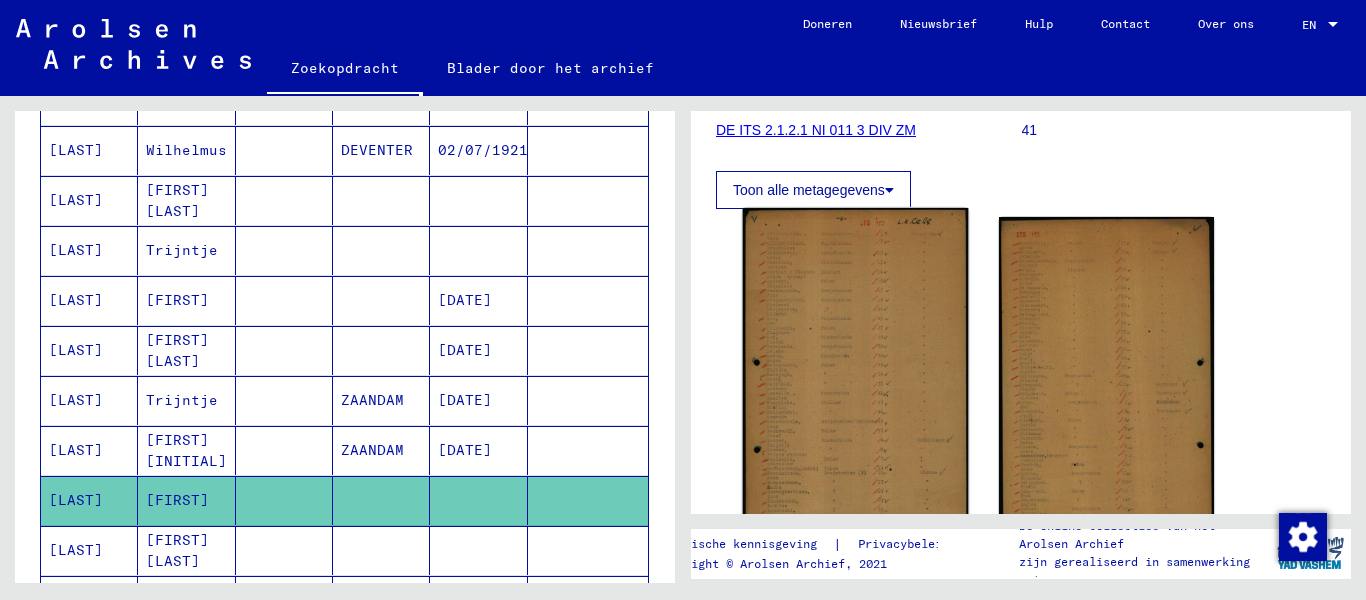 click 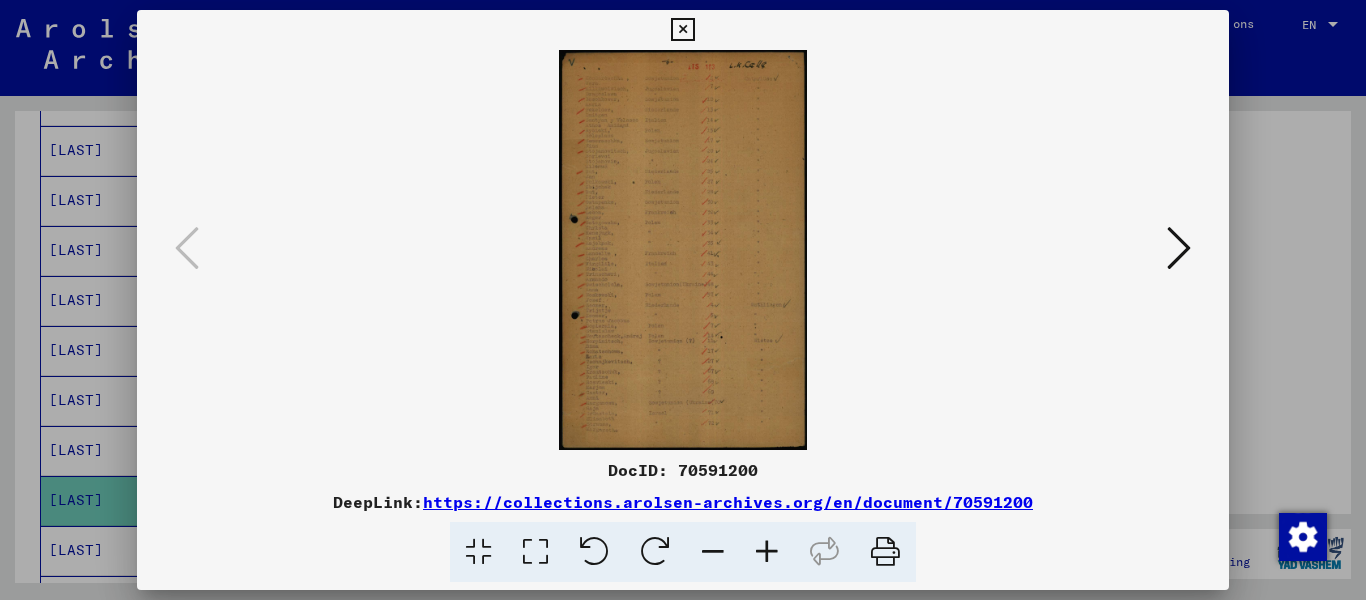 click at bounding box center (535, 552) 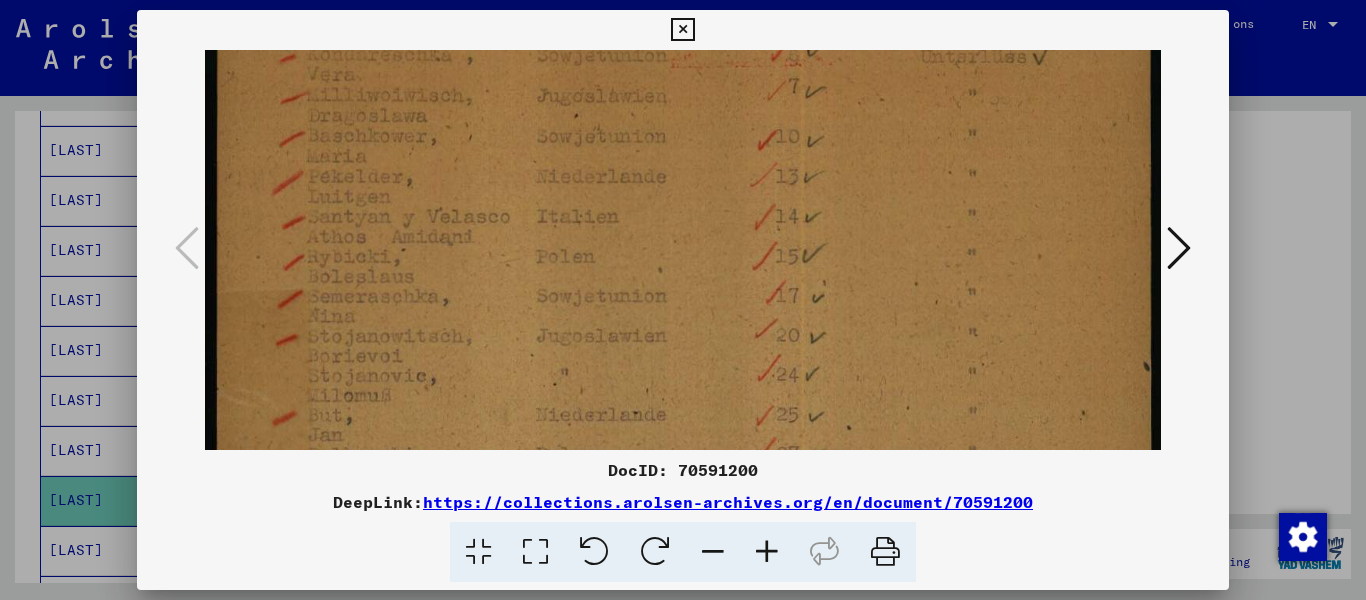 scroll, scrollTop: 110, scrollLeft: 0, axis: vertical 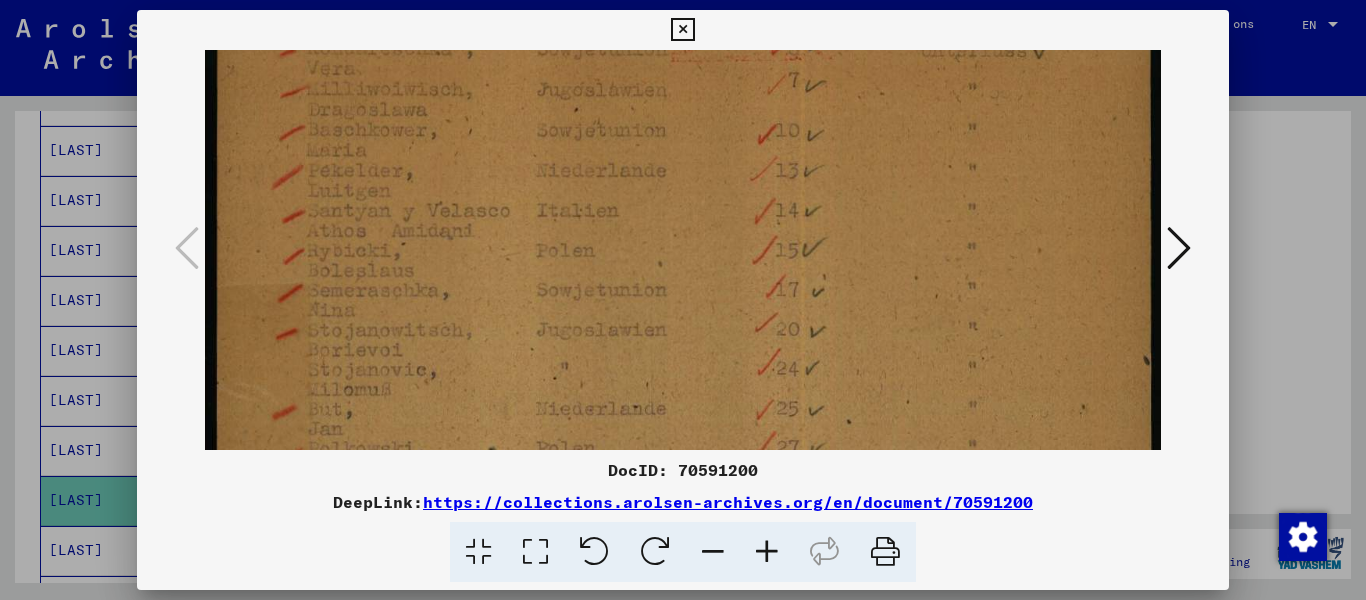 drag, startPoint x: 580, startPoint y: 368, endPoint x: 595, endPoint y: 258, distance: 111.01801 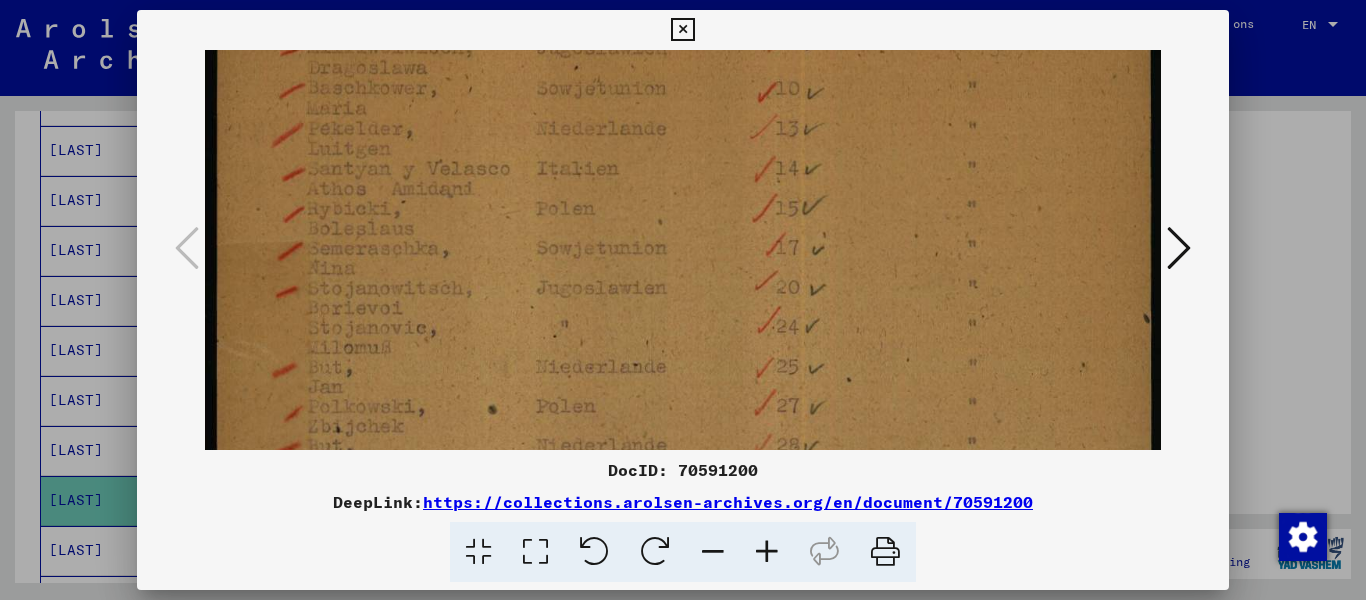 scroll, scrollTop: 160, scrollLeft: 0, axis: vertical 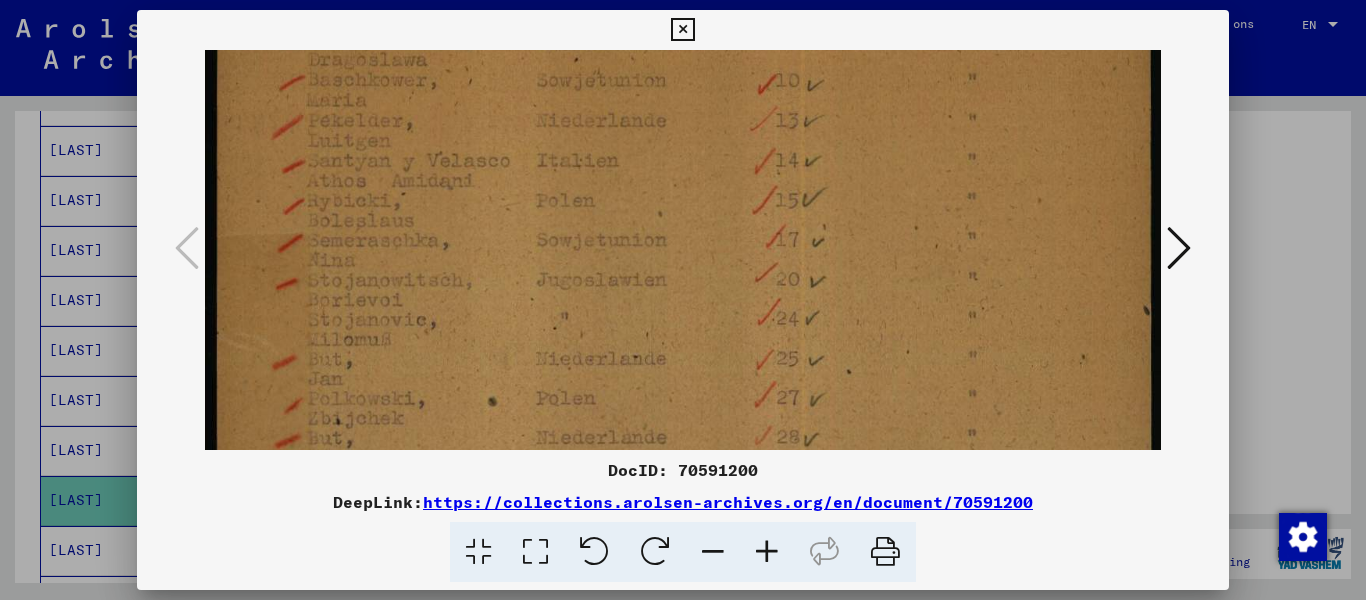 drag, startPoint x: 599, startPoint y: 355, endPoint x: 599, endPoint y: 305, distance: 50 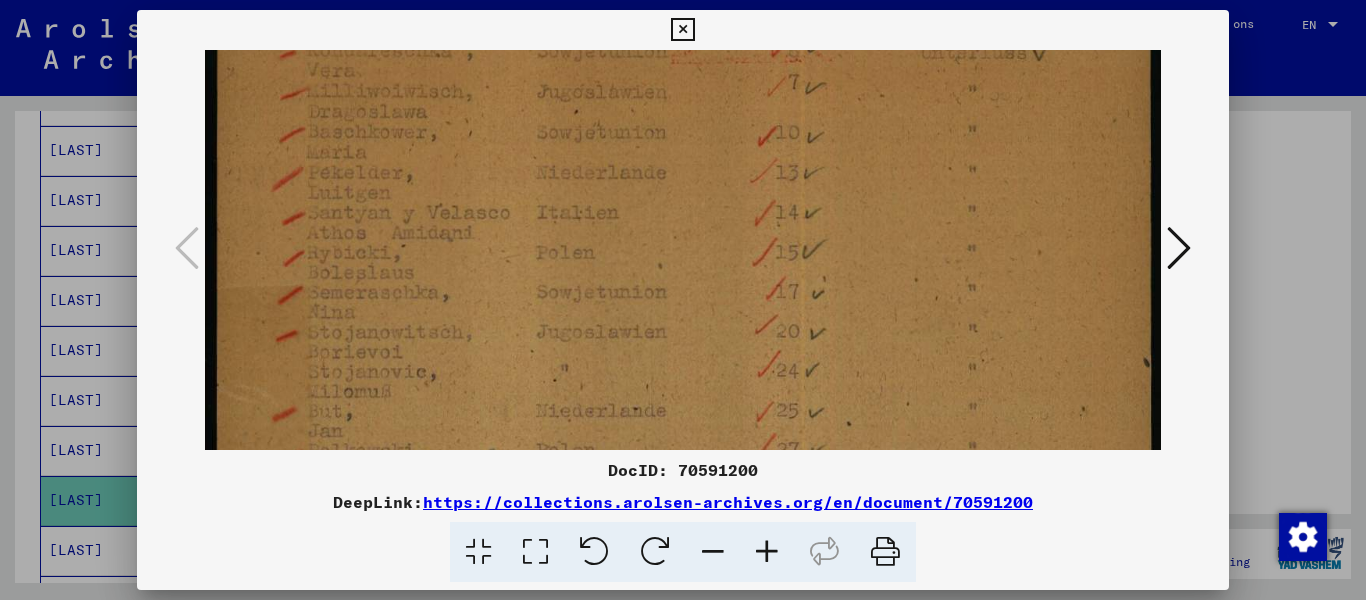 drag, startPoint x: 612, startPoint y: 371, endPoint x: 616, endPoint y: 412, distance: 41.19466 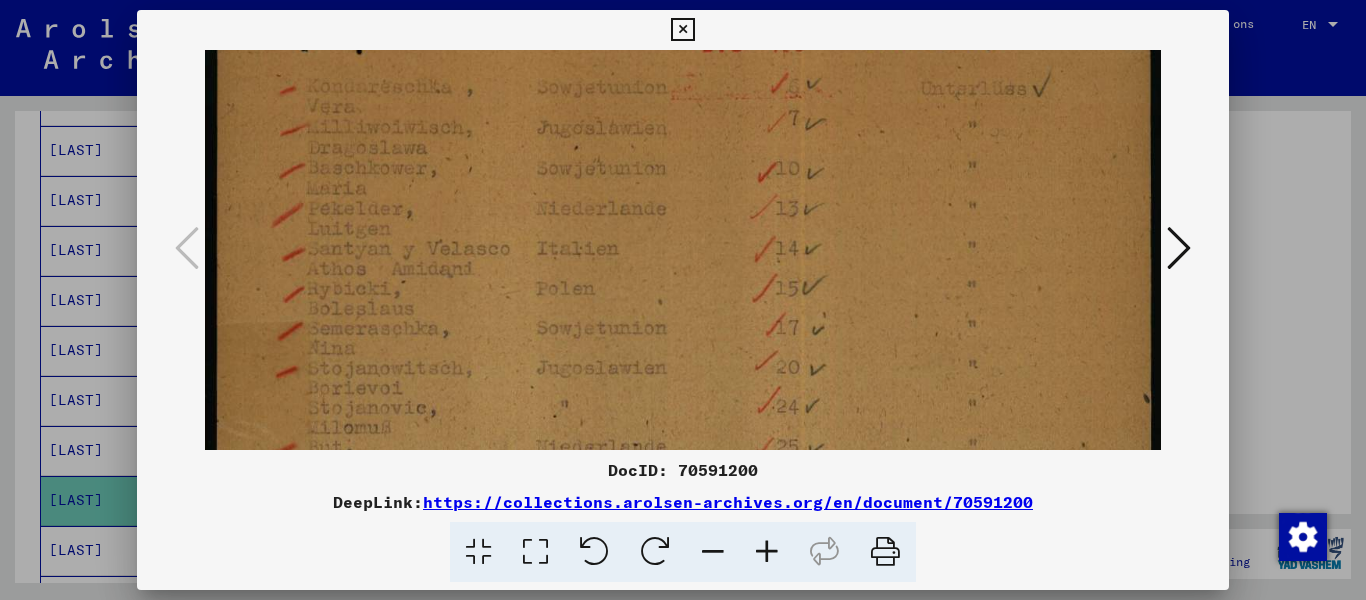 scroll, scrollTop: 74, scrollLeft: 0, axis: vertical 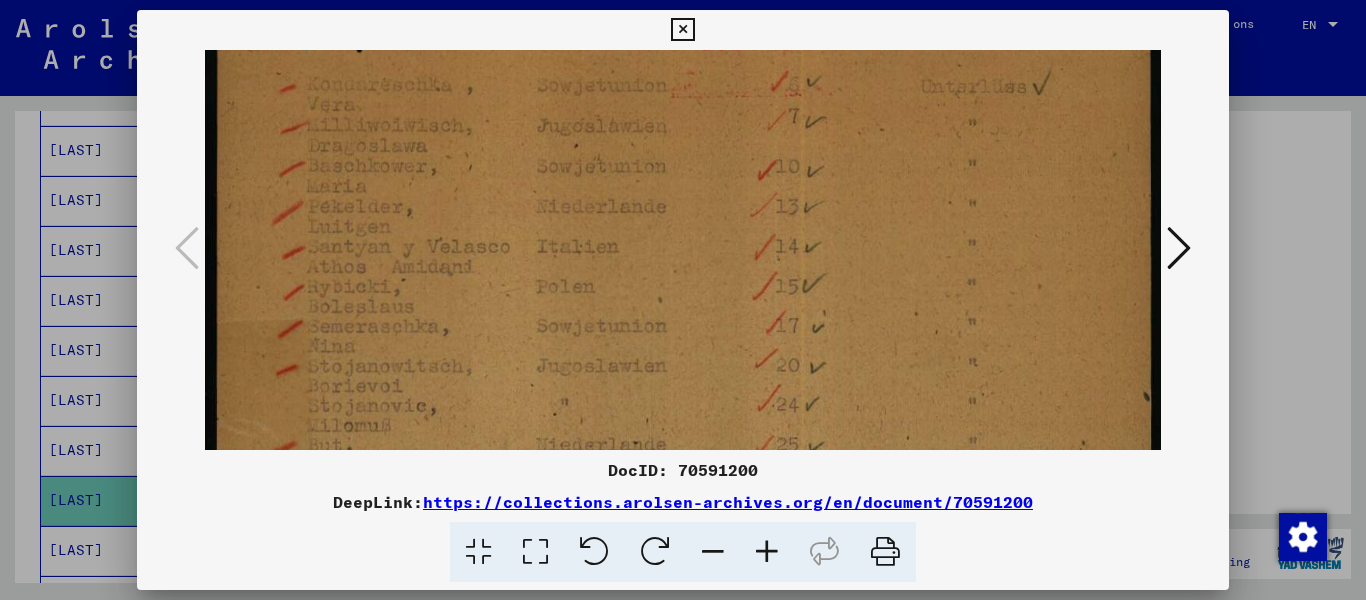 drag, startPoint x: 624, startPoint y: 239, endPoint x: 630, endPoint y: 293, distance: 54.33231 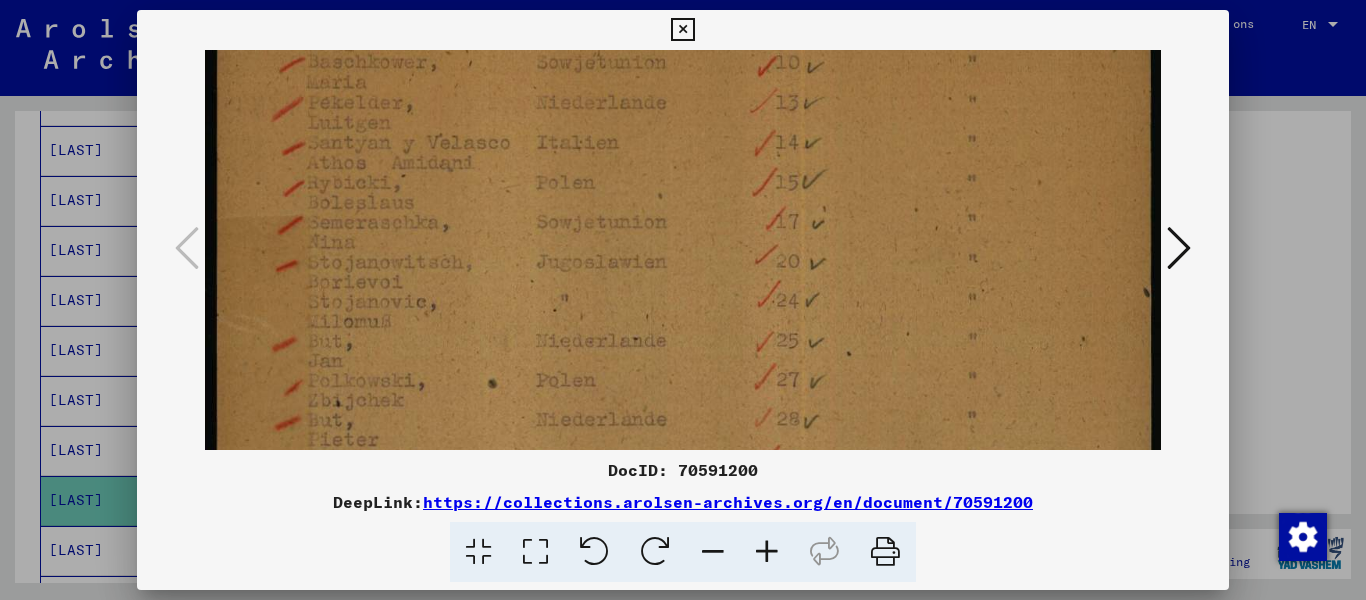 drag, startPoint x: 649, startPoint y: 277, endPoint x: 655, endPoint y: 219, distance: 58.30952 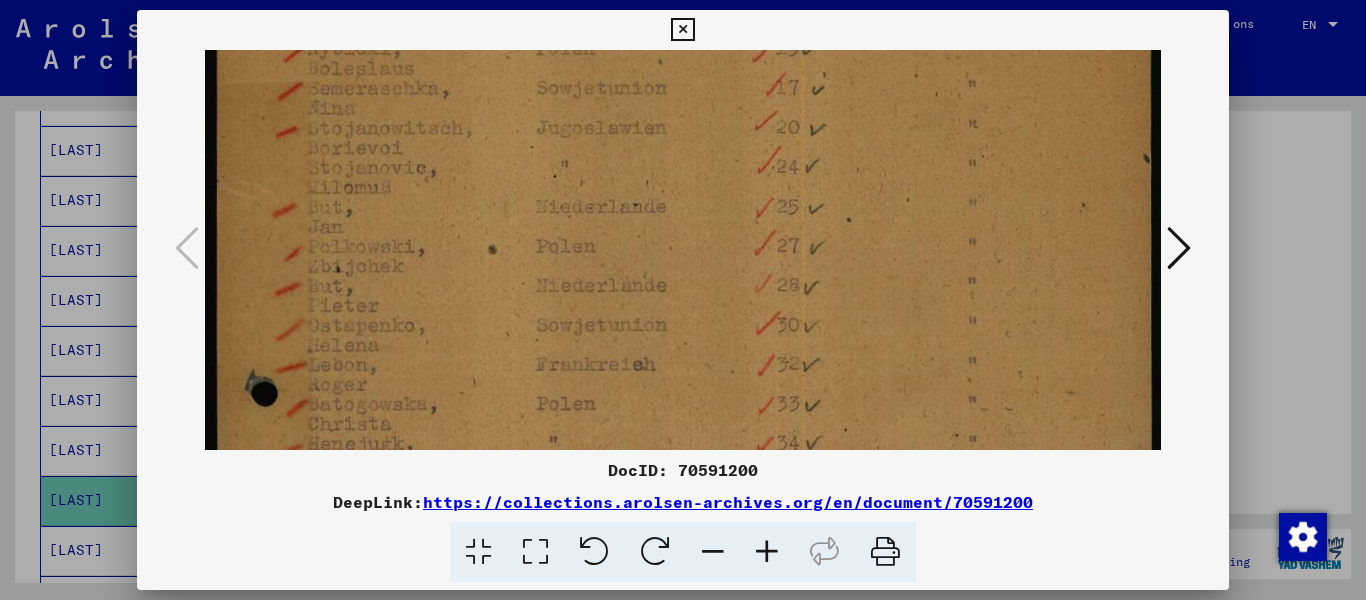drag, startPoint x: 659, startPoint y: 352, endPoint x: 649, endPoint y: 186, distance: 166.30093 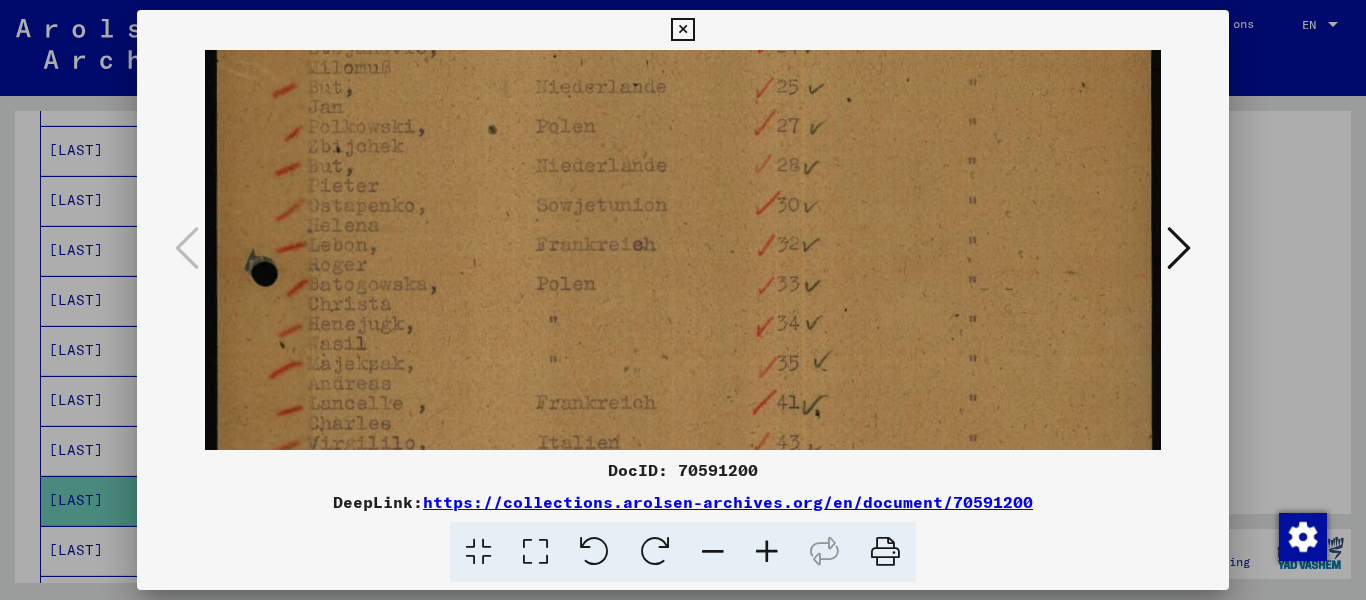 drag, startPoint x: 639, startPoint y: 275, endPoint x: 641, endPoint y: 242, distance: 33.06055 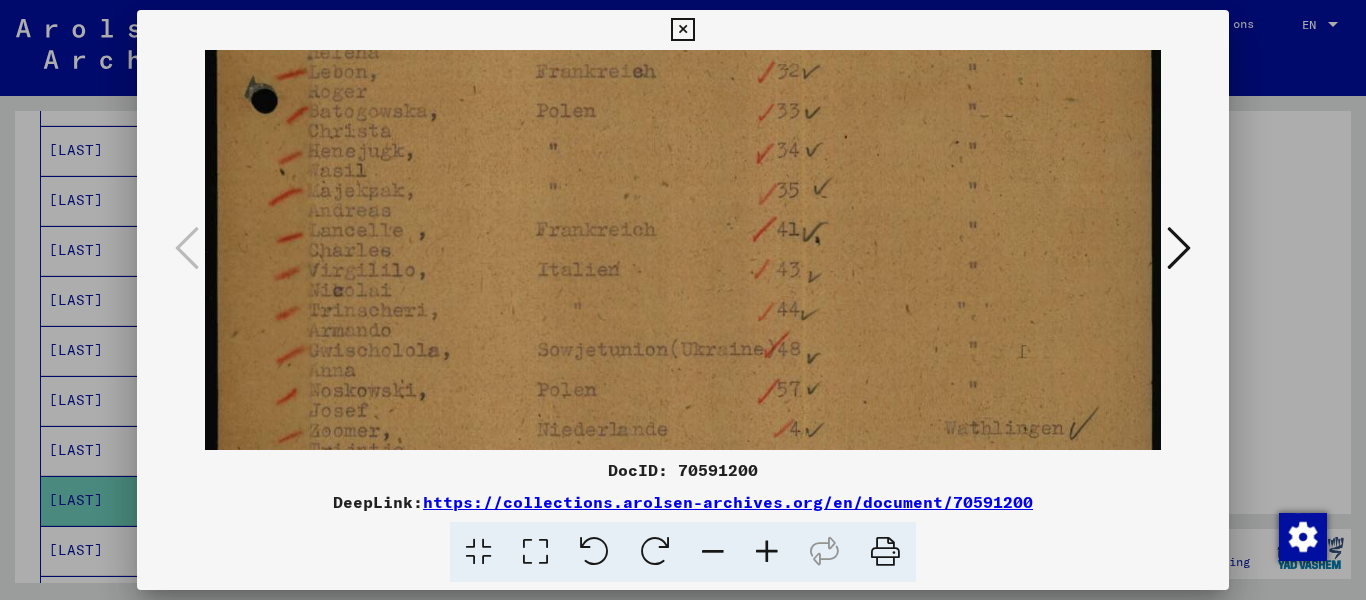 drag, startPoint x: 641, startPoint y: 344, endPoint x: 640, endPoint y: 167, distance: 177.00282 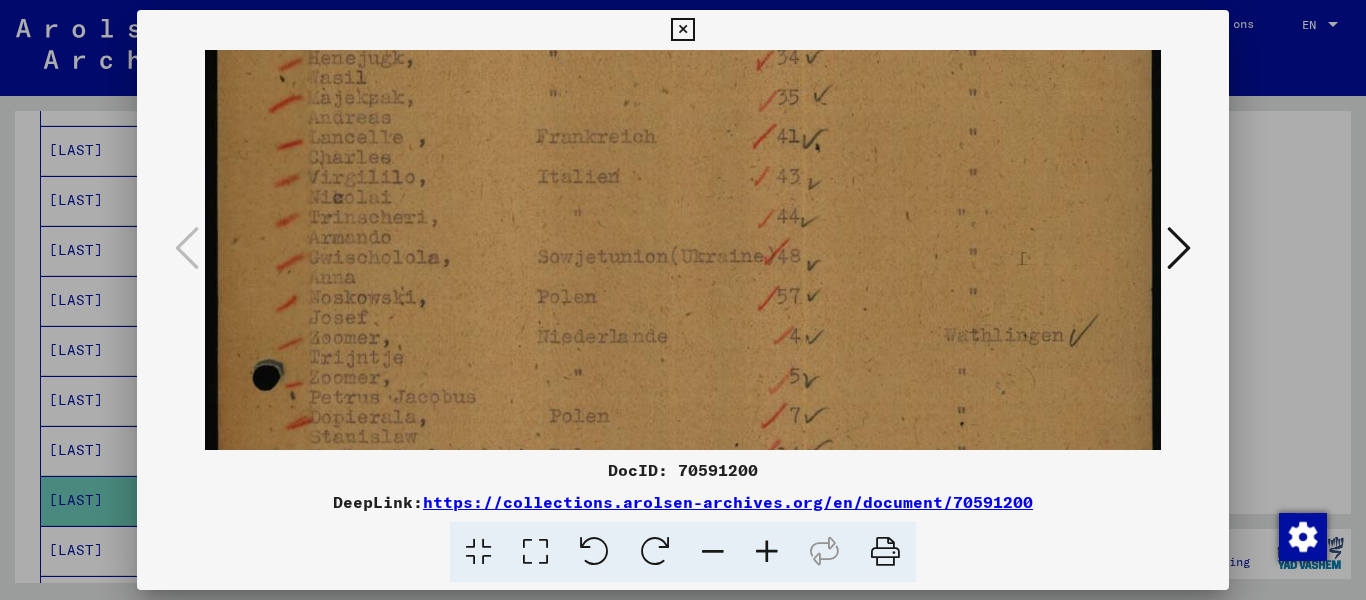 drag, startPoint x: 656, startPoint y: 306, endPoint x: 654, endPoint y: 218, distance: 88.02273 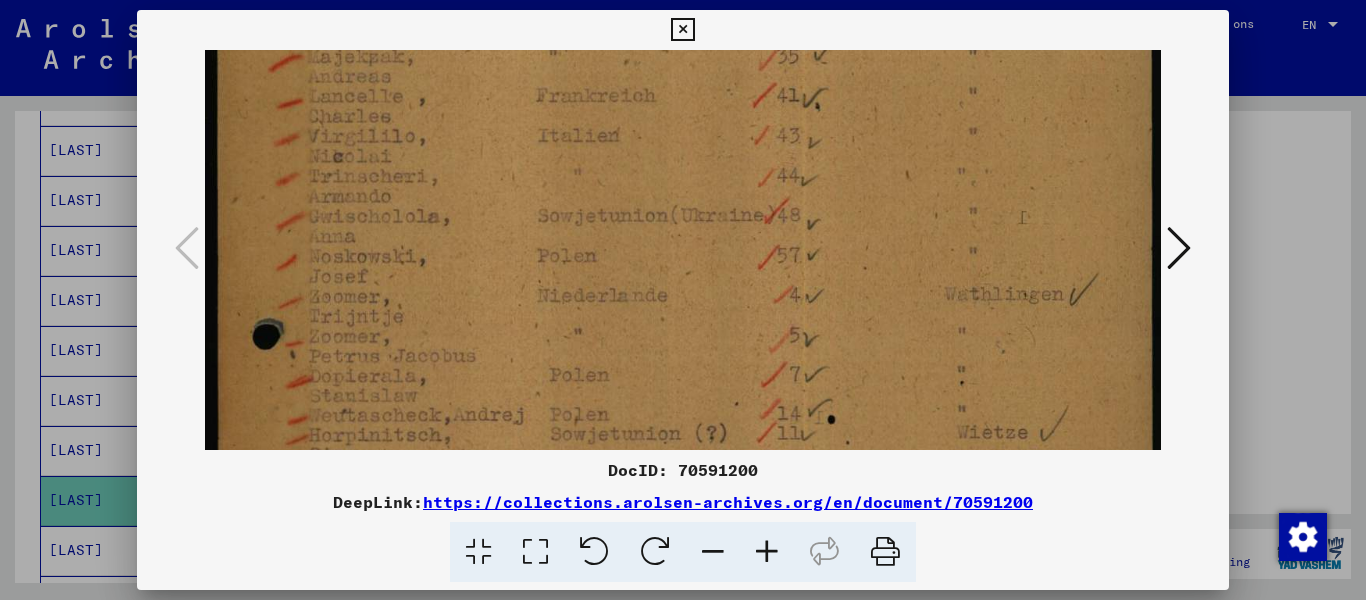 scroll, scrollTop: 740, scrollLeft: 0, axis: vertical 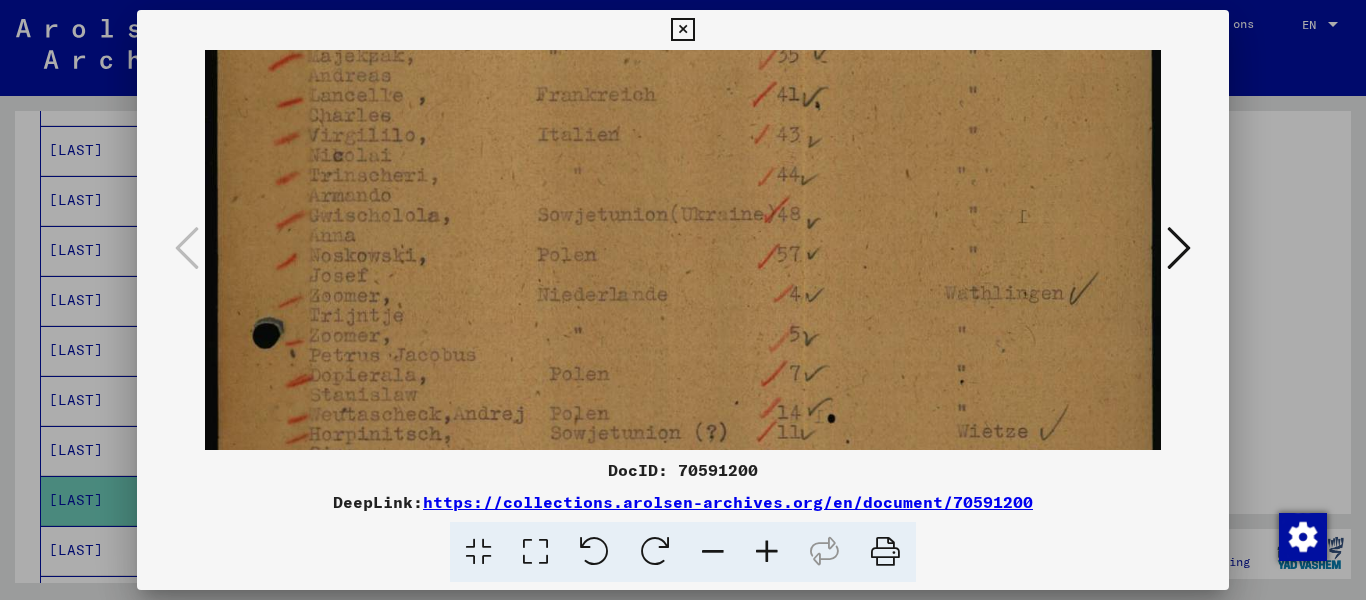 drag, startPoint x: 652, startPoint y: 301, endPoint x: 650, endPoint y: 259, distance: 42.047592 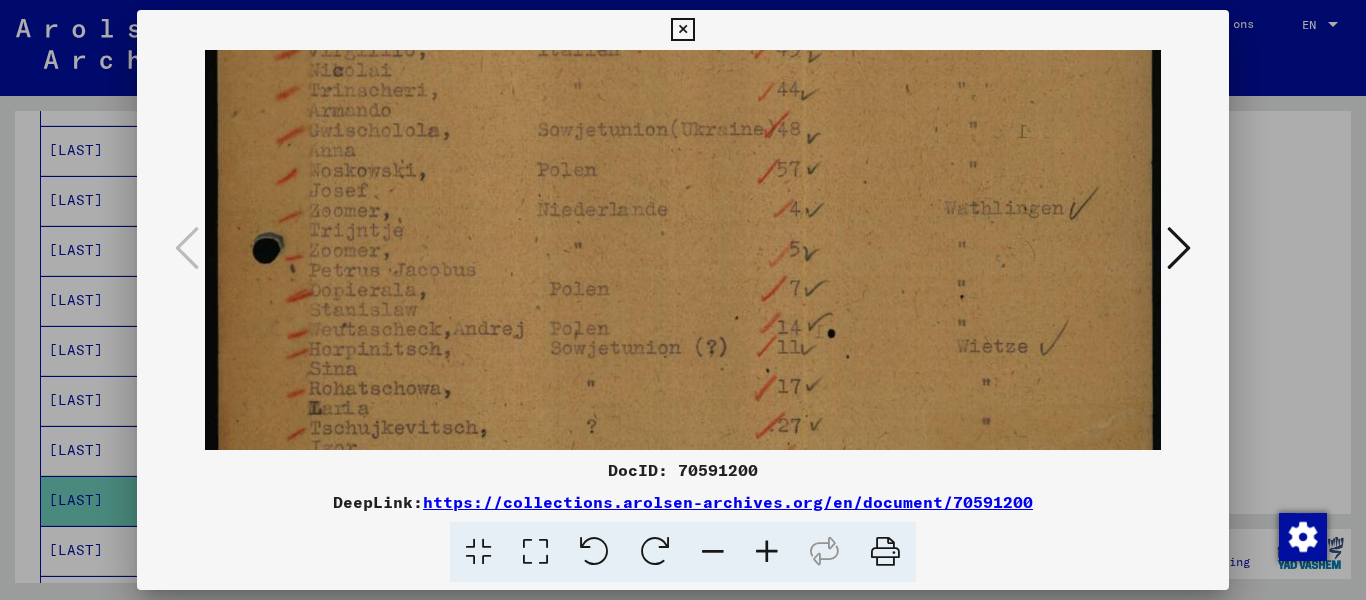 drag, startPoint x: 643, startPoint y: 389, endPoint x: 652, endPoint y: 304, distance: 85.47514 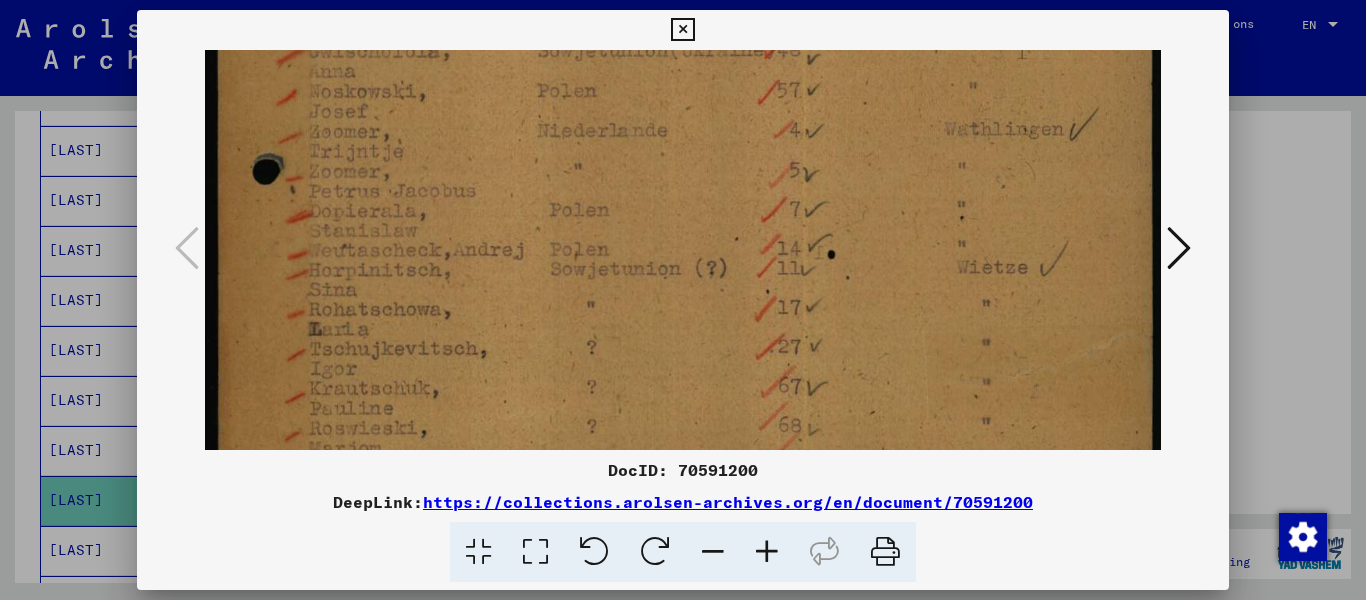 drag, startPoint x: 641, startPoint y: 392, endPoint x: 659, endPoint y: 311, distance: 82.9759 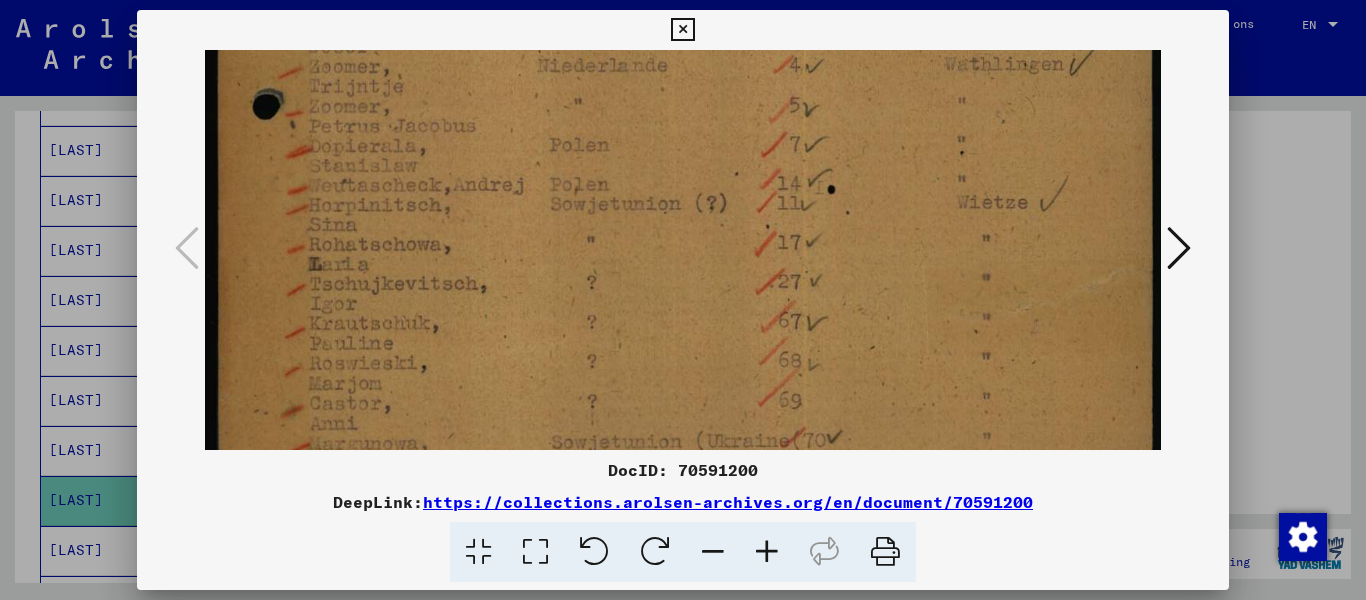 drag, startPoint x: 656, startPoint y: 395, endPoint x: 659, endPoint y: 333, distance: 62.072536 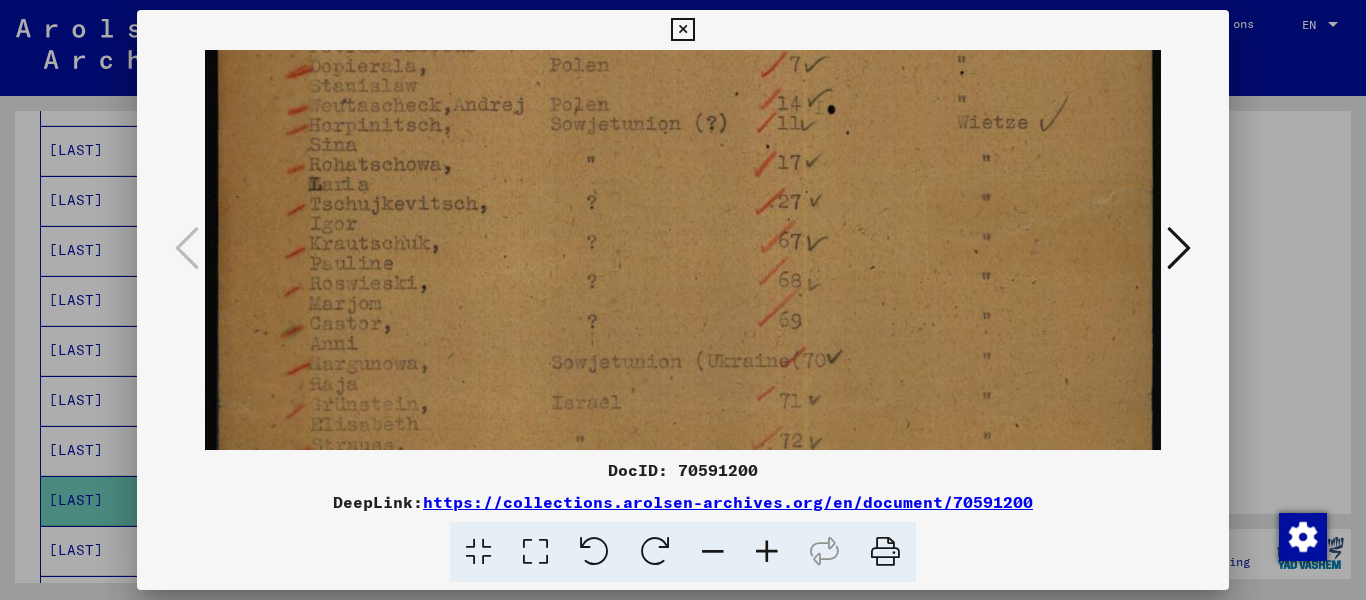 drag, startPoint x: 657, startPoint y: 384, endPoint x: 664, endPoint y: 304, distance: 80.305664 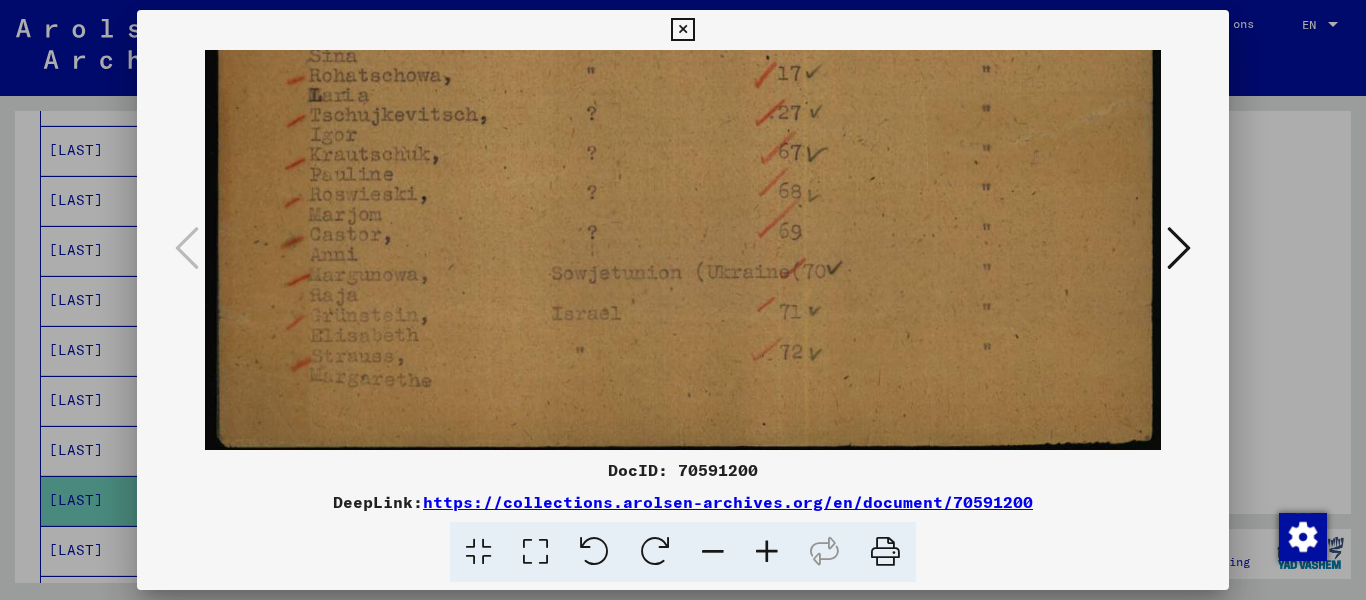 scroll, scrollTop: 1140, scrollLeft: 0, axis: vertical 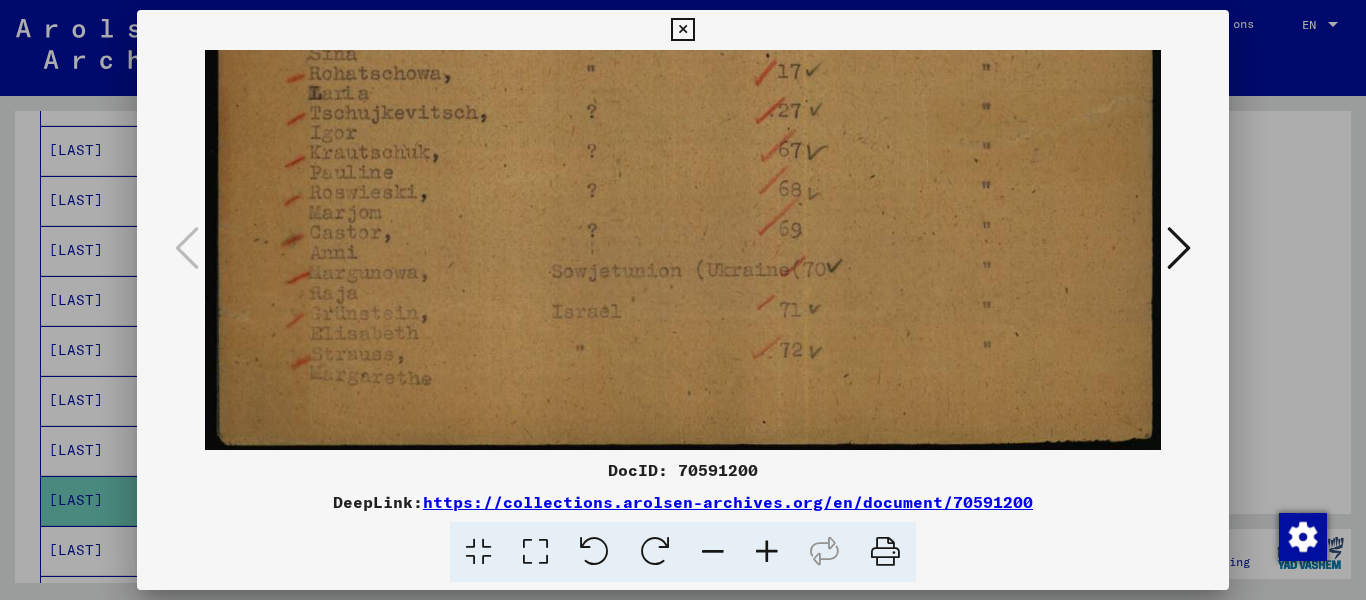 drag, startPoint x: 643, startPoint y: 373, endPoint x: 659, endPoint y: 285, distance: 89.44272 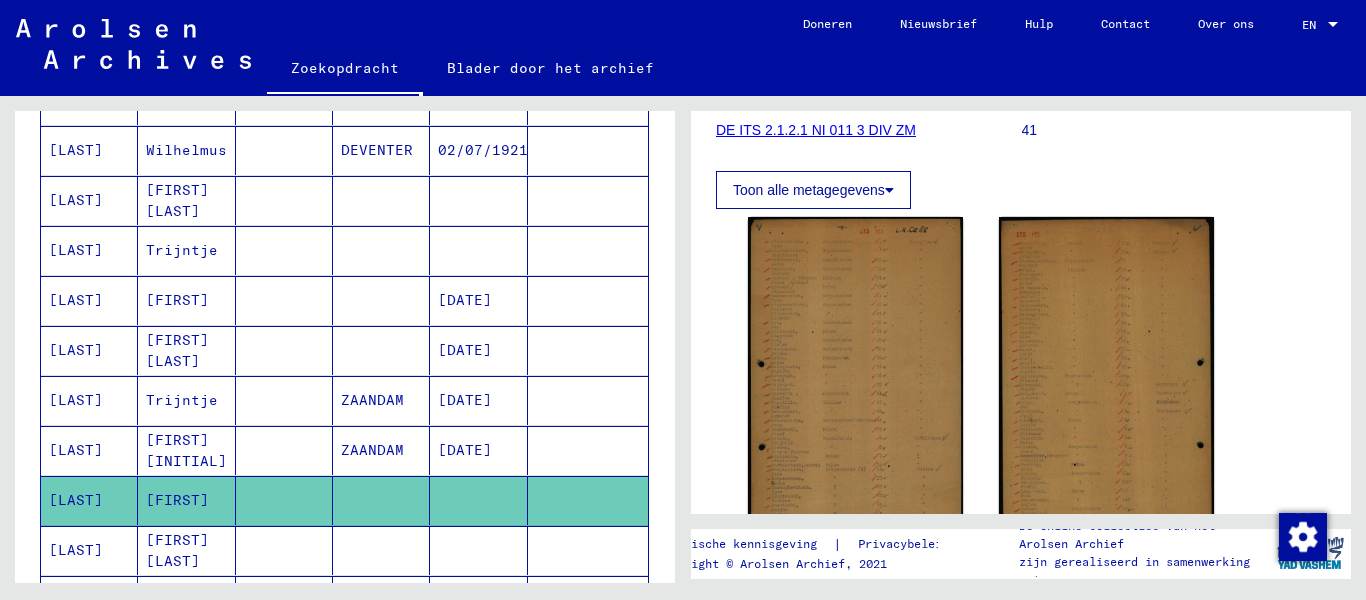 scroll, scrollTop: 500, scrollLeft: 0, axis: vertical 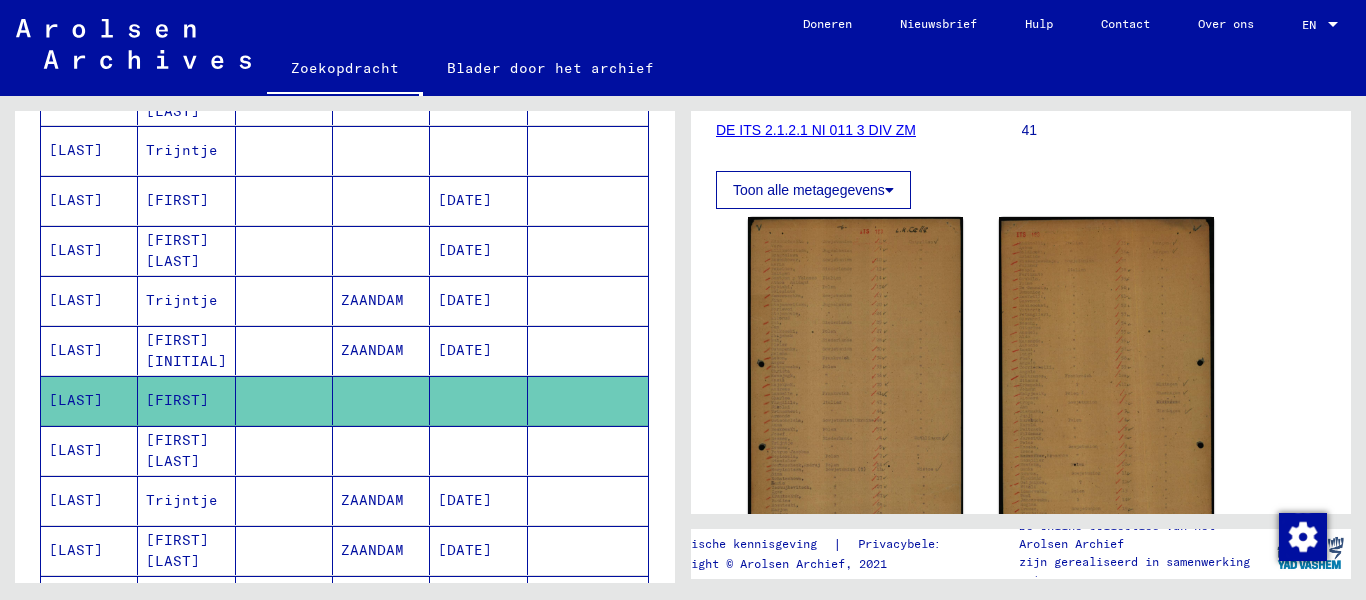 click on "[FIRST] [LAST]" at bounding box center [182, 500] 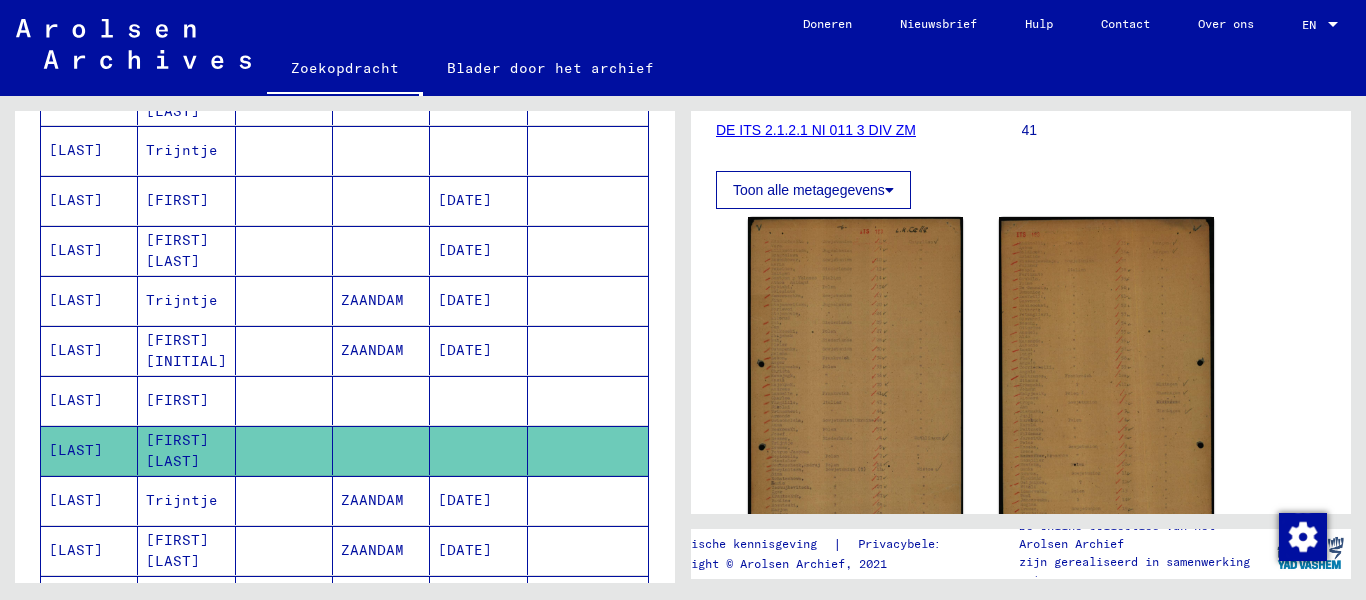 click on "Trijntje" at bounding box center [177, 550] 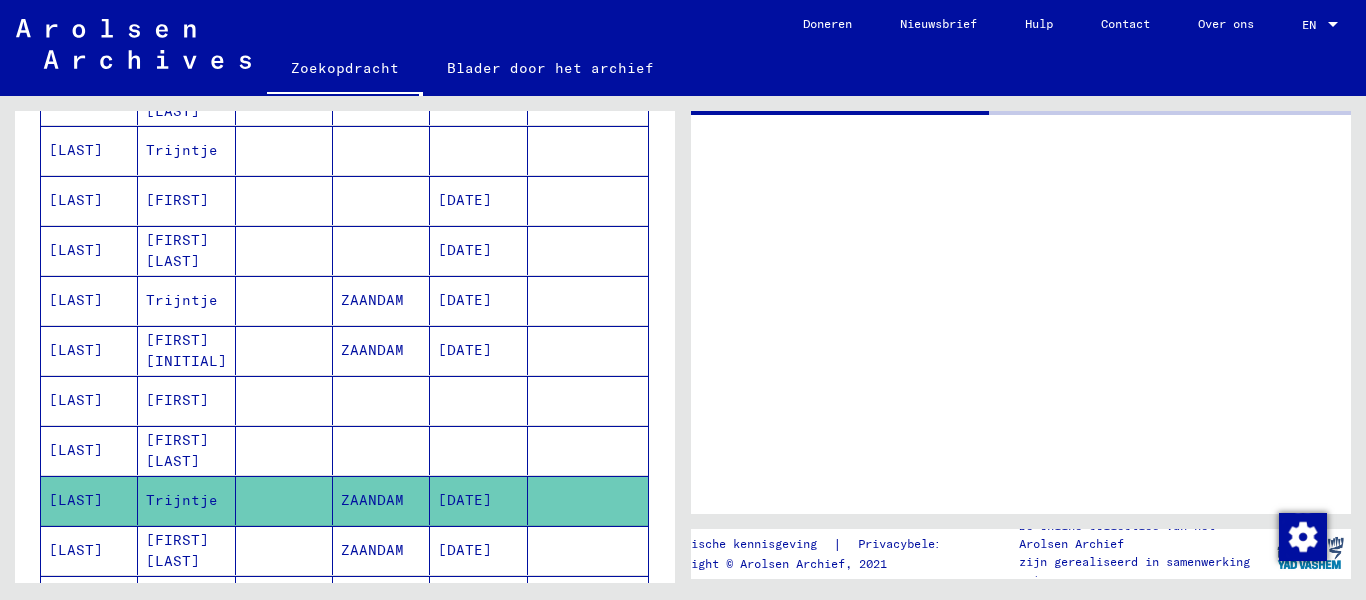 scroll, scrollTop: 0, scrollLeft: 0, axis: both 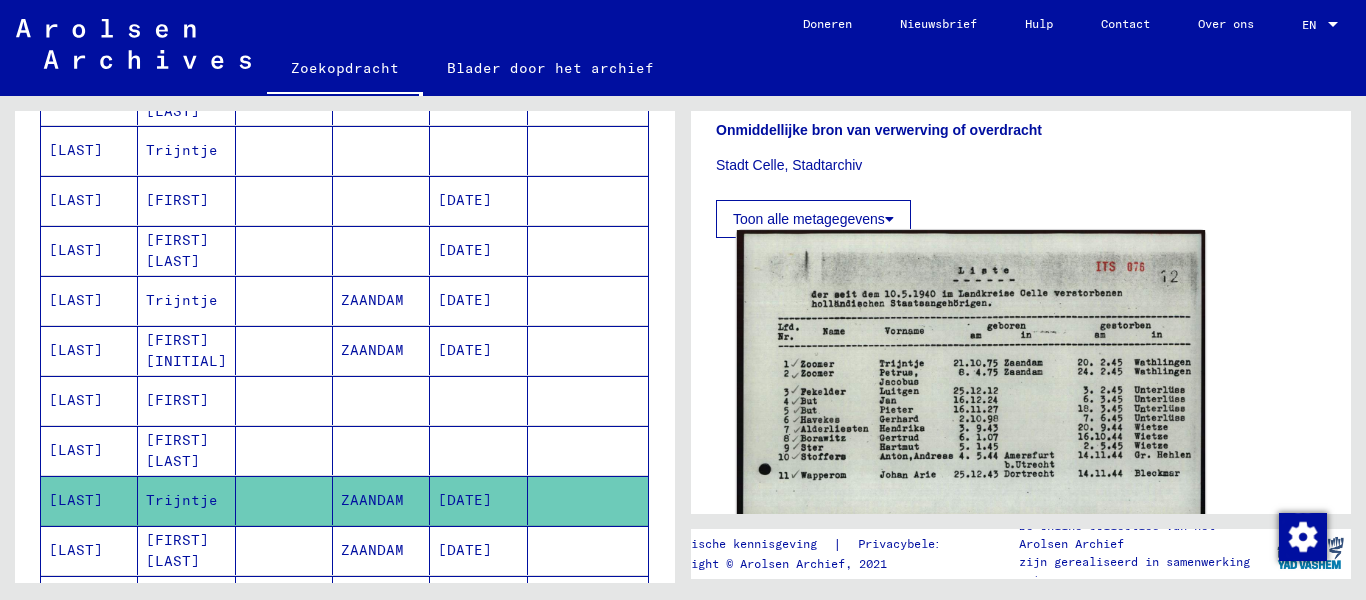 click 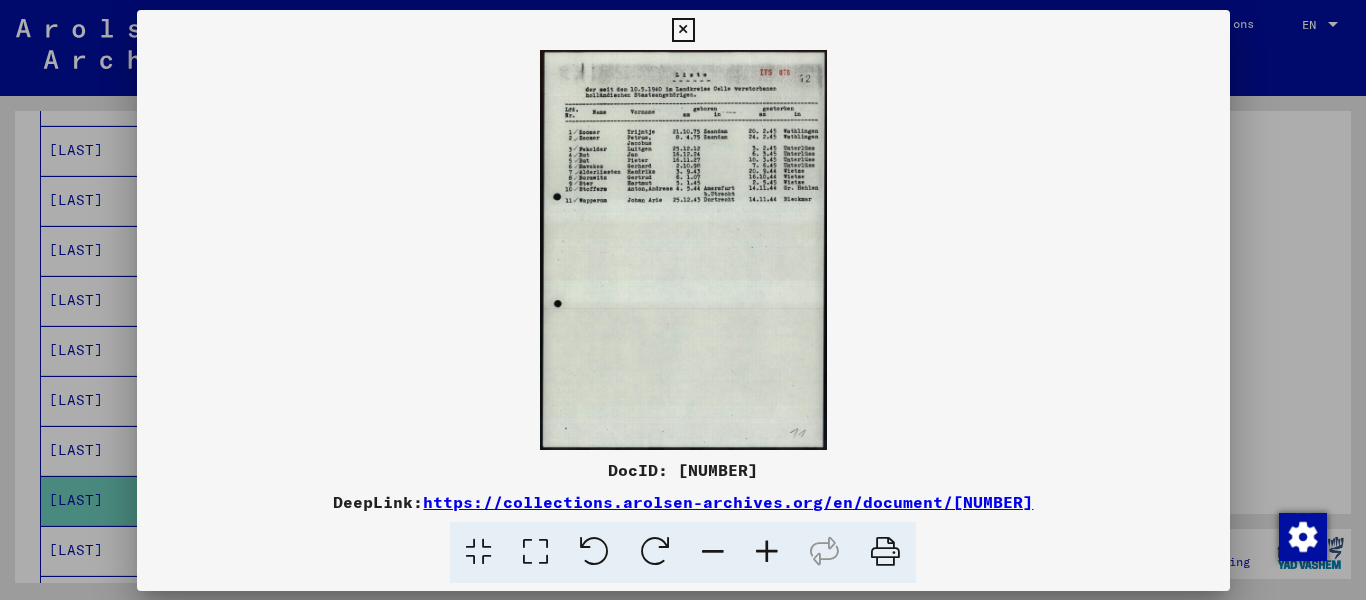 click on "DocID: [NUMBER]  DeepLink:  https://collections.arolsen-archives.org/en/document/[NUMBER]" at bounding box center [683, 296] 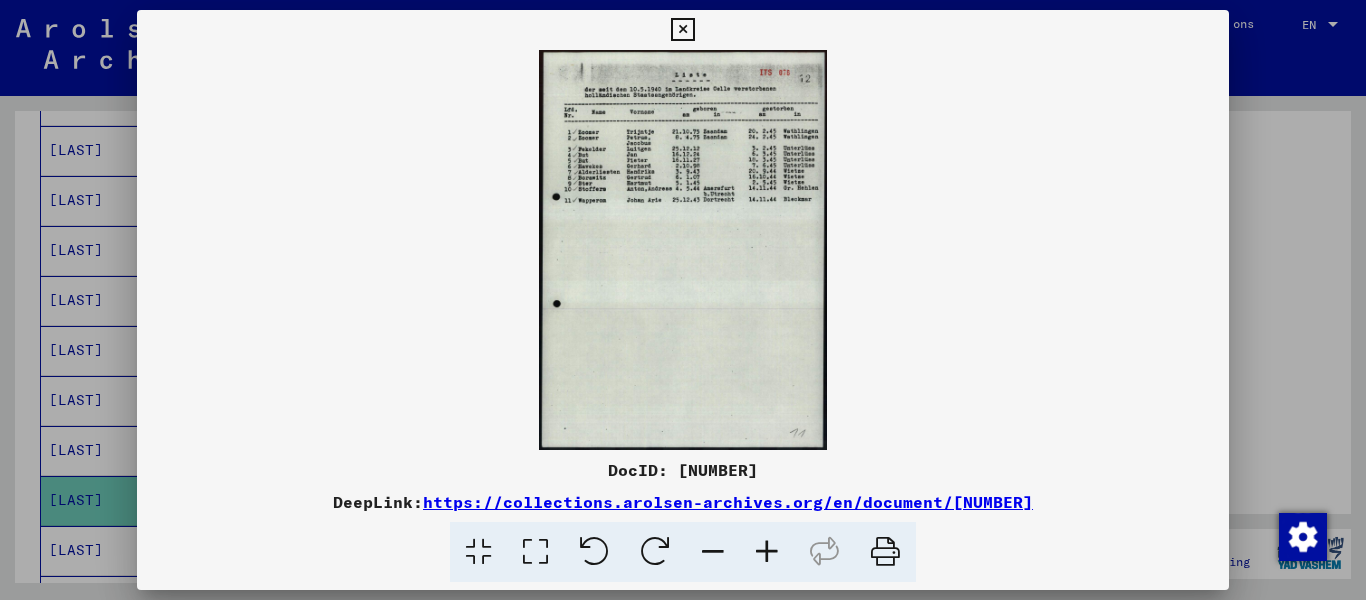 click at bounding box center [535, 552] 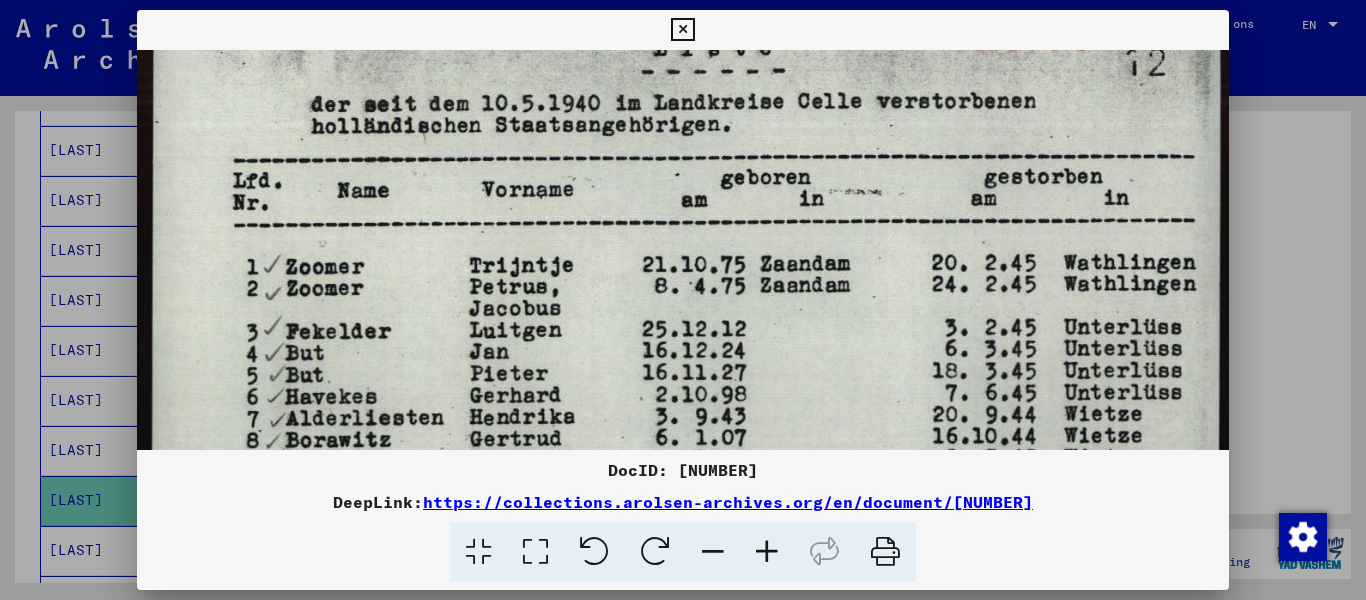scroll, scrollTop: 116, scrollLeft: 0, axis: vertical 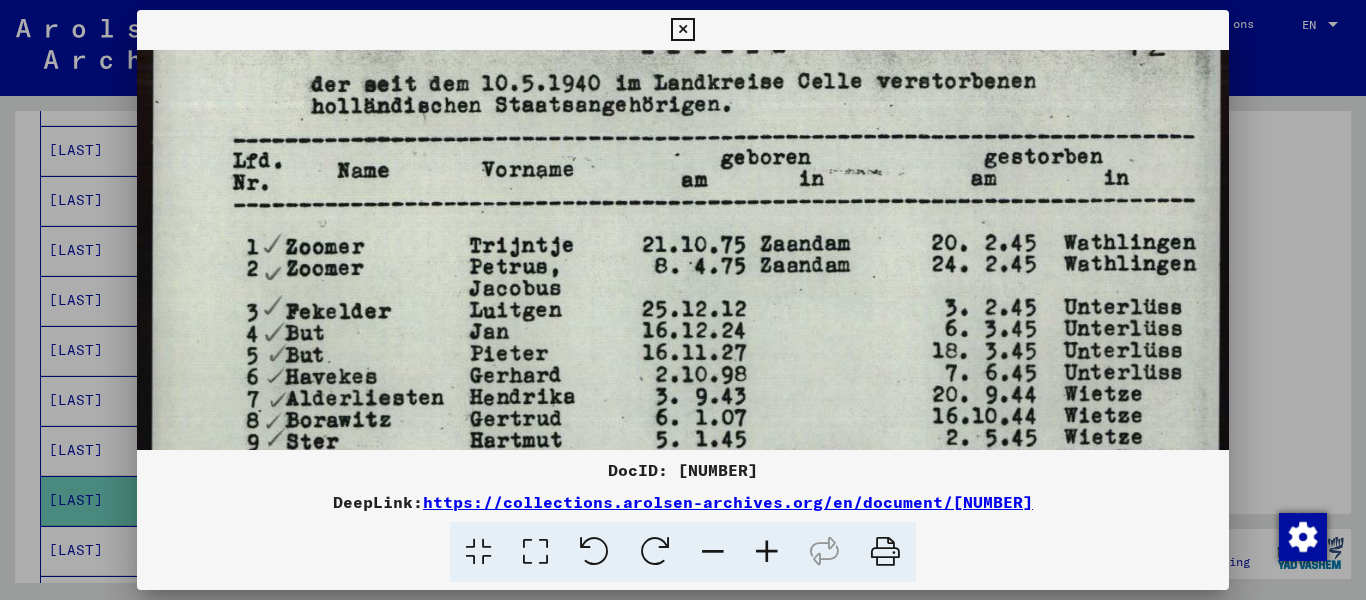 drag, startPoint x: 738, startPoint y: 383, endPoint x: 761, endPoint y: 267, distance: 118.258194 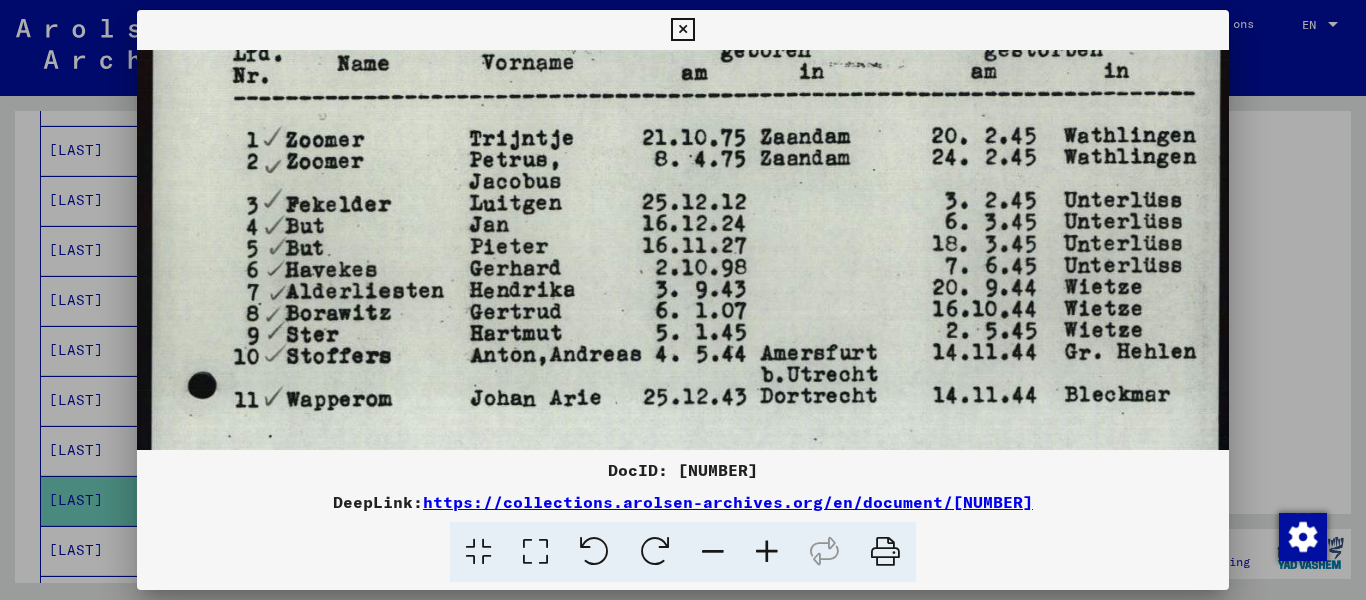 scroll, scrollTop: 222, scrollLeft: 0, axis: vertical 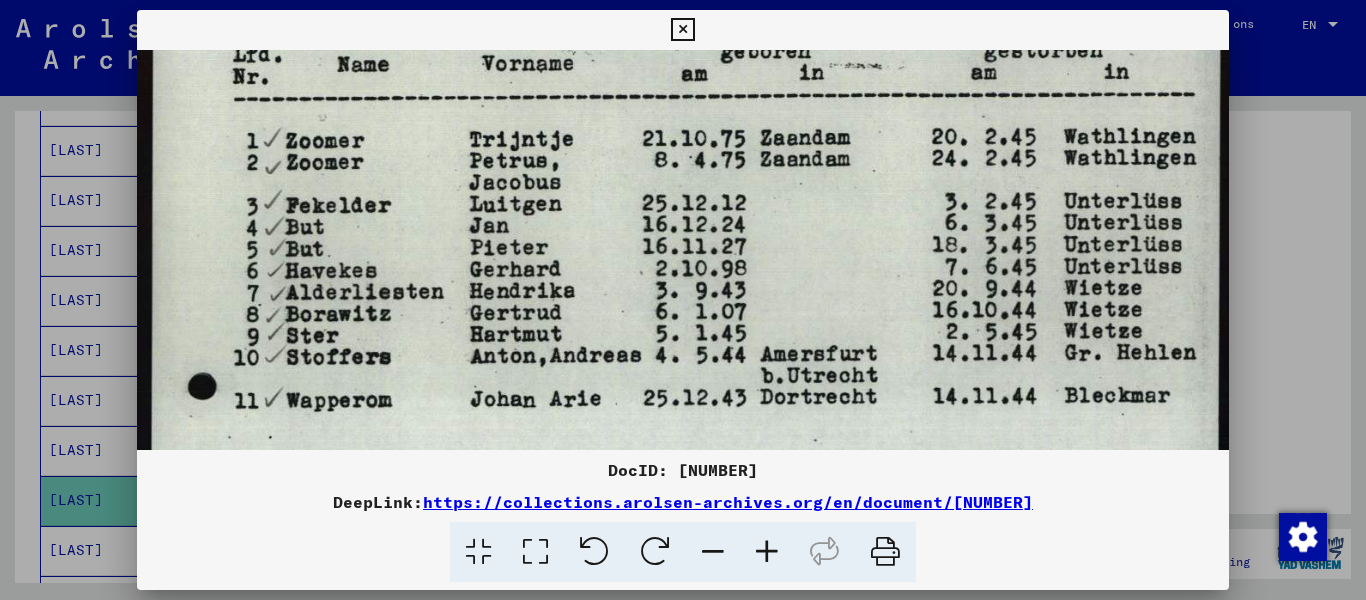 drag, startPoint x: 776, startPoint y: 368, endPoint x: 788, endPoint y: 261, distance: 107.67079 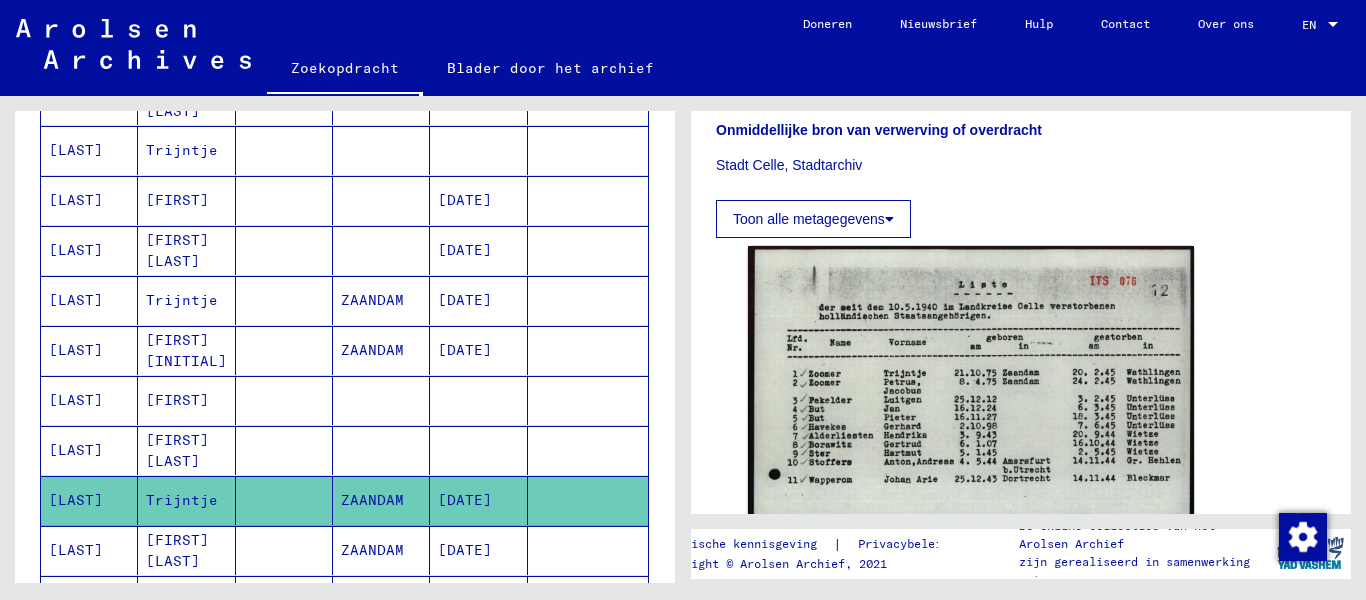 scroll, scrollTop: 600, scrollLeft: 0, axis: vertical 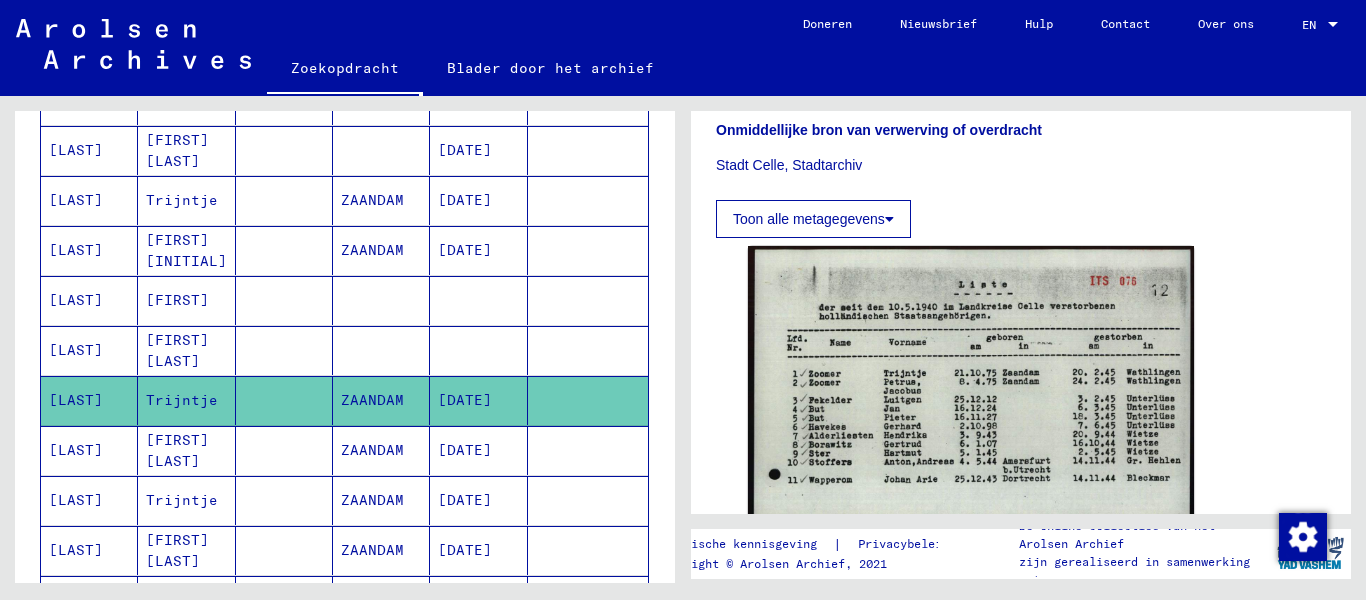 click on "[FIRST] [LAST]" at bounding box center (182, 500) 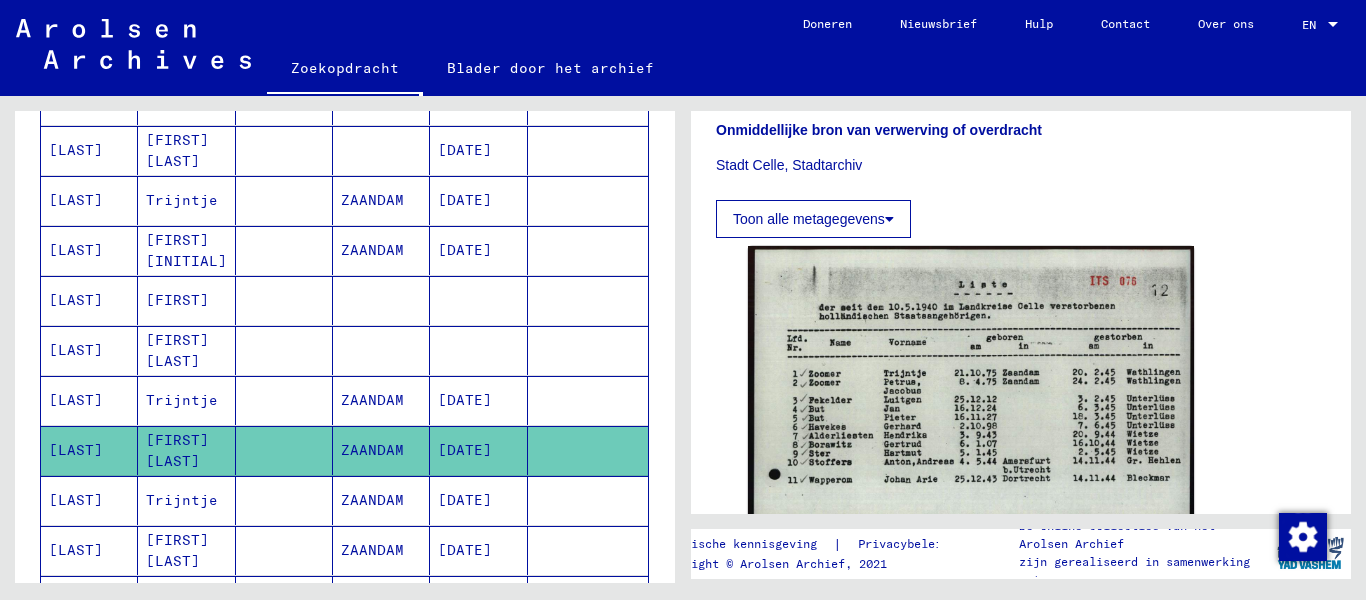 click on "Trijntje" at bounding box center (177, 550) 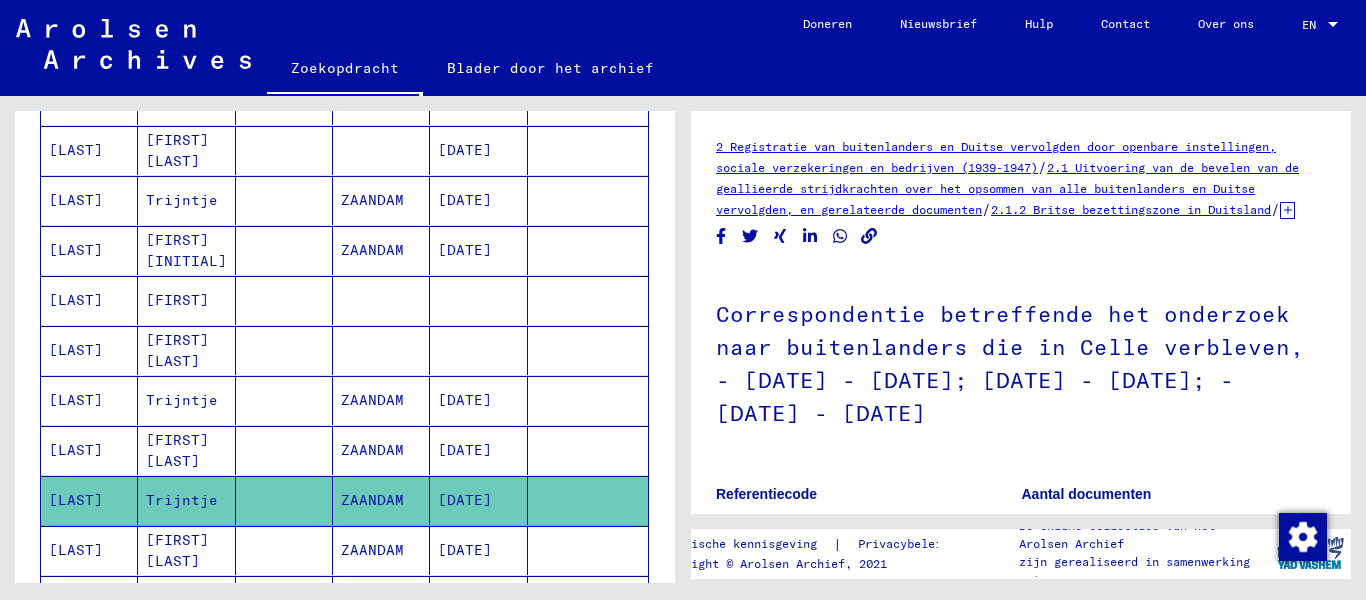 scroll, scrollTop: 200, scrollLeft: 0, axis: vertical 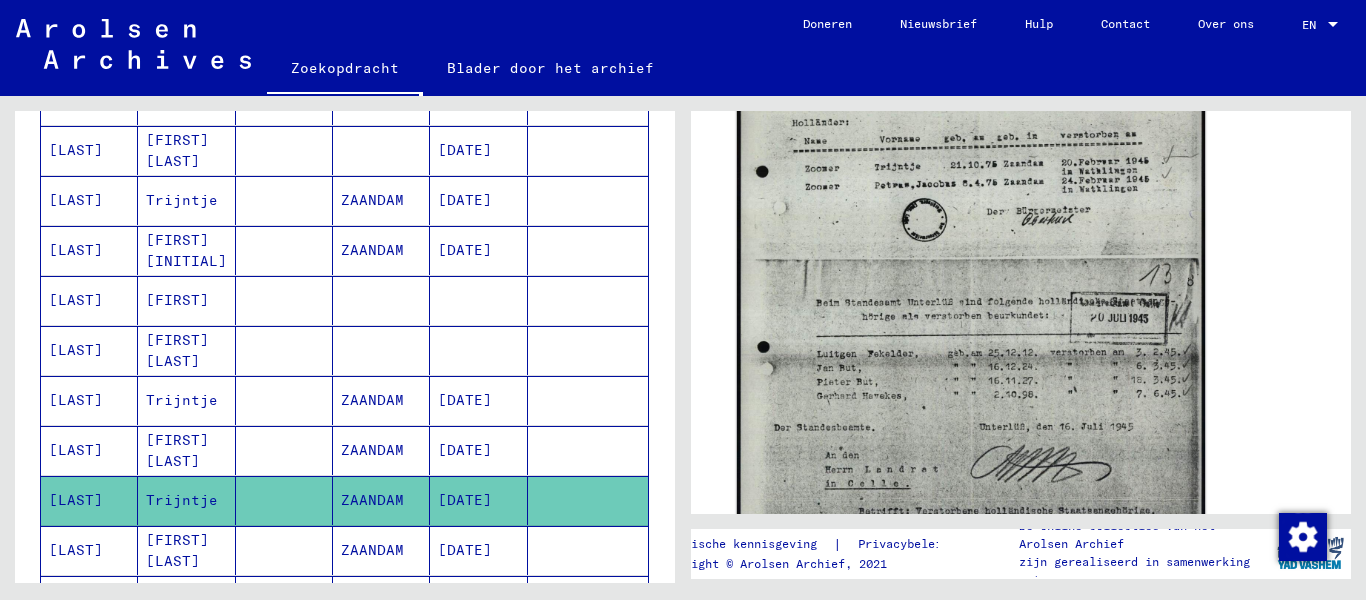 click 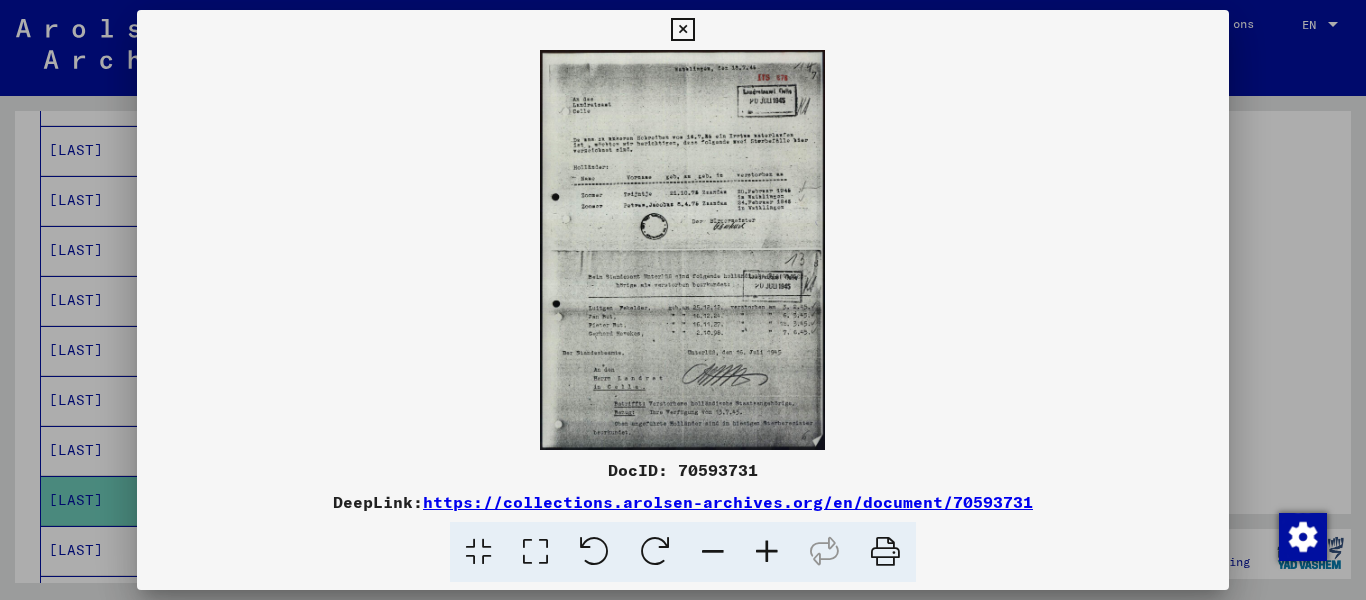 click at bounding box center [535, 552] 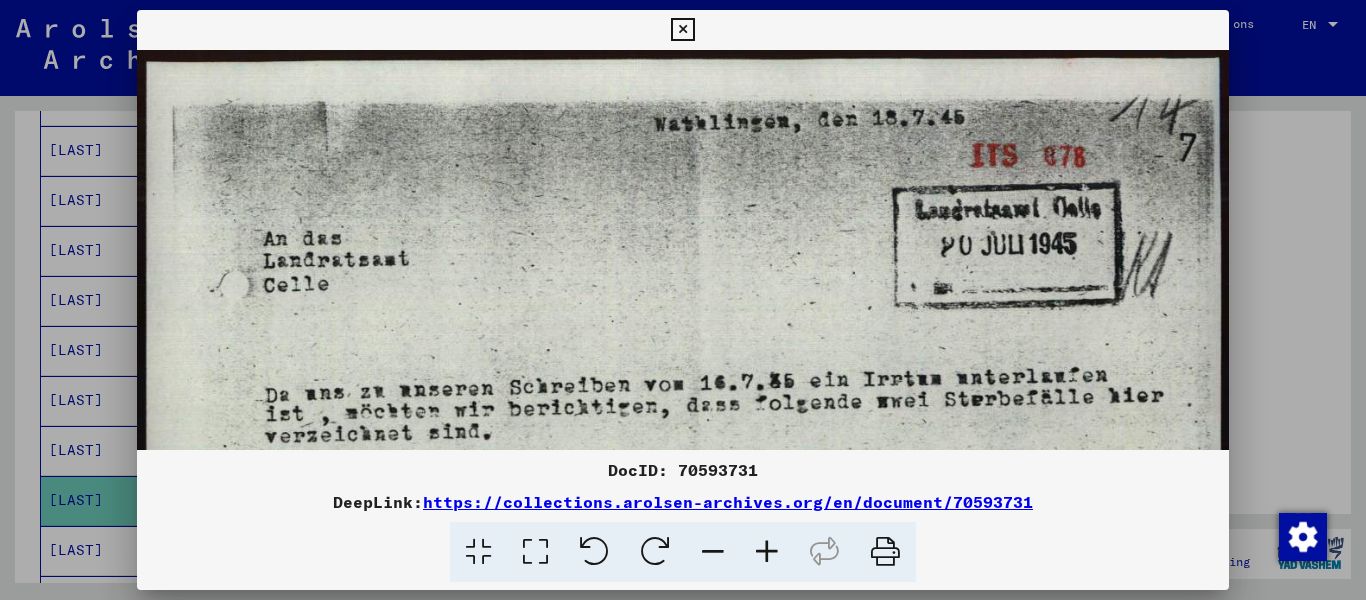 click at bounding box center (535, 552) 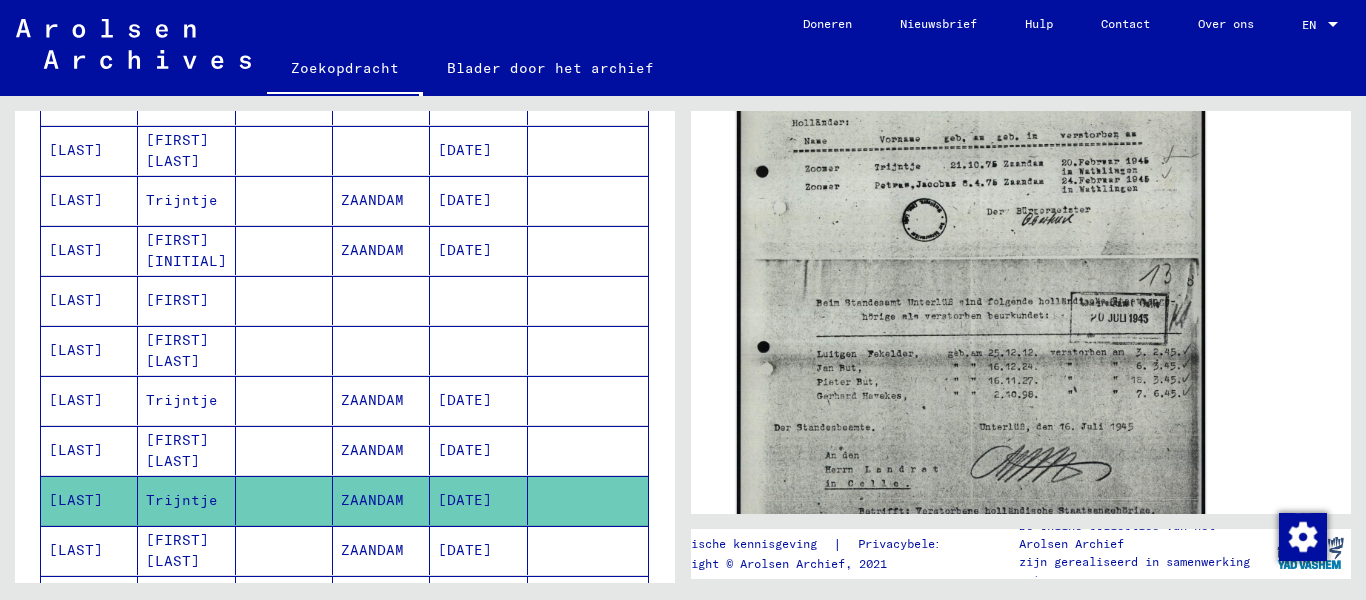 click 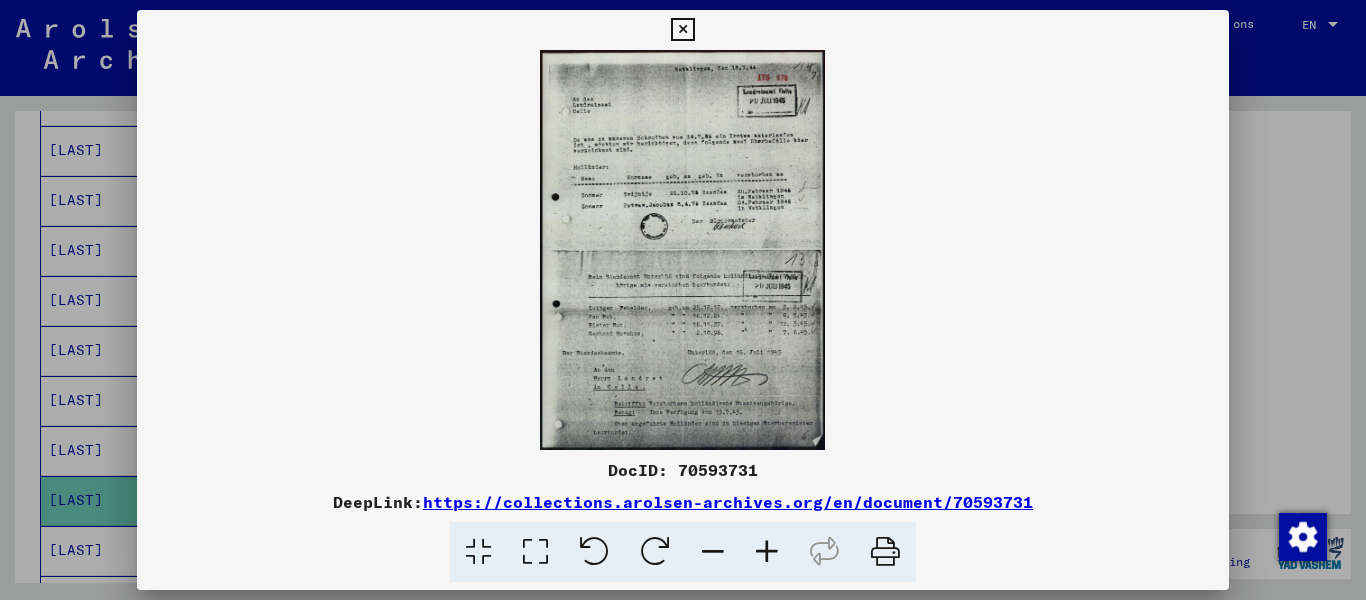 click at bounding box center (682, 30) 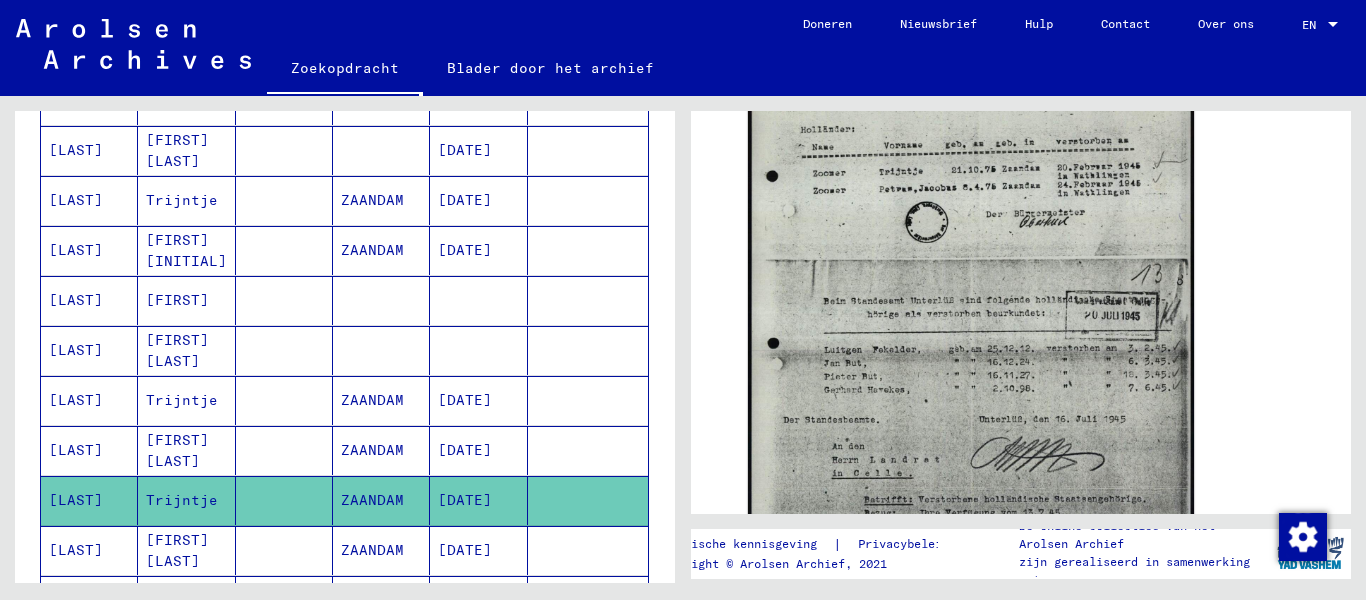 click on "ZAANDAM" 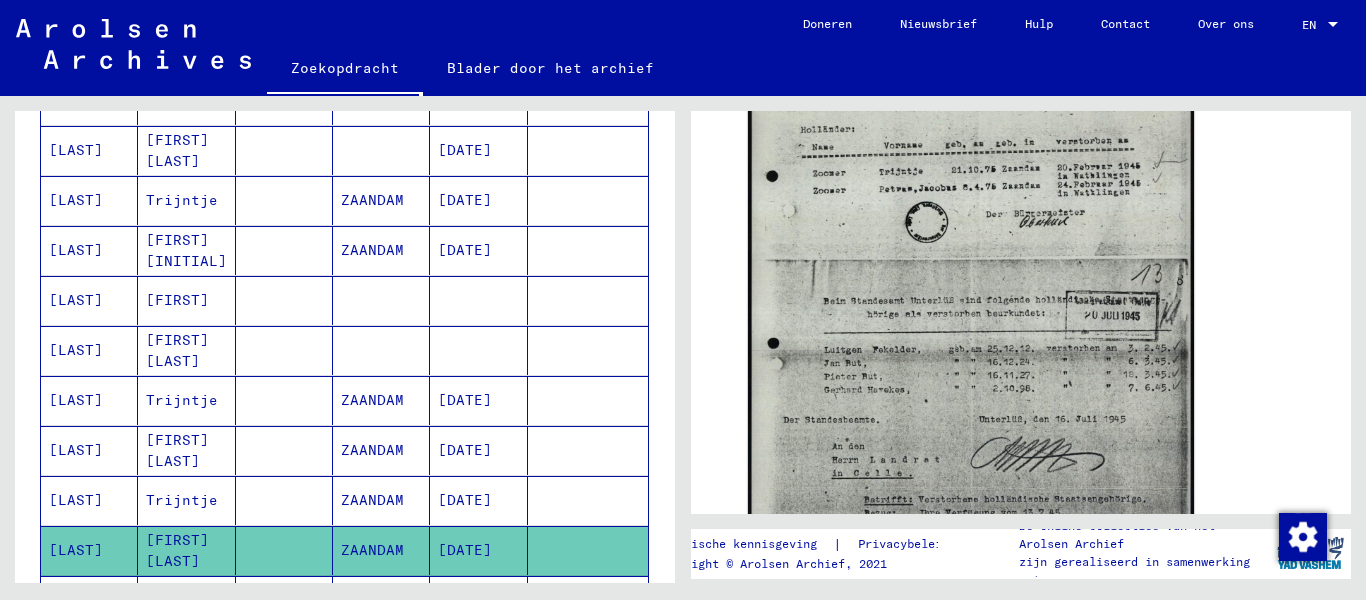 click on "ZAANDAM" 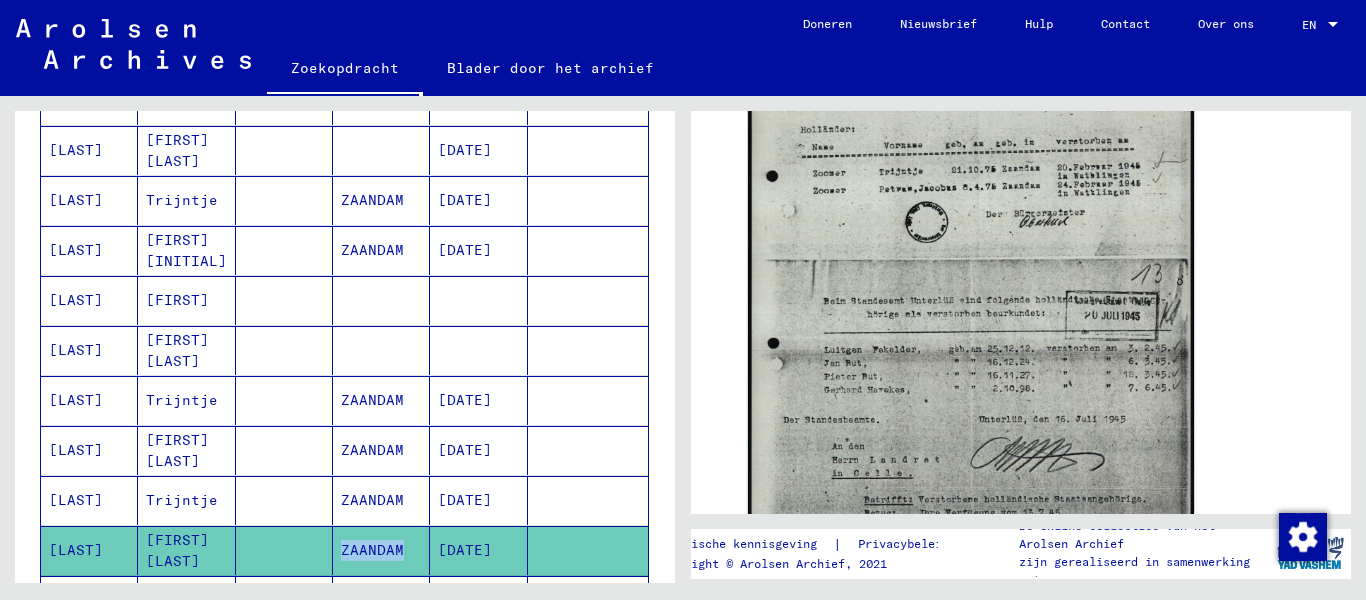 click on "ZAANDAM" 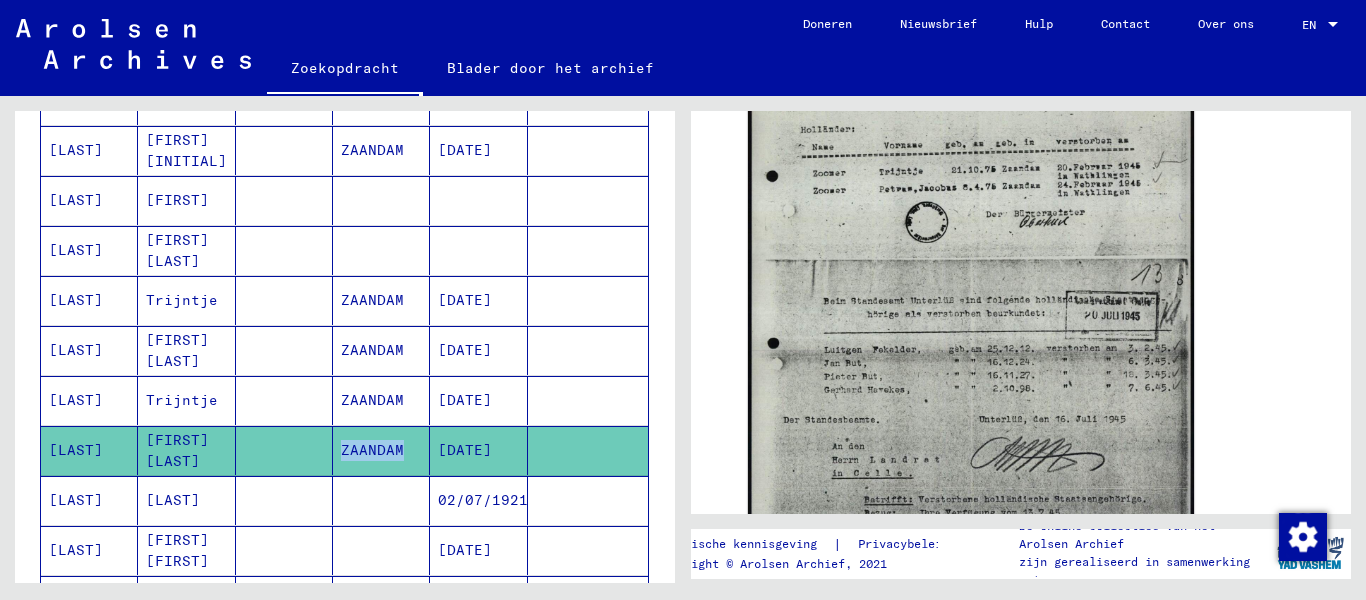 scroll, scrollTop: 800, scrollLeft: 0, axis: vertical 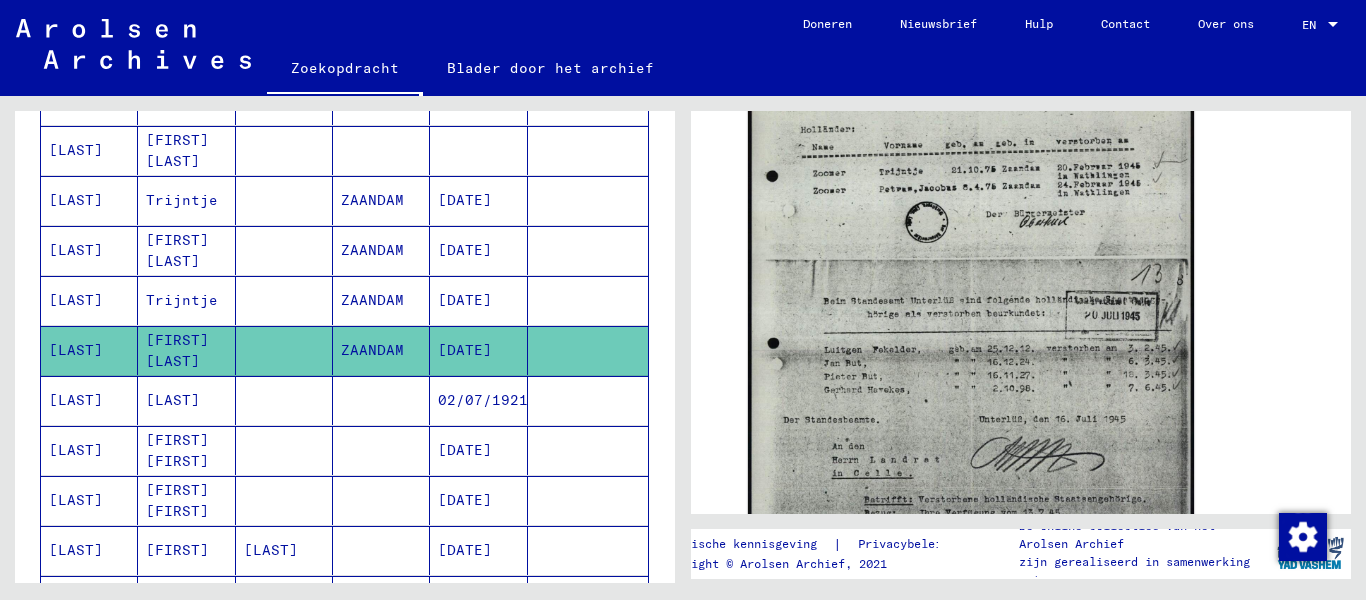 click at bounding box center (381, 450) 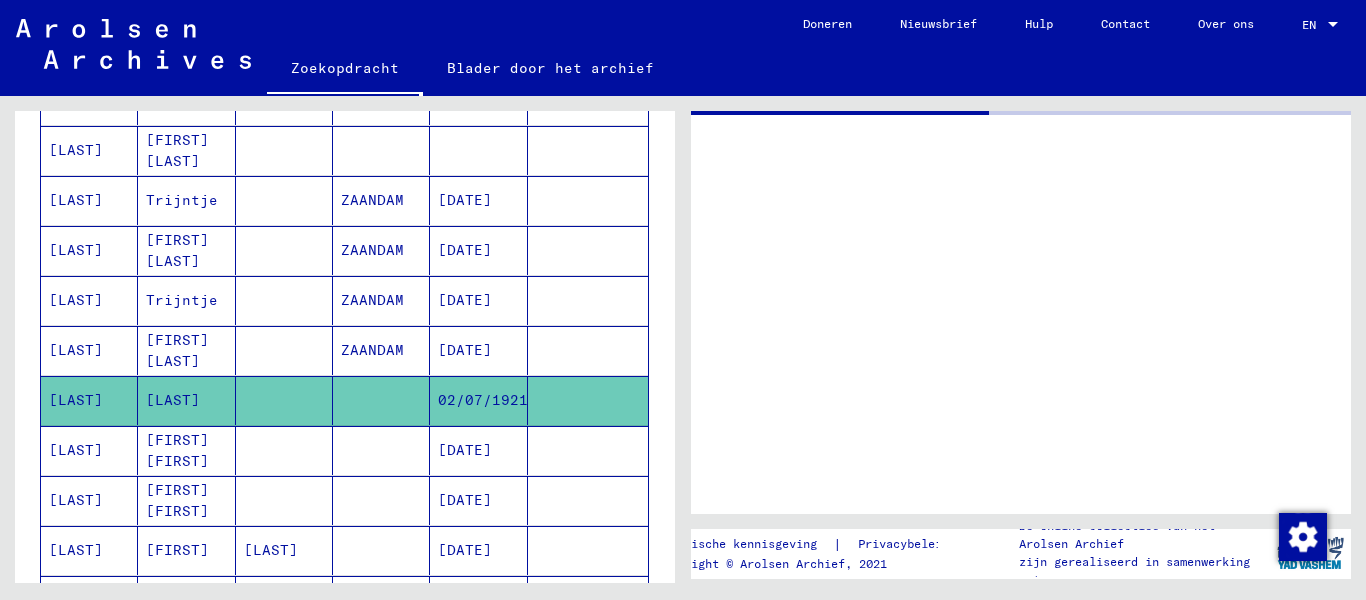 scroll, scrollTop: 0, scrollLeft: 0, axis: both 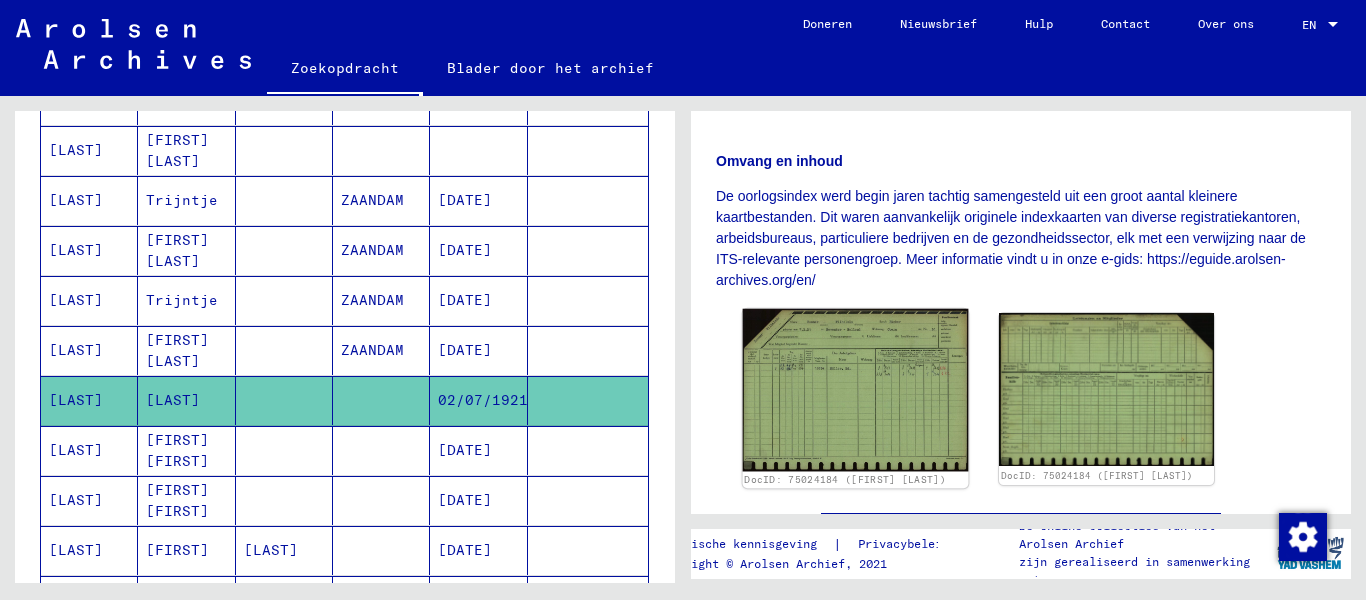 click 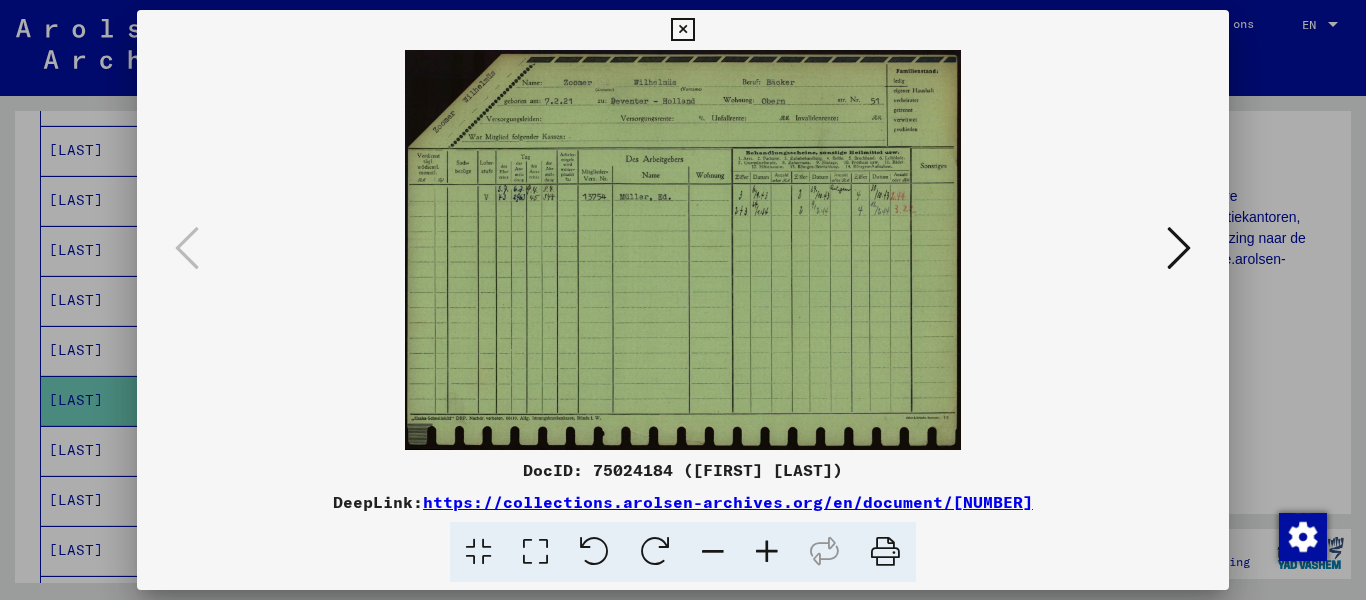 click at bounding box center [535, 552] 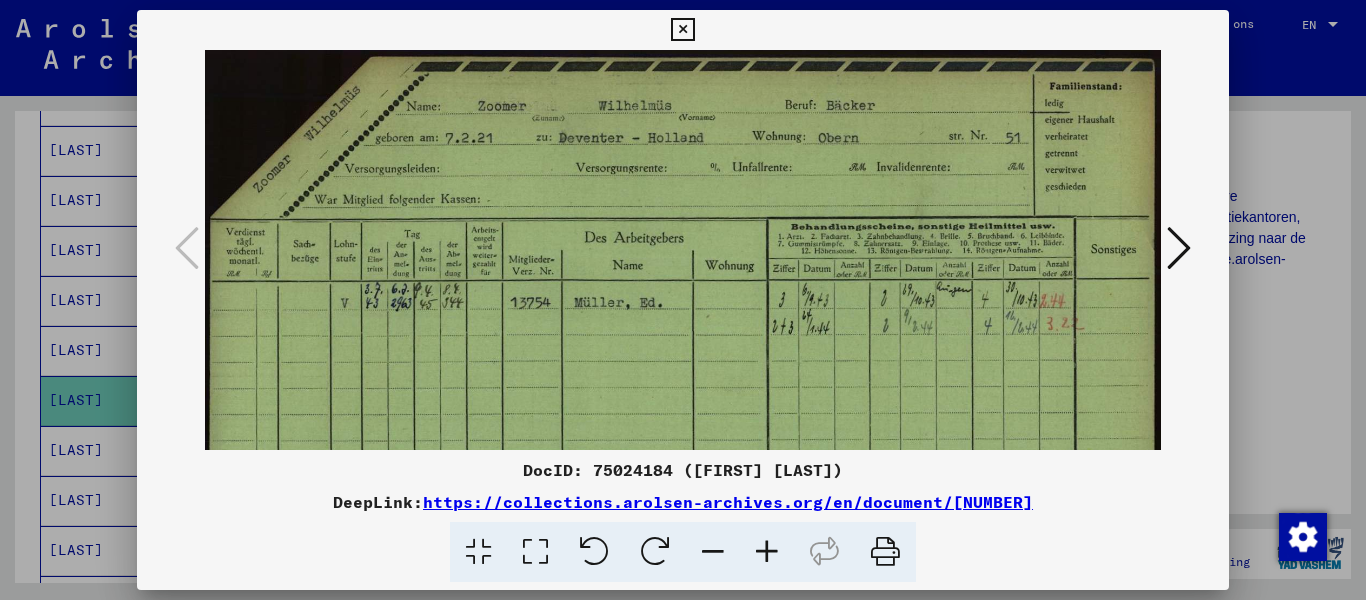 click at bounding box center (682, 30) 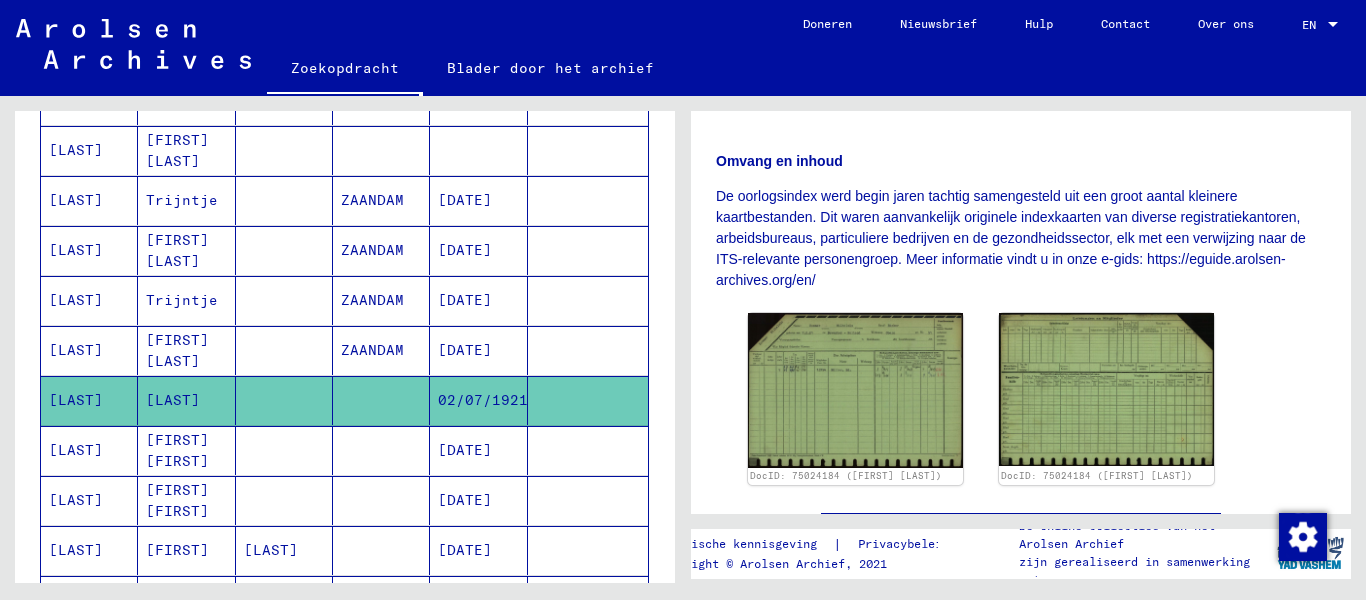 click on "[FIRST] [FIRST]" at bounding box center [177, 500] 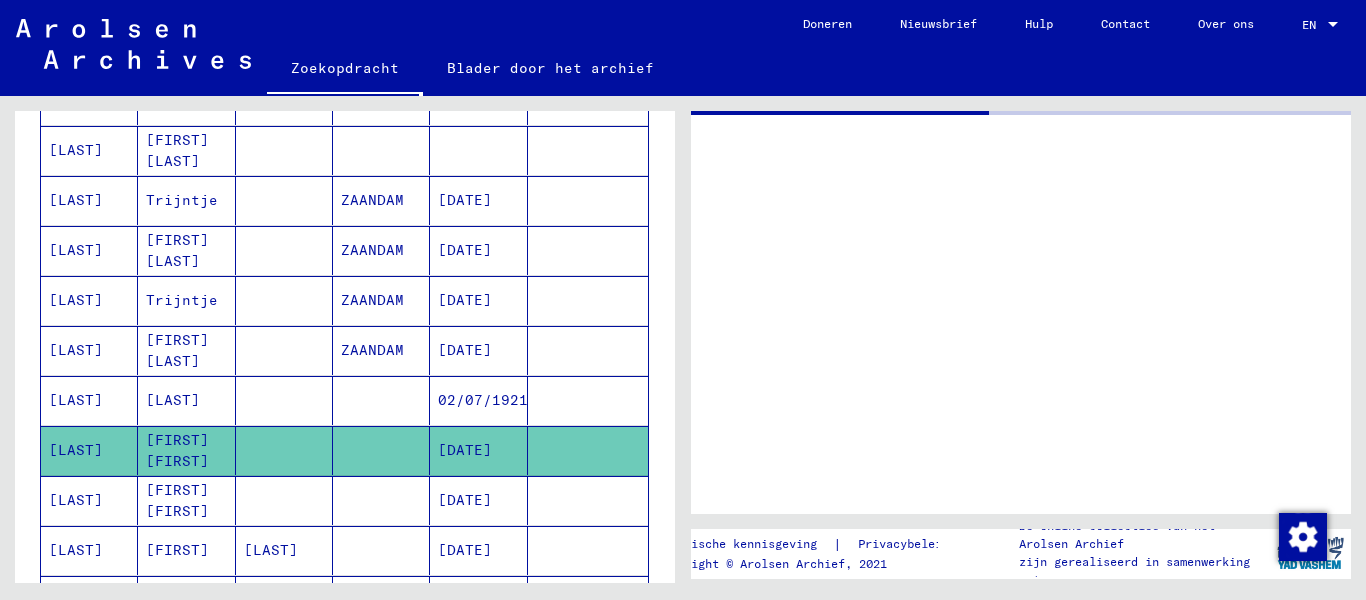 scroll, scrollTop: 0, scrollLeft: 0, axis: both 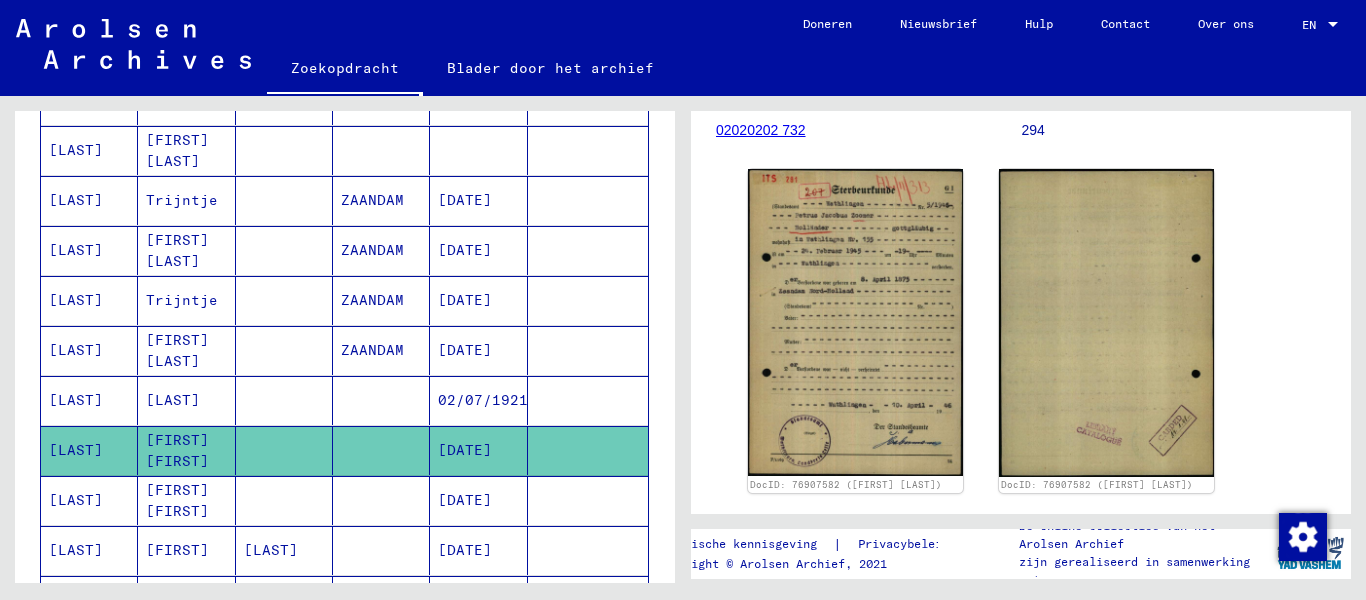 click on "[FIRST] [FIRST]" at bounding box center [177, 550] 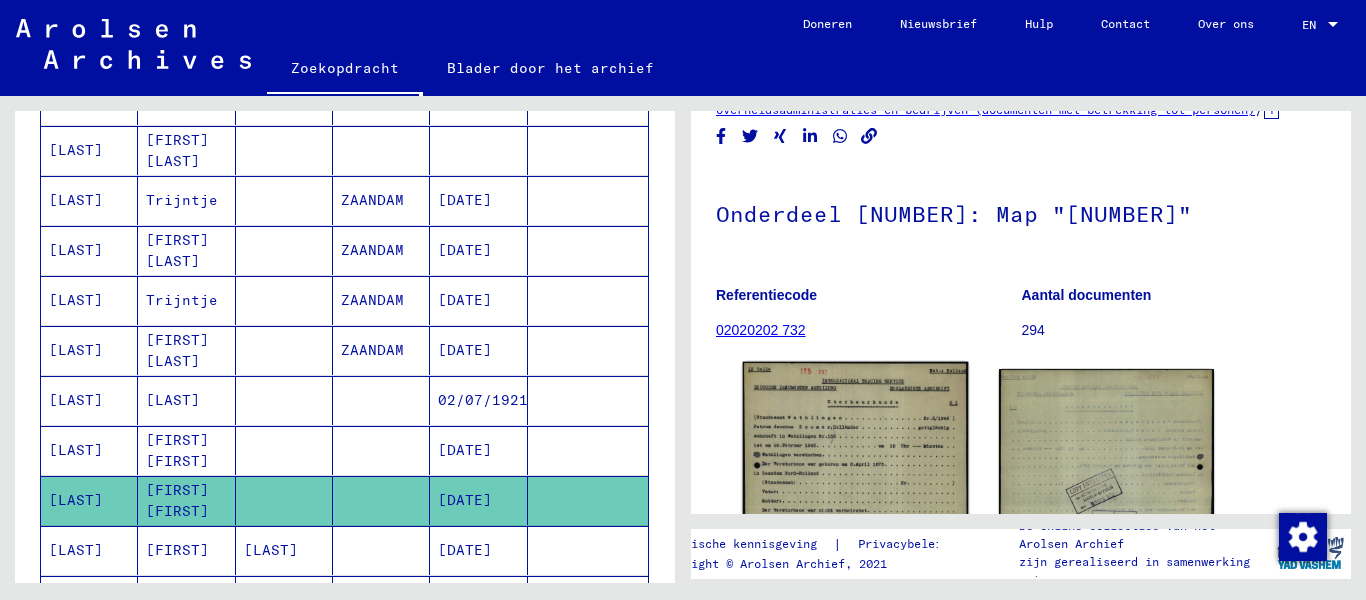 scroll, scrollTop: 300, scrollLeft: 0, axis: vertical 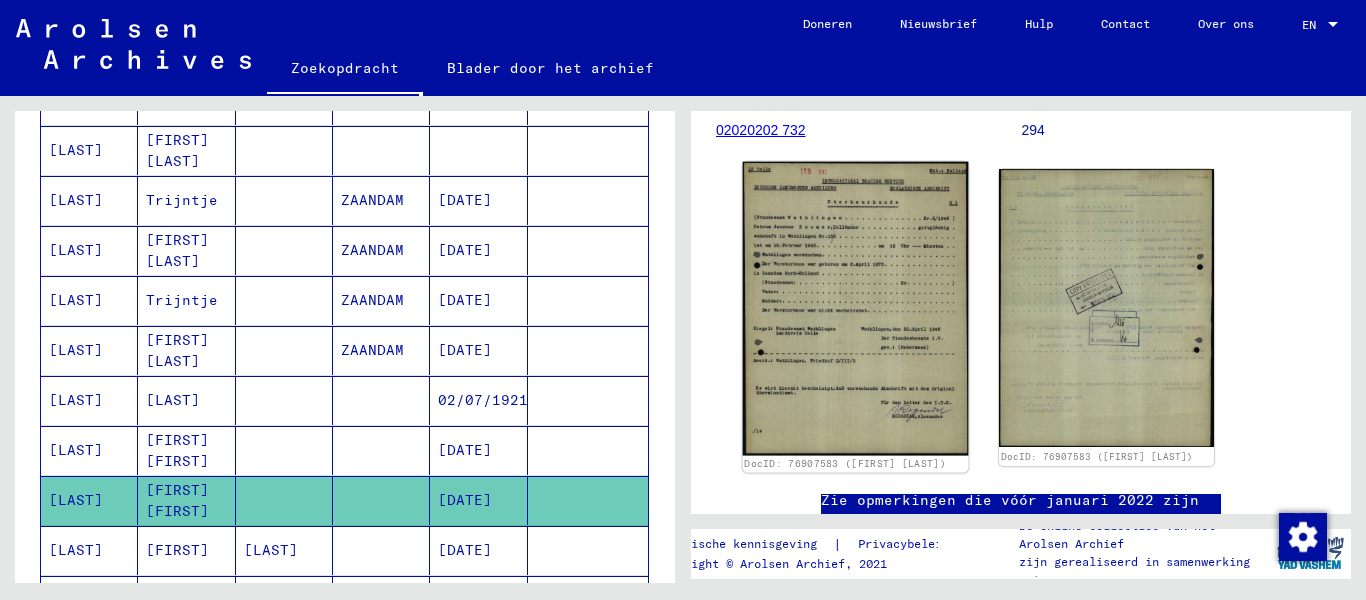 click 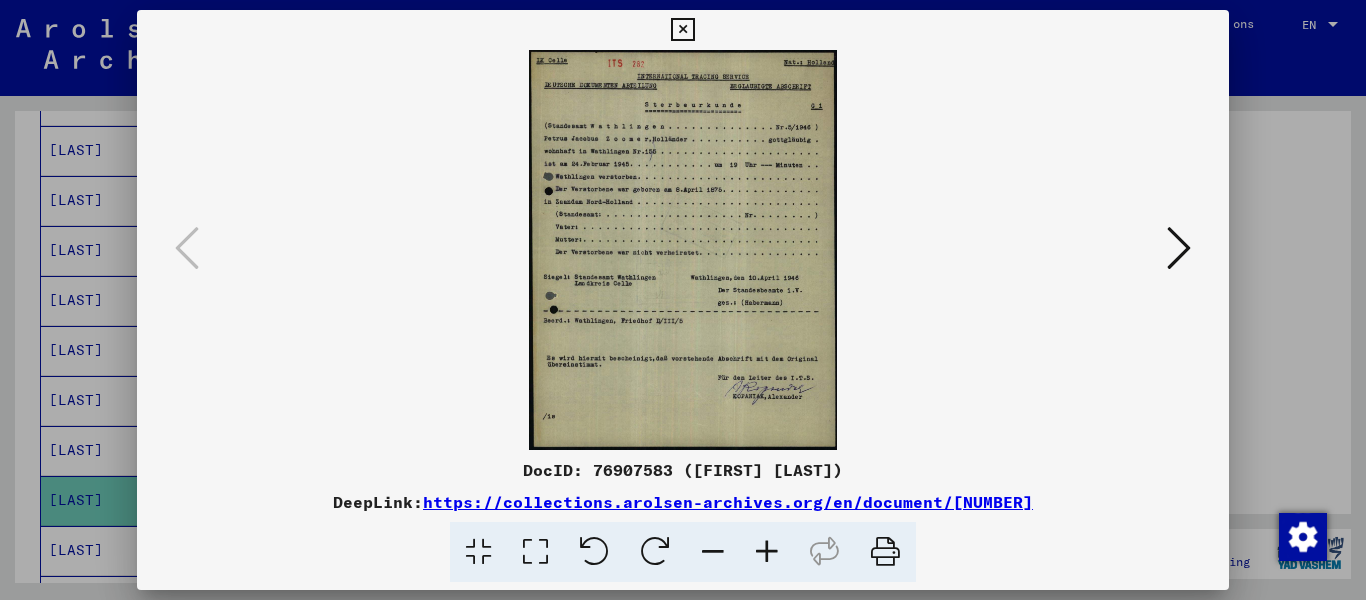 click at bounding box center (535, 552) 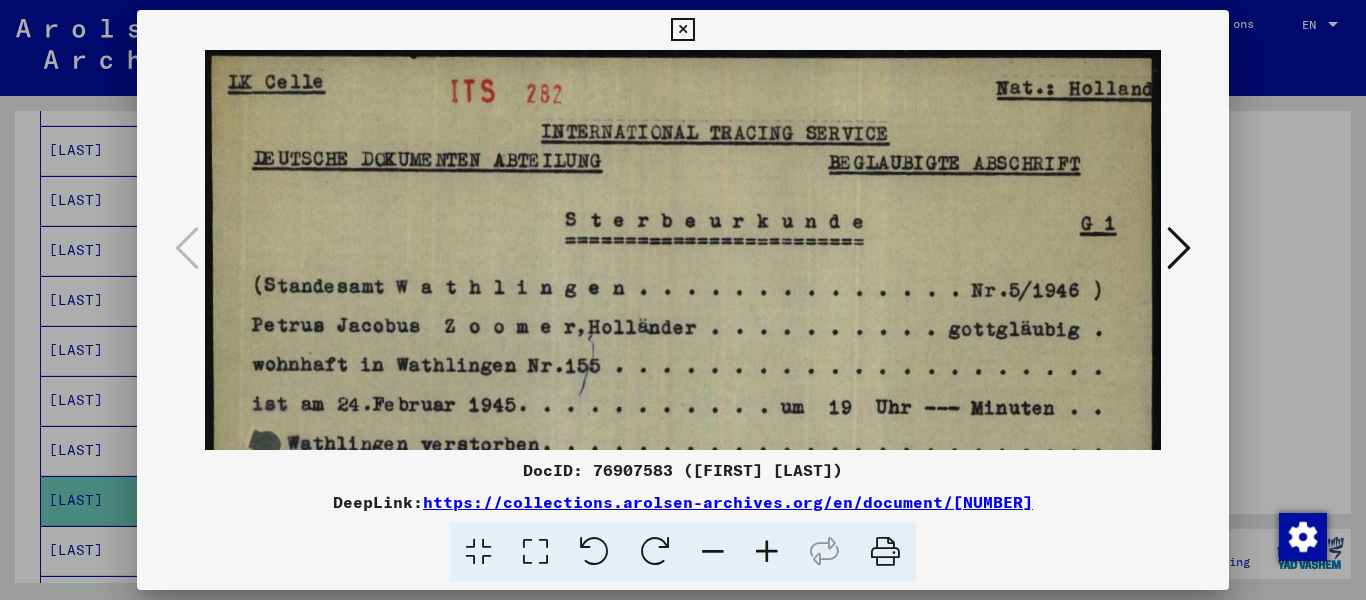 click at bounding box center [535, 552] 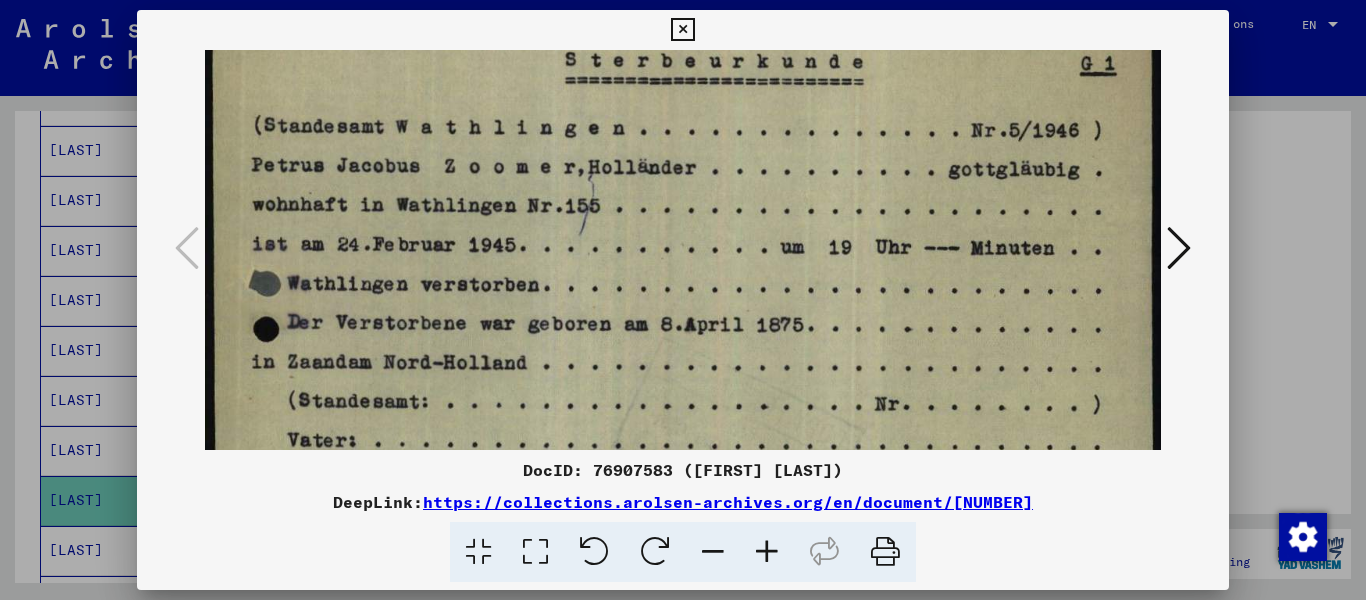 drag, startPoint x: 743, startPoint y: 392, endPoint x: 777, endPoint y: 235, distance: 160.63934 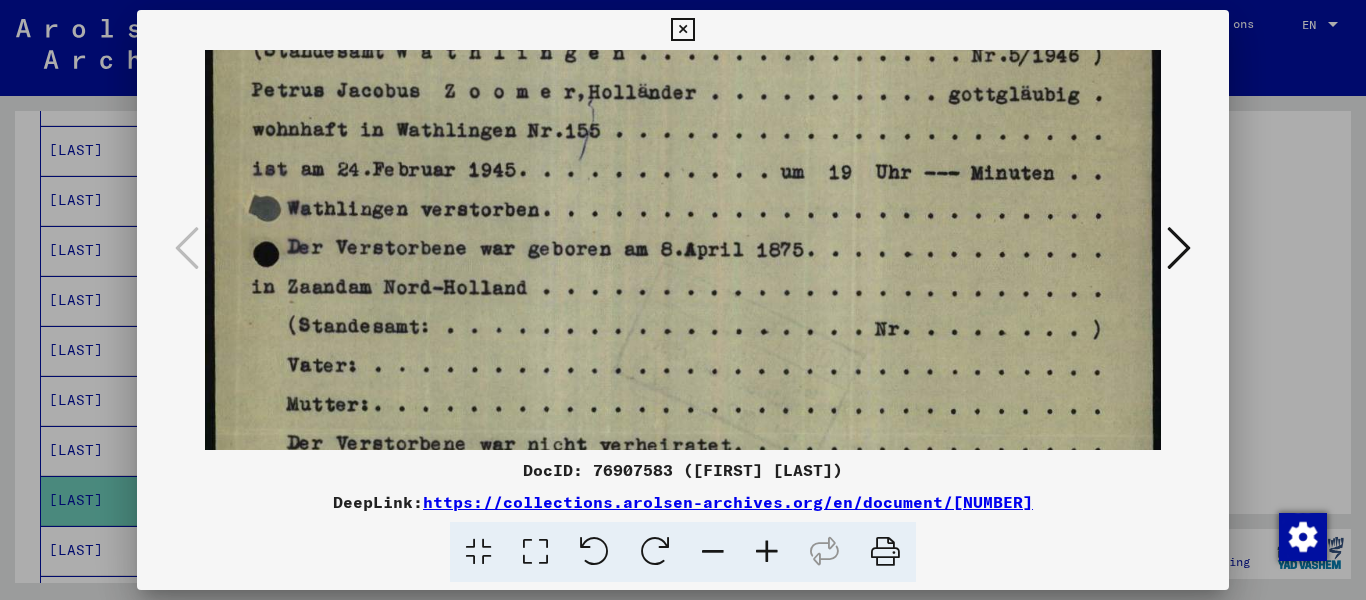 scroll, scrollTop: 236, scrollLeft: 0, axis: vertical 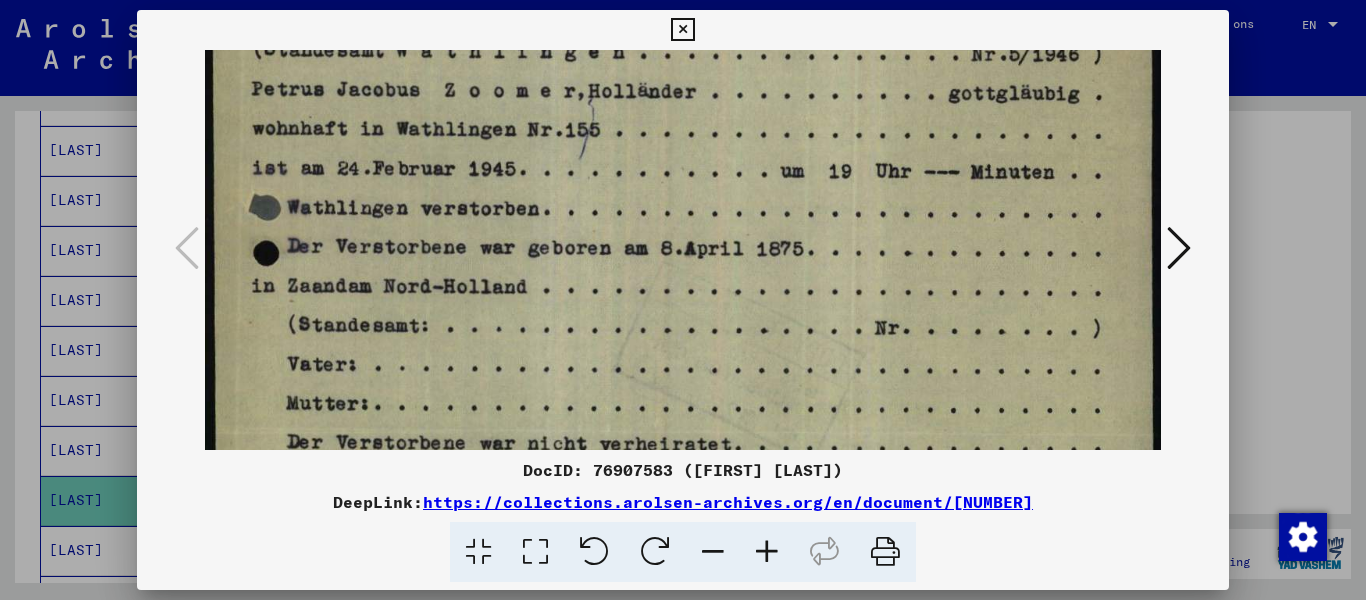 drag, startPoint x: 872, startPoint y: 345, endPoint x: 874, endPoint y: 266, distance: 79.025314 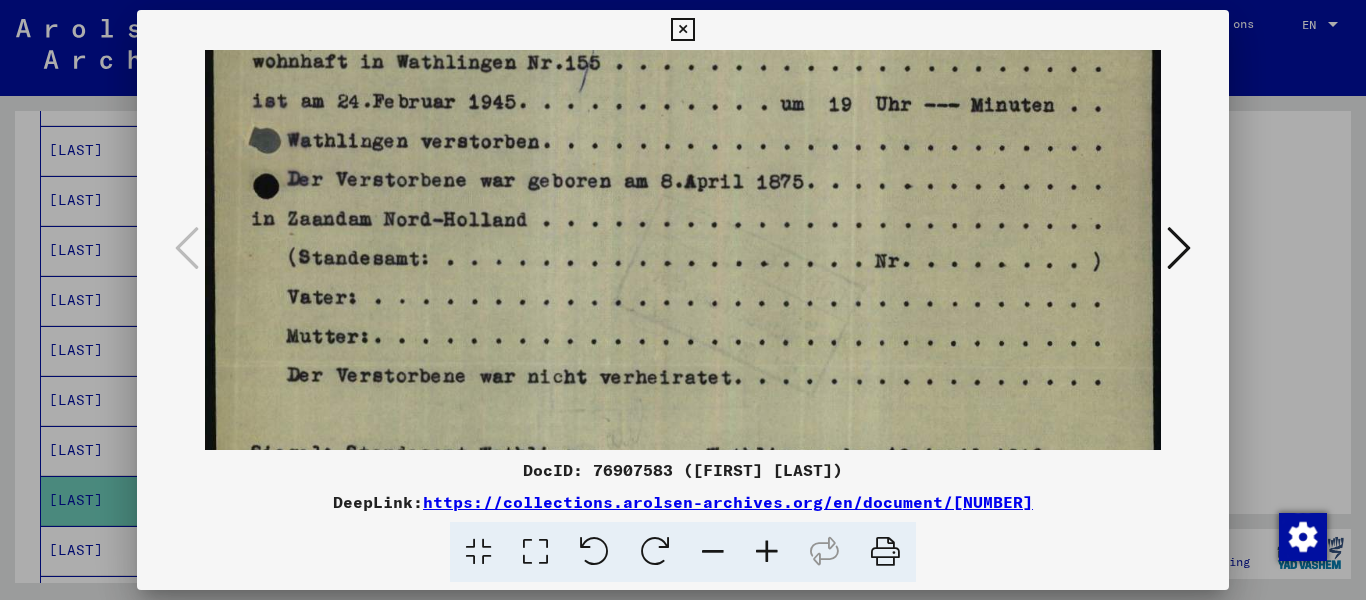 scroll, scrollTop: 310, scrollLeft: 0, axis: vertical 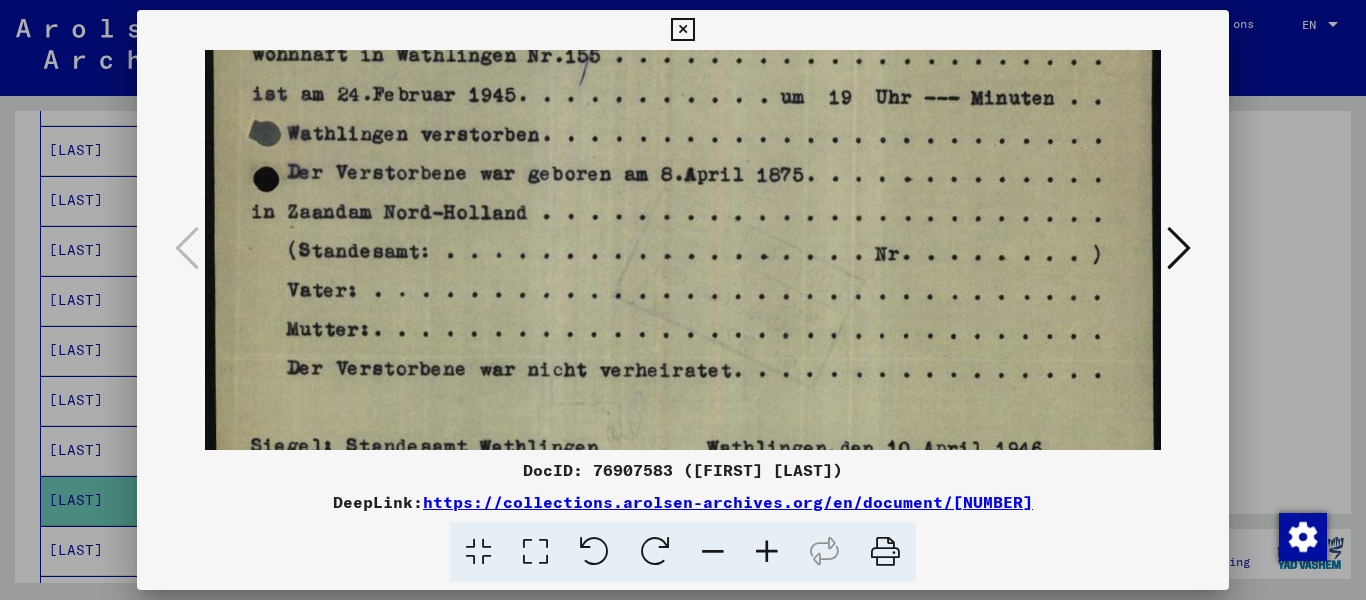 drag, startPoint x: 823, startPoint y: 369, endPoint x: 804, endPoint y: 296, distance: 75.43209 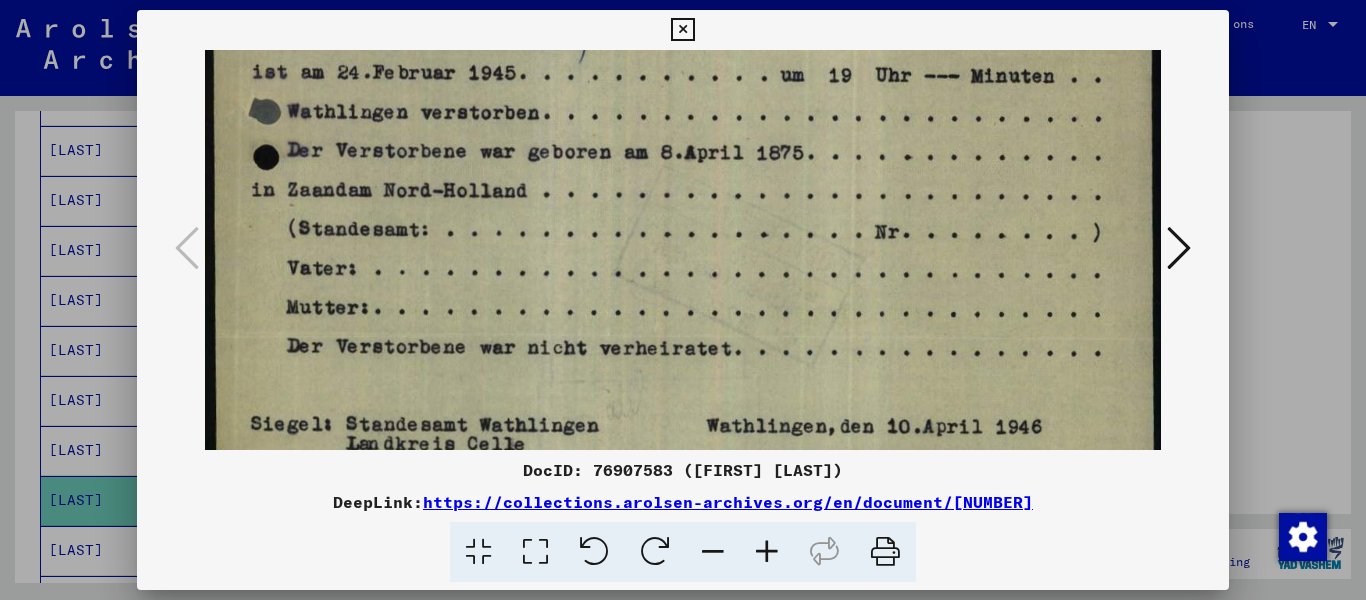 scroll, scrollTop: 333, scrollLeft: 0, axis: vertical 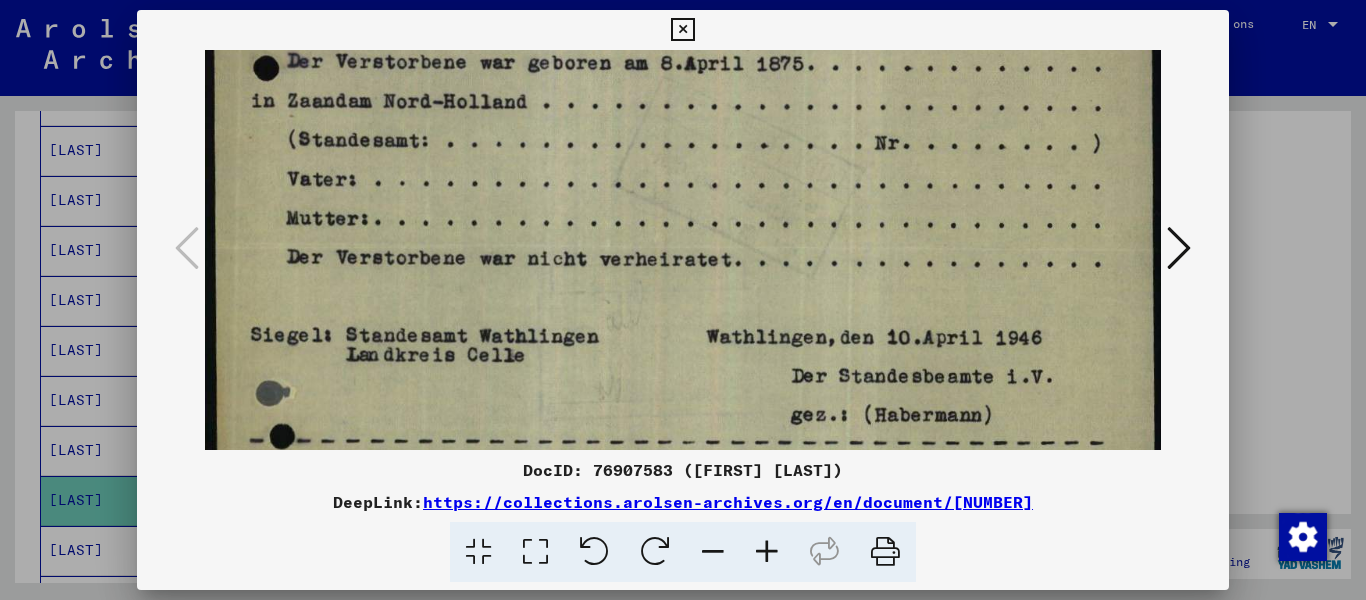 drag, startPoint x: 788, startPoint y: 384, endPoint x: 817, endPoint y: 273, distance: 114.72576 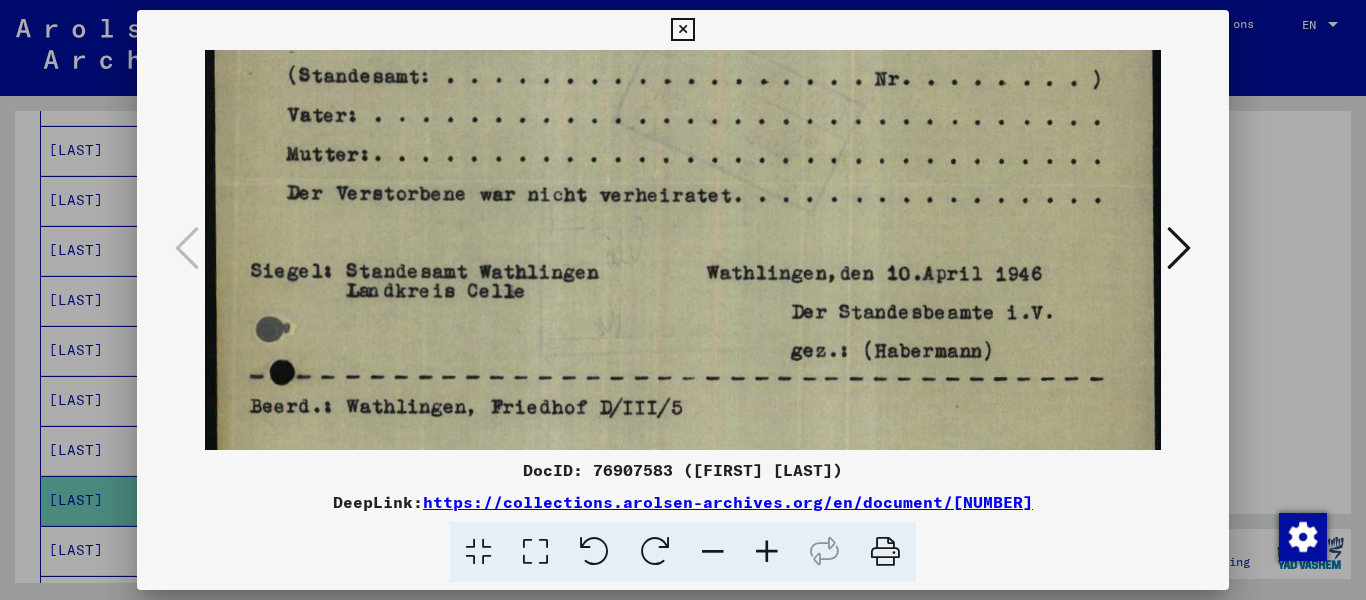 drag, startPoint x: 809, startPoint y: 330, endPoint x: 812, endPoint y: 266, distance: 64.070274 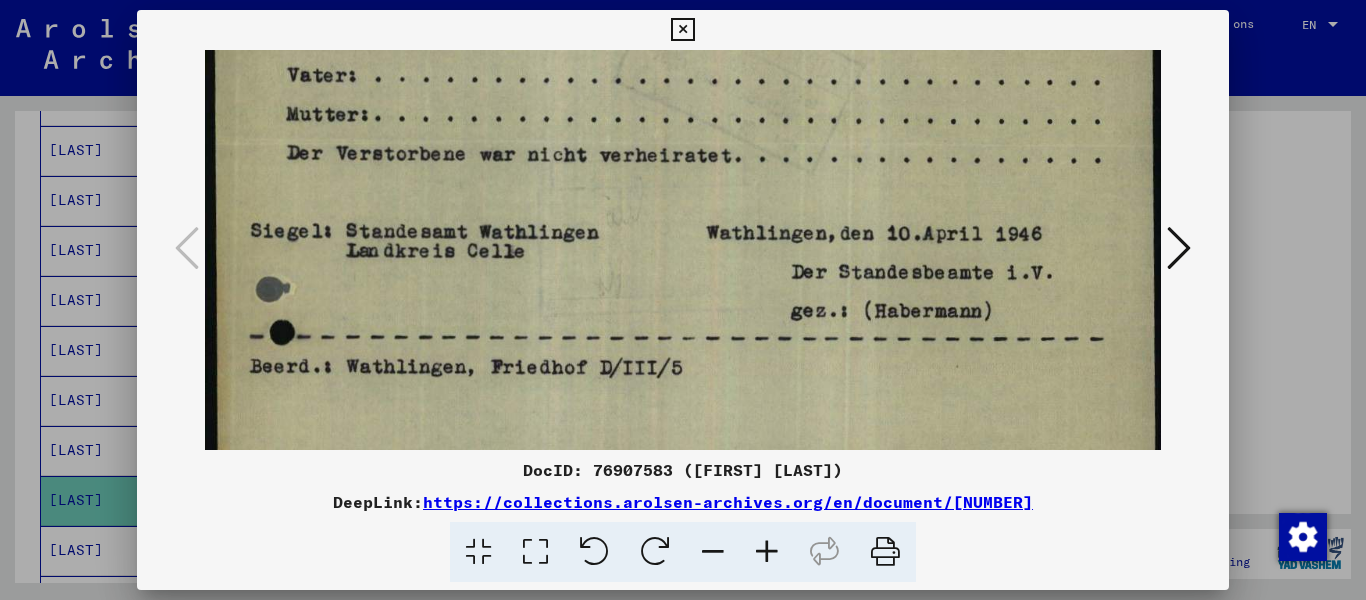 scroll, scrollTop: 544, scrollLeft: 0, axis: vertical 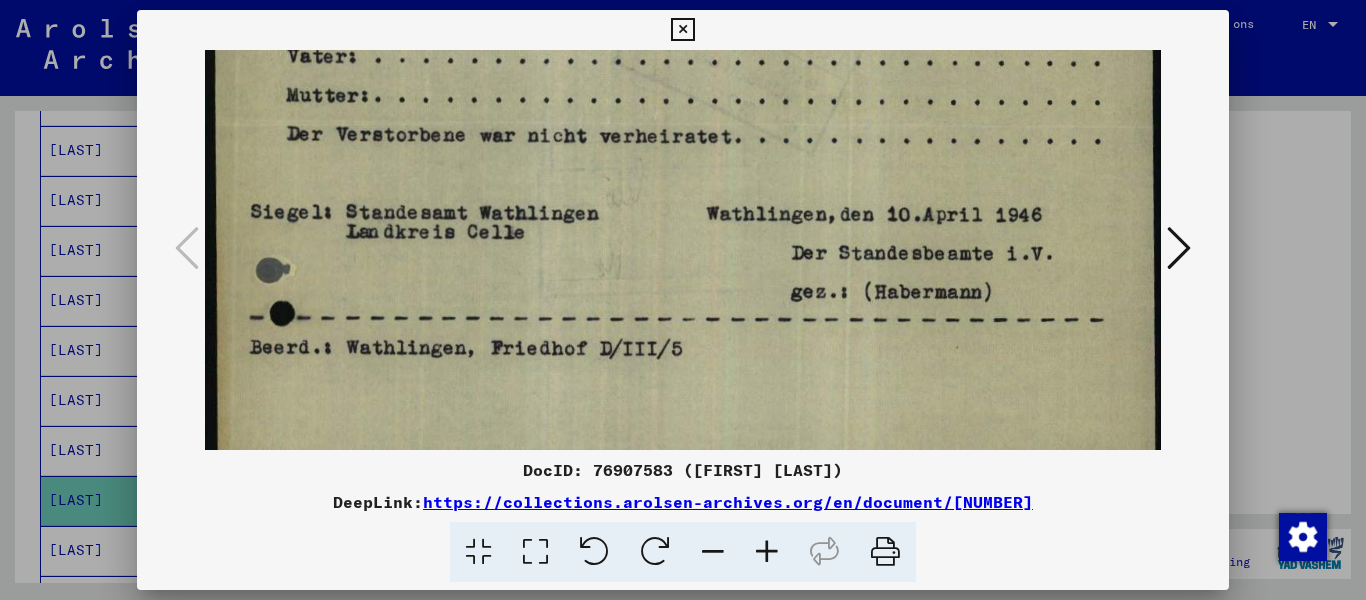 drag, startPoint x: 786, startPoint y: 337, endPoint x: 796, endPoint y: 278, distance: 59.841457 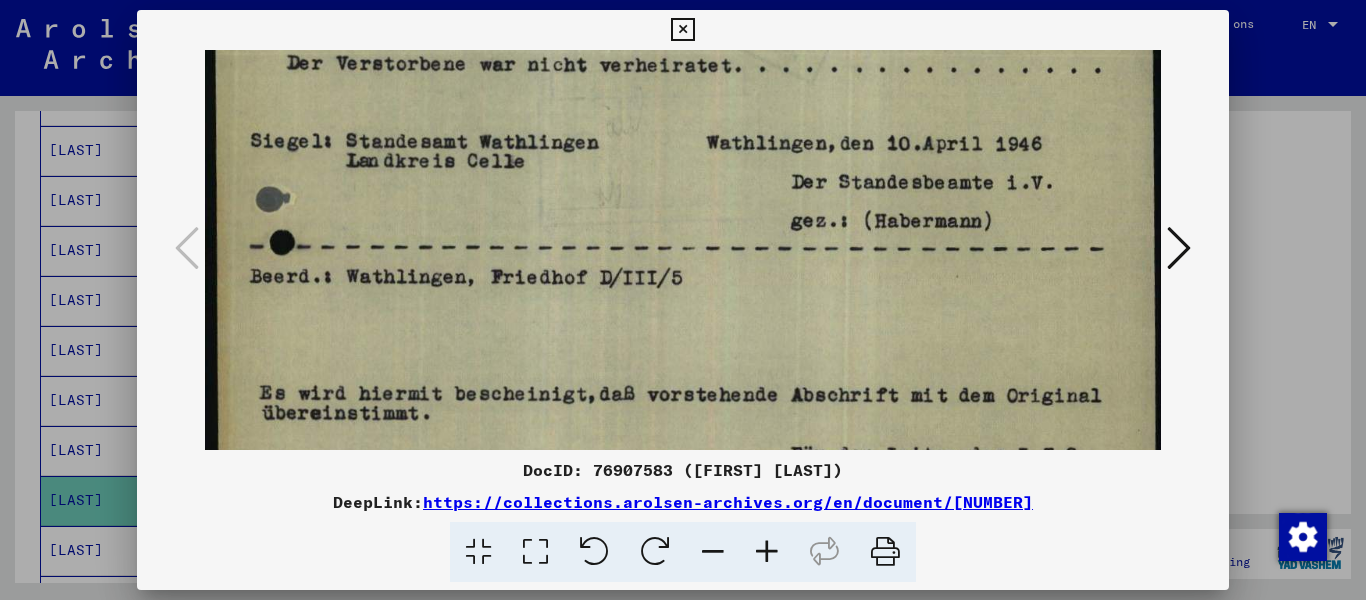 scroll, scrollTop: 618, scrollLeft: 0, axis: vertical 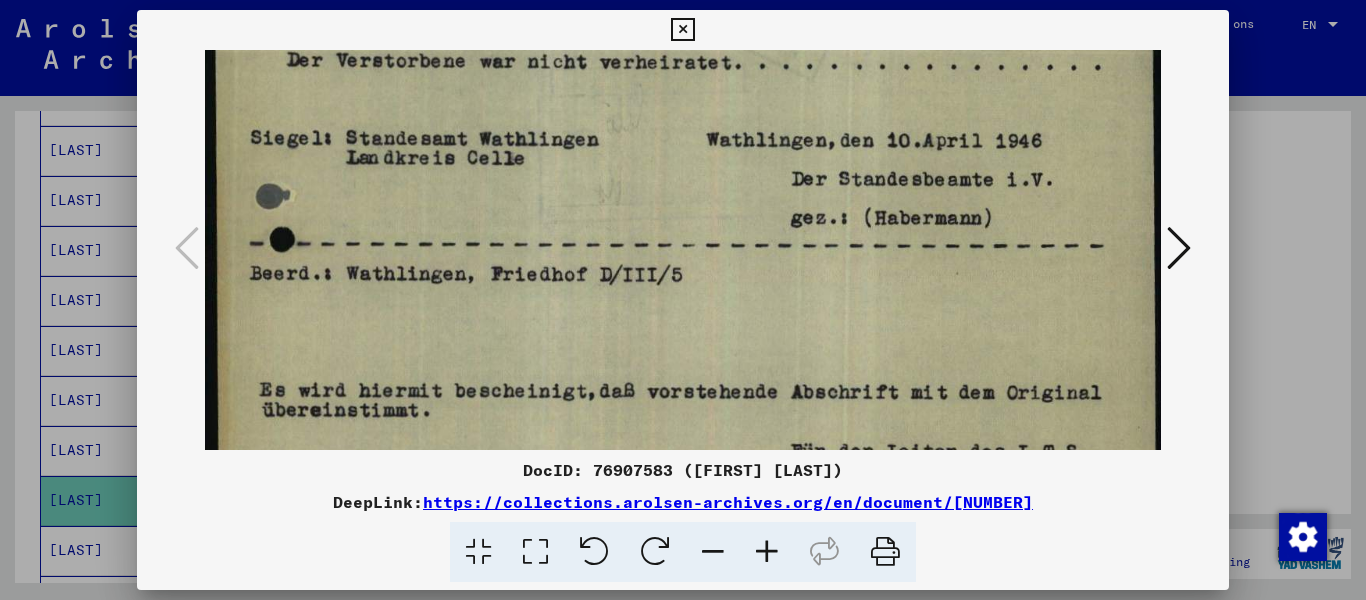 drag, startPoint x: 813, startPoint y: 342, endPoint x: 829, endPoint y: 268, distance: 75.70998 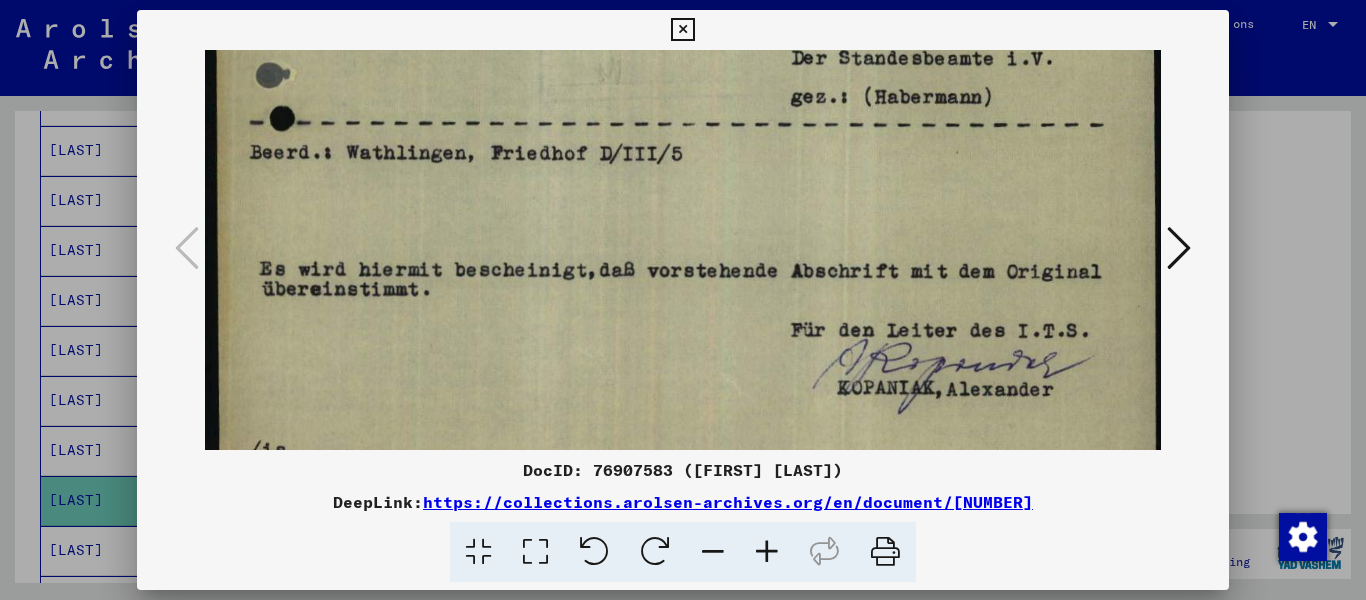 scroll, scrollTop: 738, scrollLeft: 0, axis: vertical 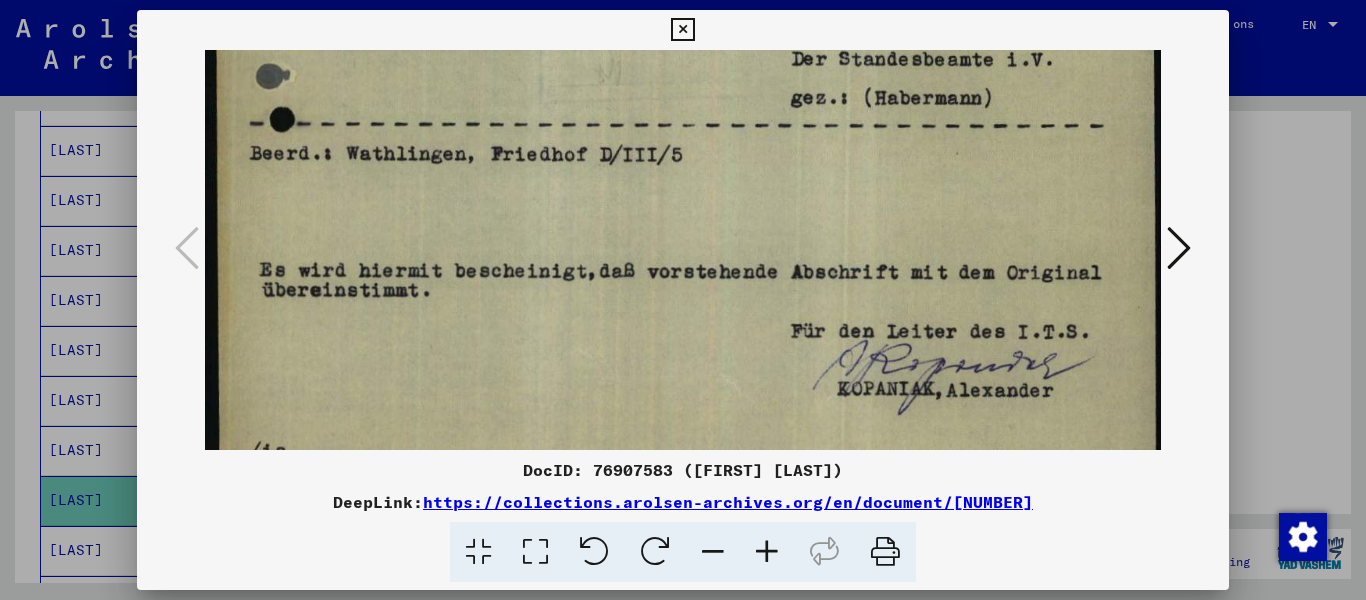 drag, startPoint x: 849, startPoint y: 355, endPoint x: 870, endPoint y: 235, distance: 121.82365 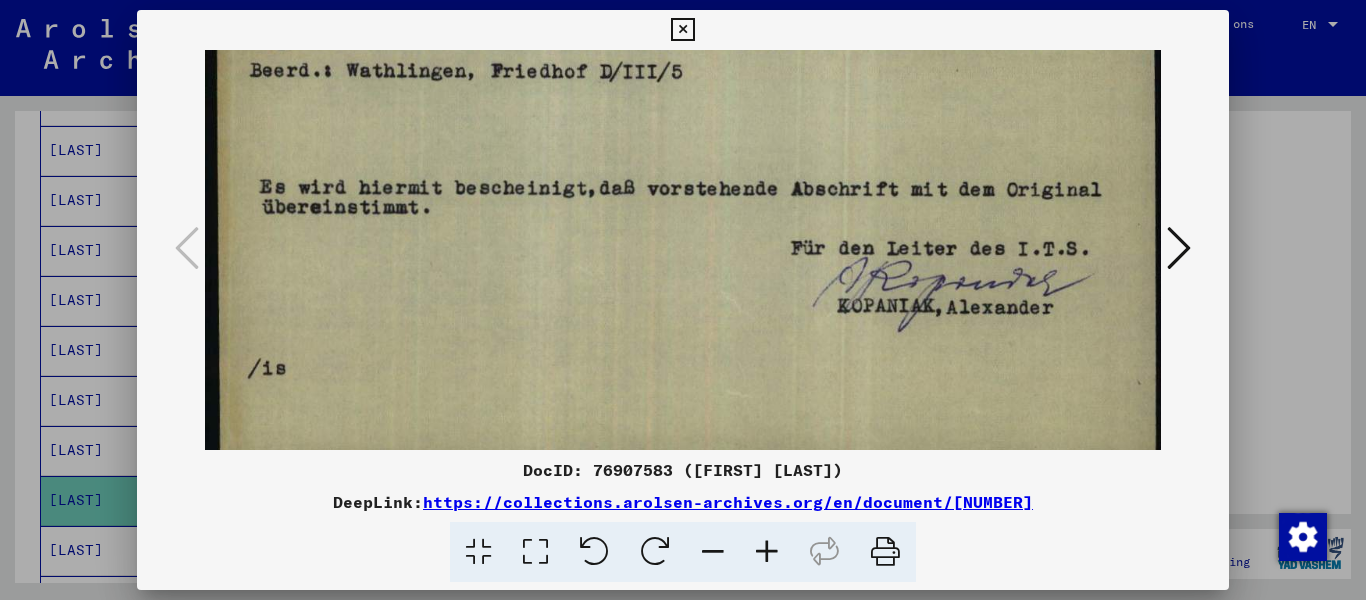 scroll, scrollTop: 835, scrollLeft: 0, axis: vertical 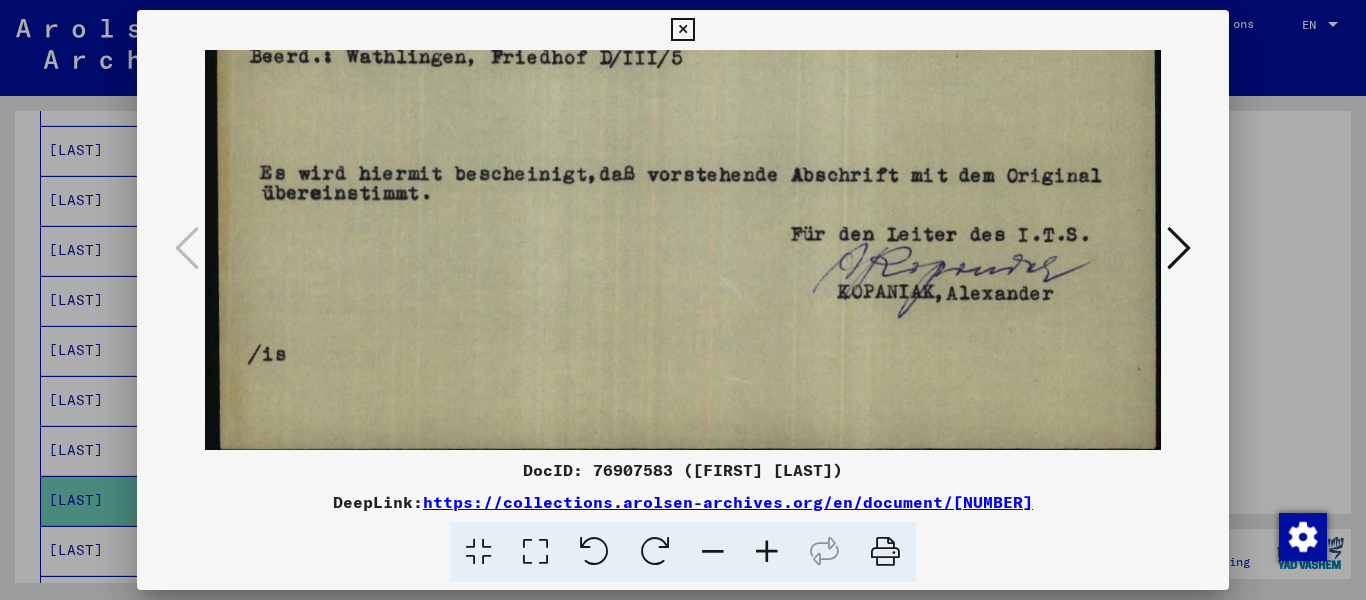 drag, startPoint x: 899, startPoint y: 333, endPoint x: 903, endPoint y: 236, distance: 97.082436 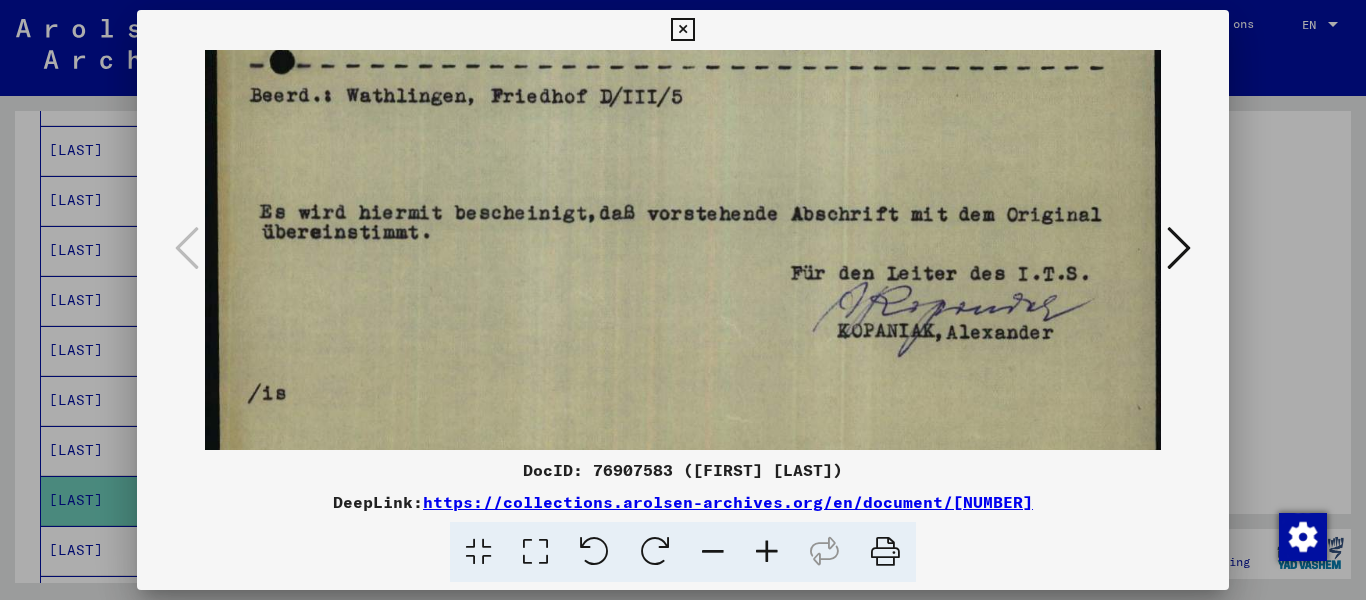 scroll, scrollTop: 794, scrollLeft: 0, axis: vertical 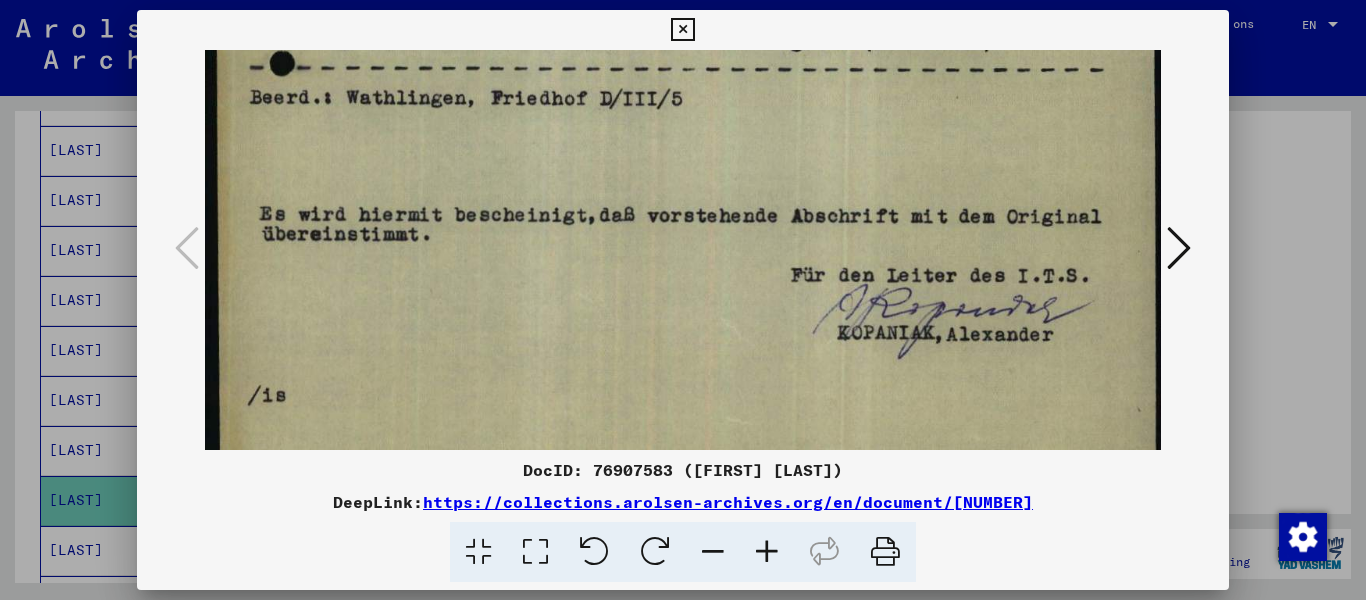 drag, startPoint x: 896, startPoint y: 341, endPoint x: 894, endPoint y: 381, distance: 40.04997 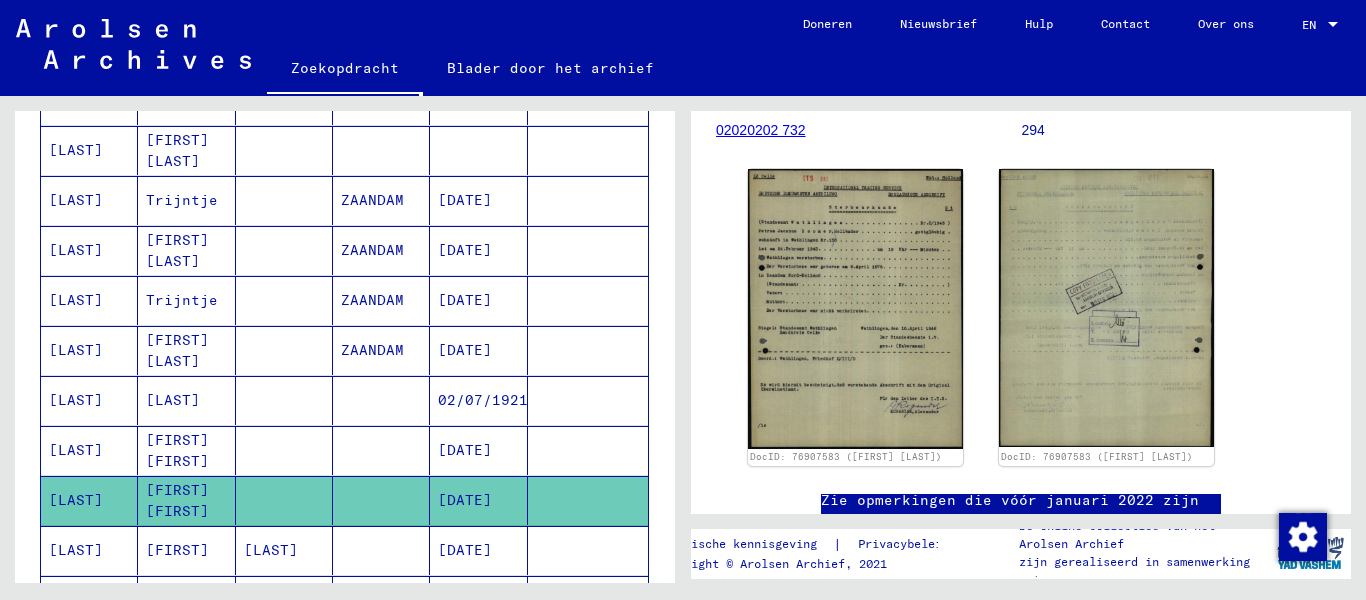 click on "[LAST]" at bounding box center (284, 600) 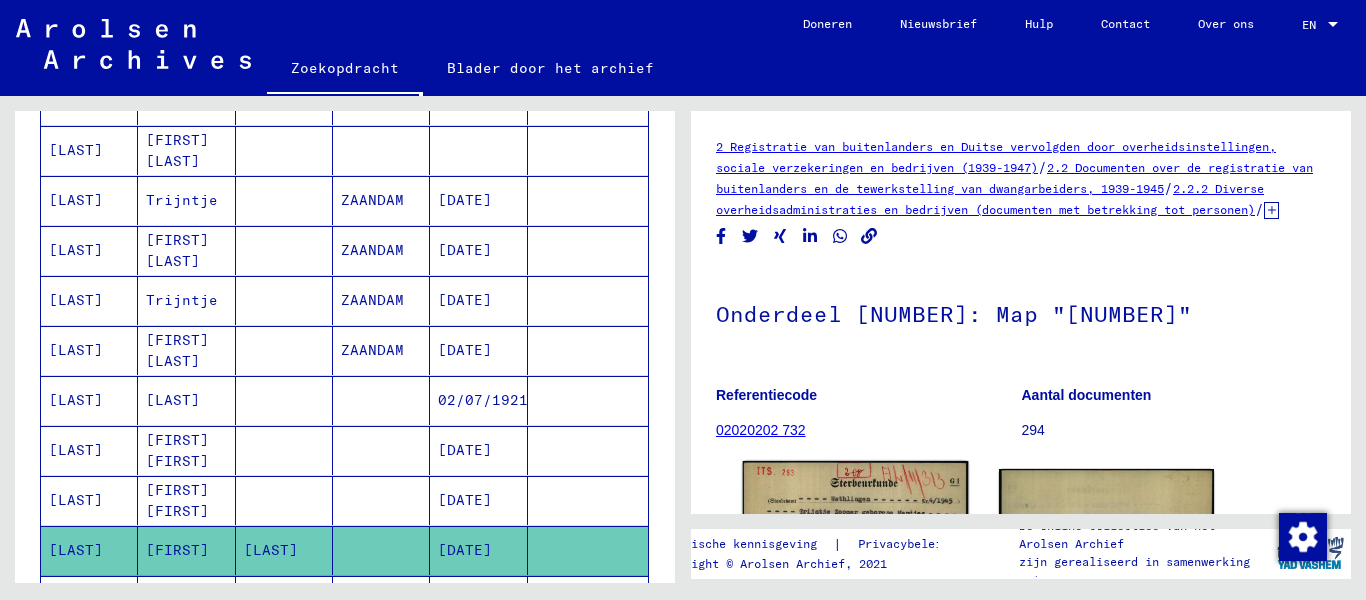 scroll, scrollTop: 100, scrollLeft: 0, axis: vertical 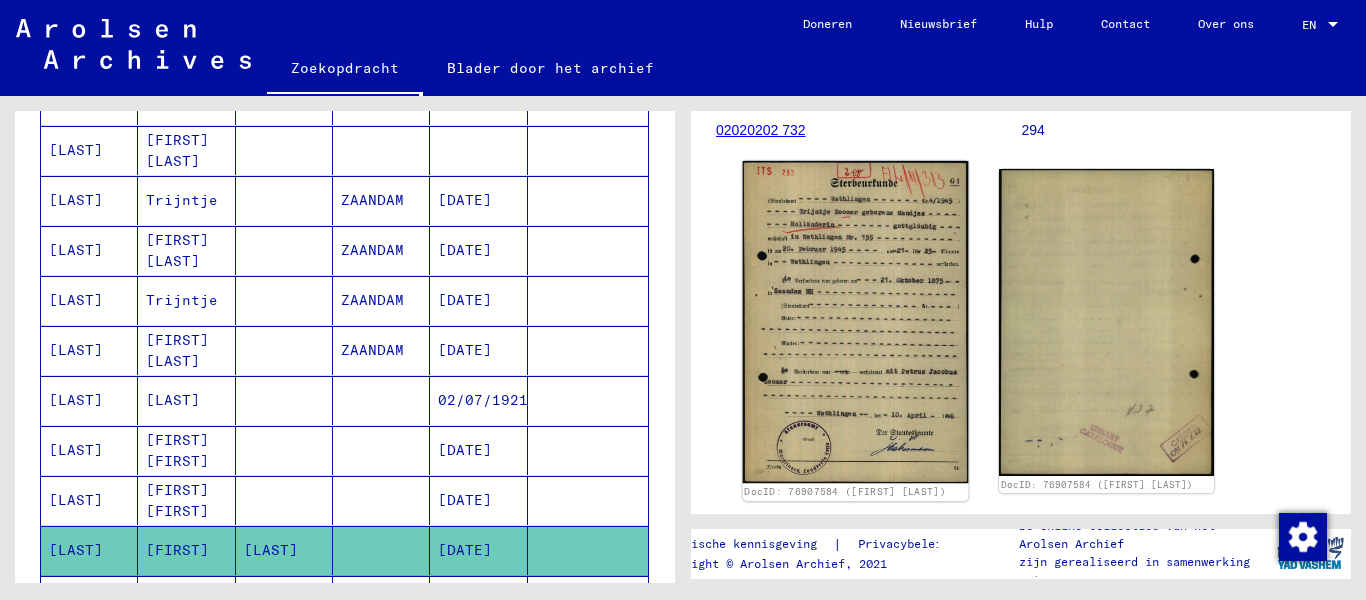 click 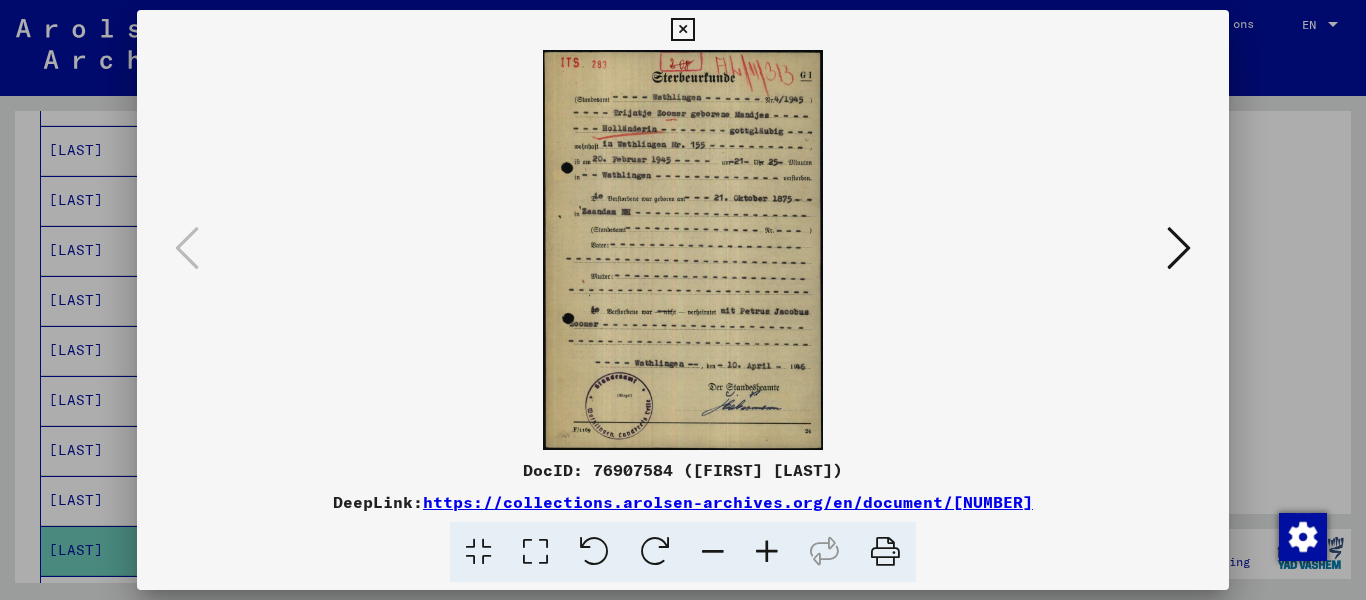 click at bounding box center (535, 552) 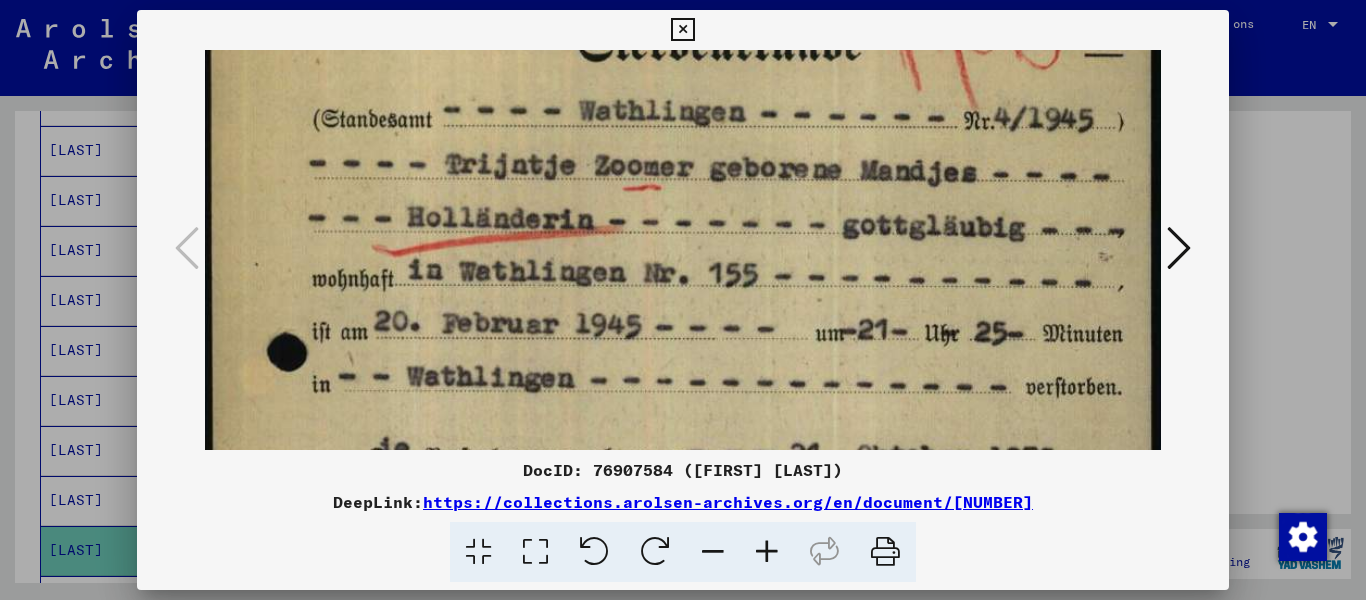 scroll, scrollTop: 102, scrollLeft: 0, axis: vertical 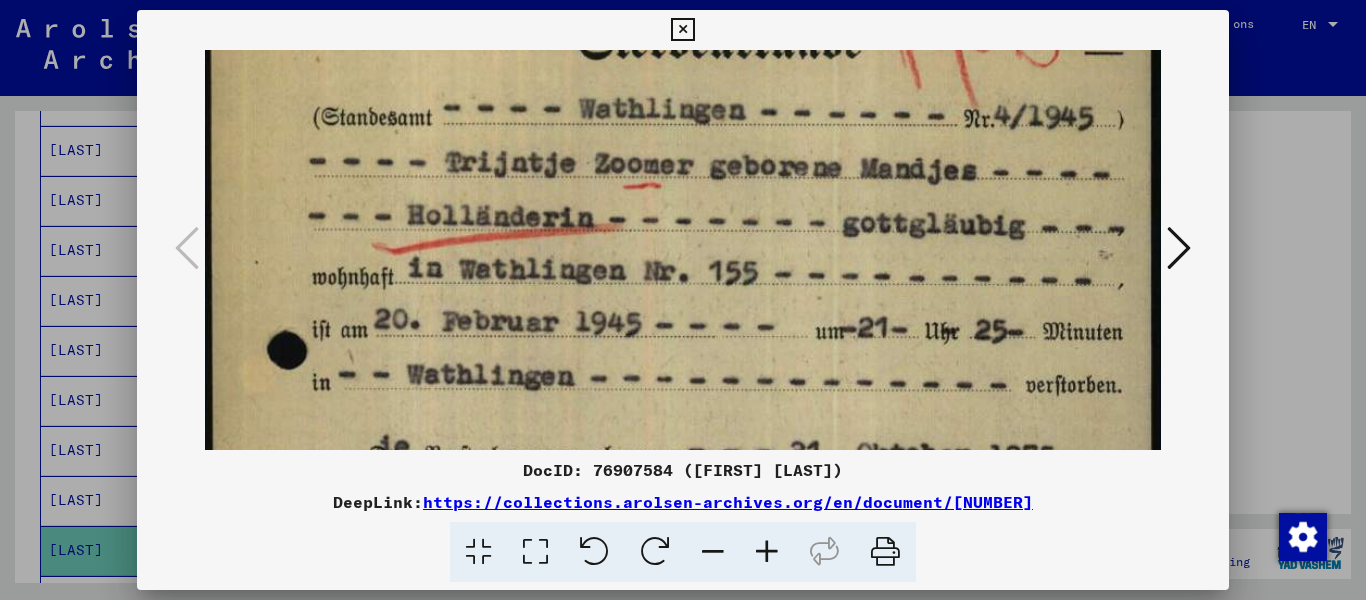 drag, startPoint x: 794, startPoint y: 372, endPoint x: 803, endPoint y: 270, distance: 102.396286 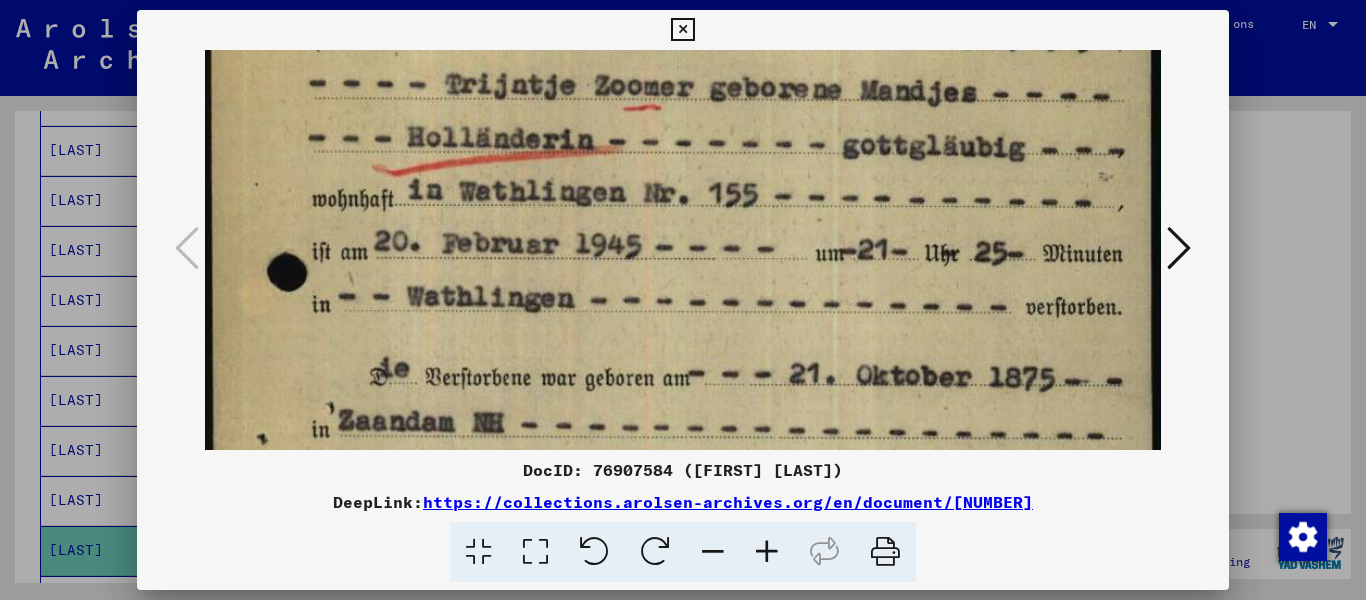 scroll, scrollTop: 179, scrollLeft: 0, axis: vertical 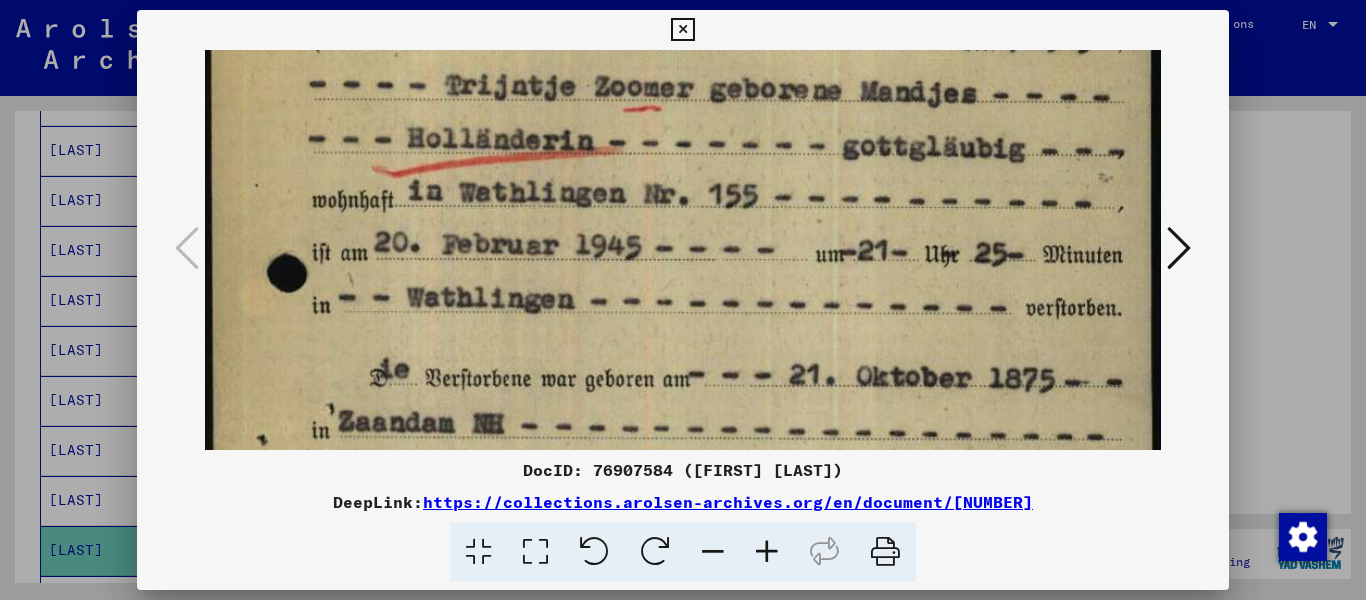 drag, startPoint x: 775, startPoint y: 388, endPoint x: 782, endPoint y: 311, distance: 77.31753 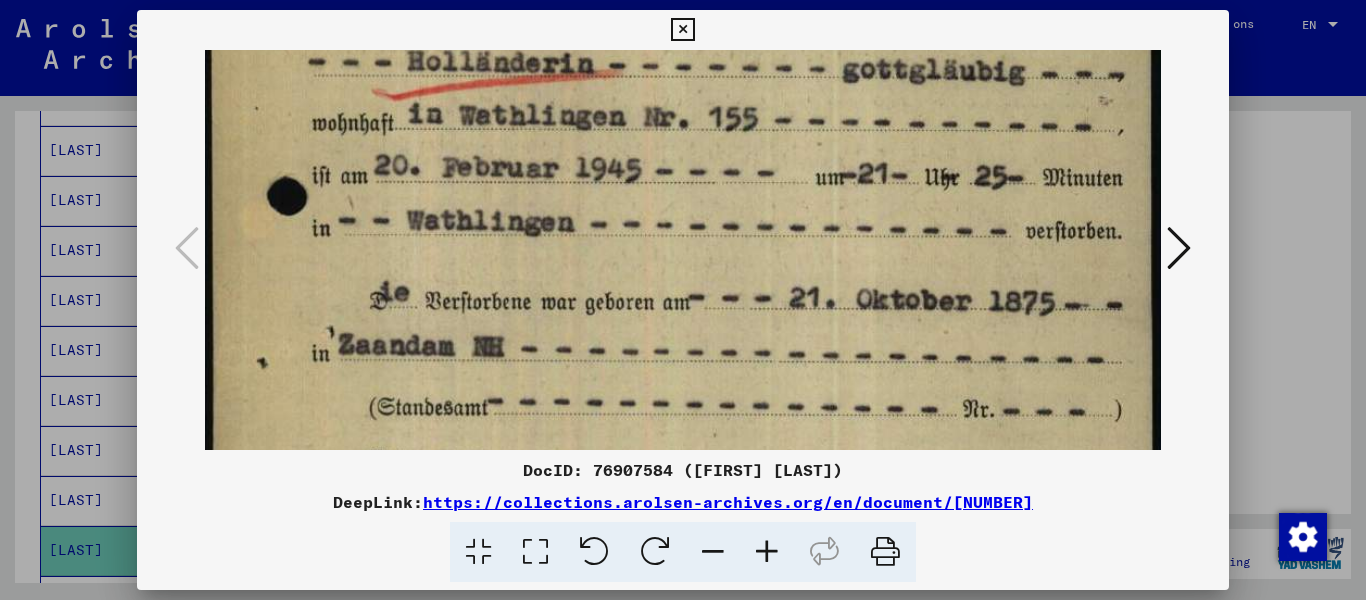 scroll, scrollTop: 286, scrollLeft: 0, axis: vertical 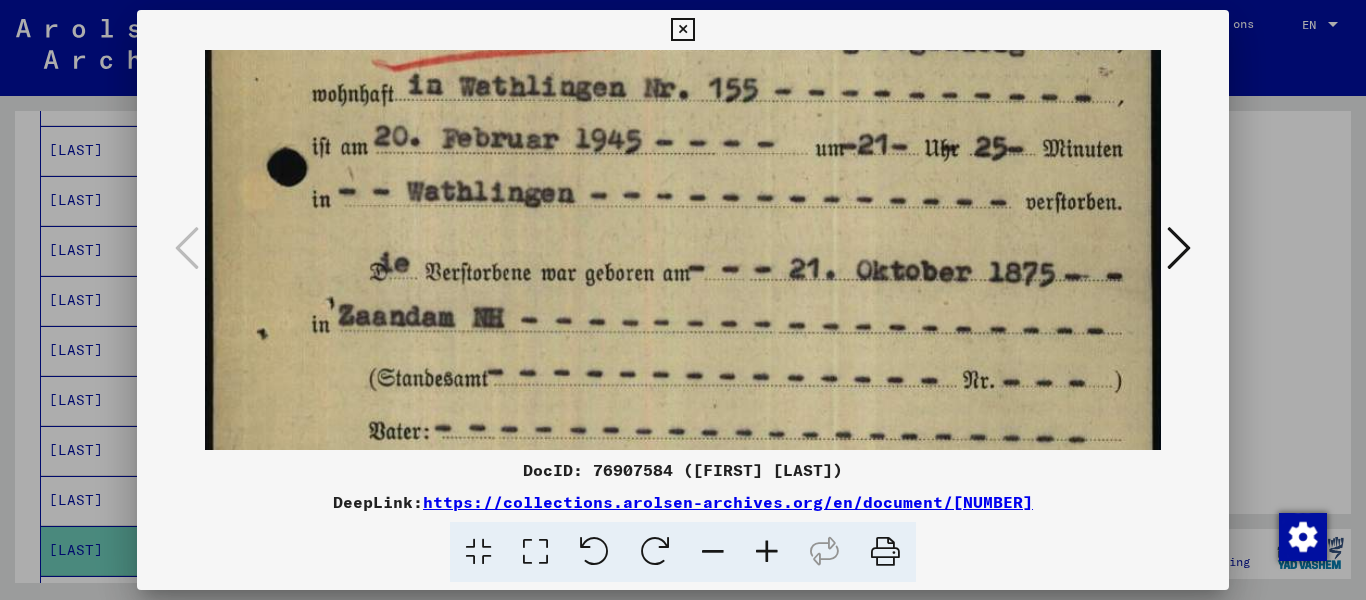 drag, startPoint x: 798, startPoint y: 366, endPoint x: 799, endPoint y: 260, distance: 106.004715 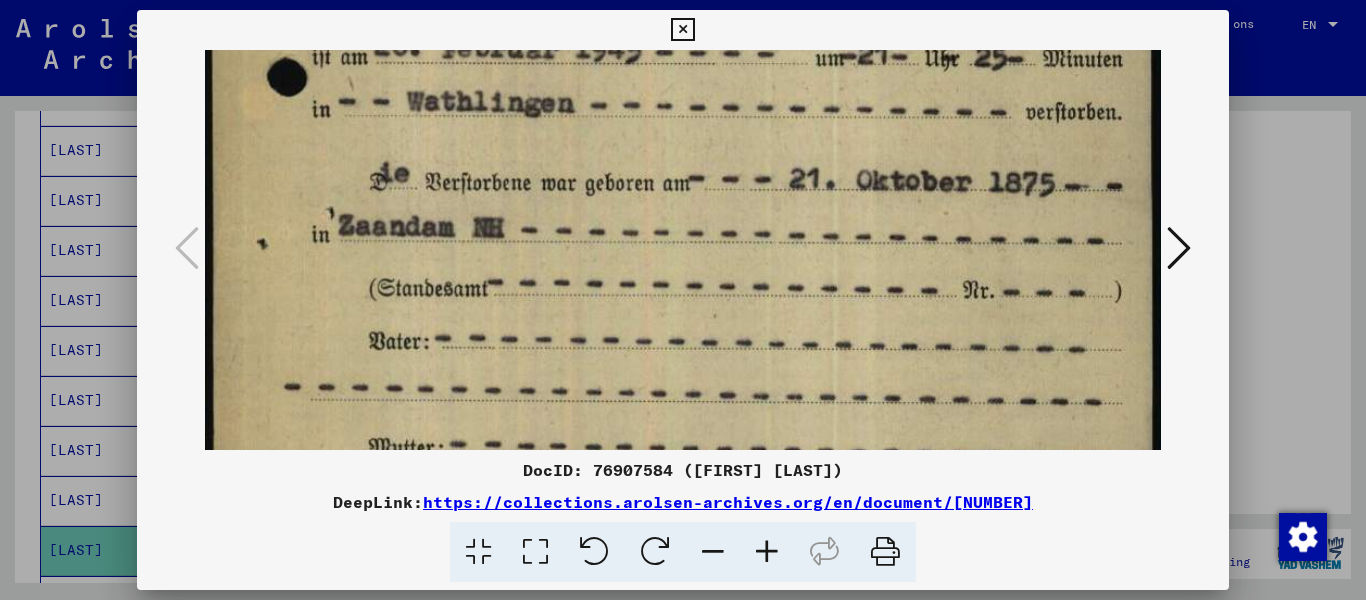 drag, startPoint x: 789, startPoint y: 381, endPoint x: 795, endPoint y: 291, distance: 90.199776 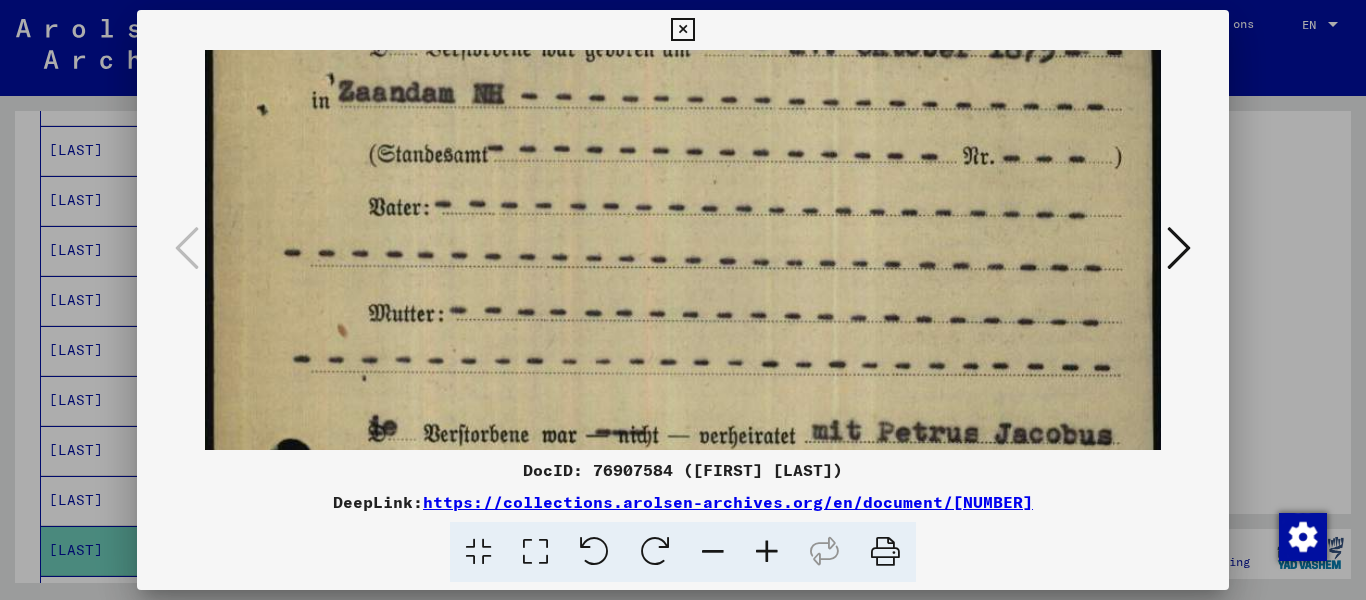 drag, startPoint x: 807, startPoint y: 390, endPoint x: 793, endPoint y: 244, distance: 146.6697 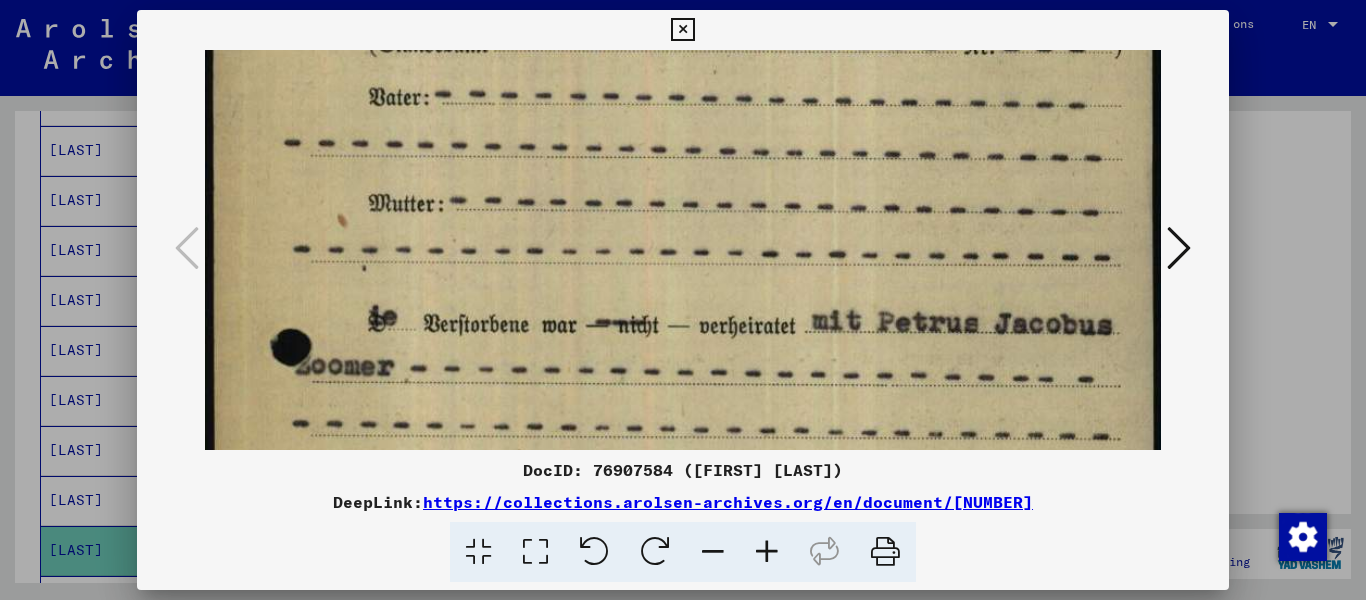 scroll, scrollTop: 627, scrollLeft: 0, axis: vertical 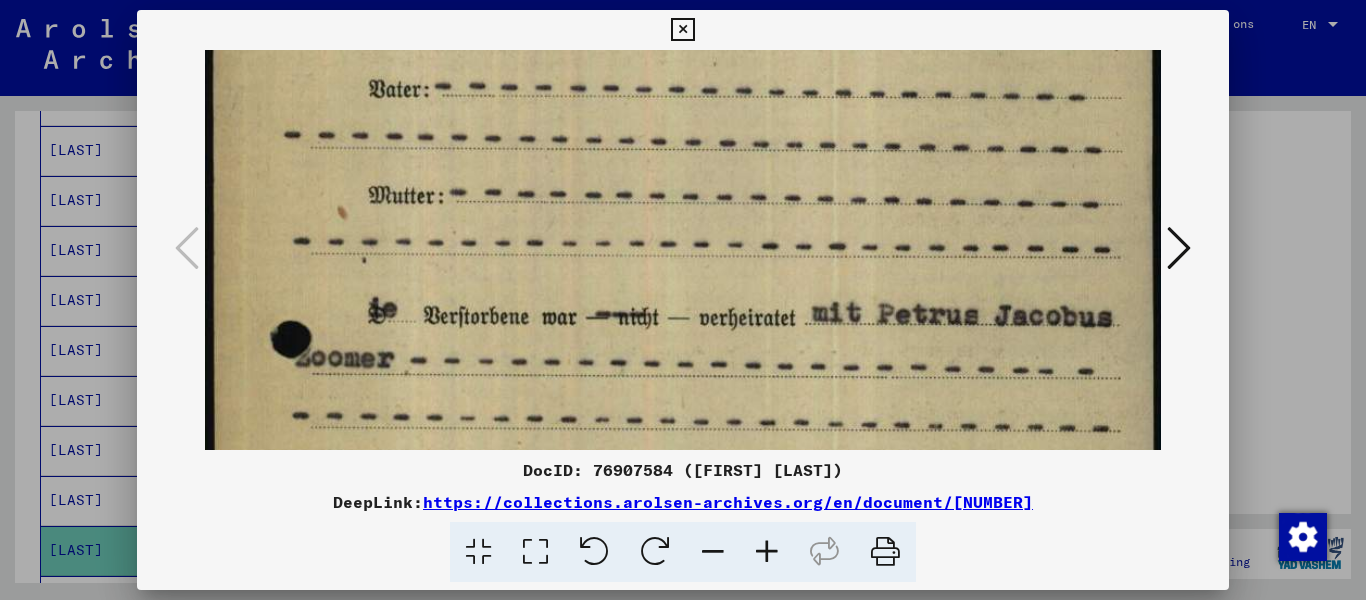 drag, startPoint x: 797, startPoint y: 324, endPoint x: 783, endPoint y: 249, distance: 76.29548 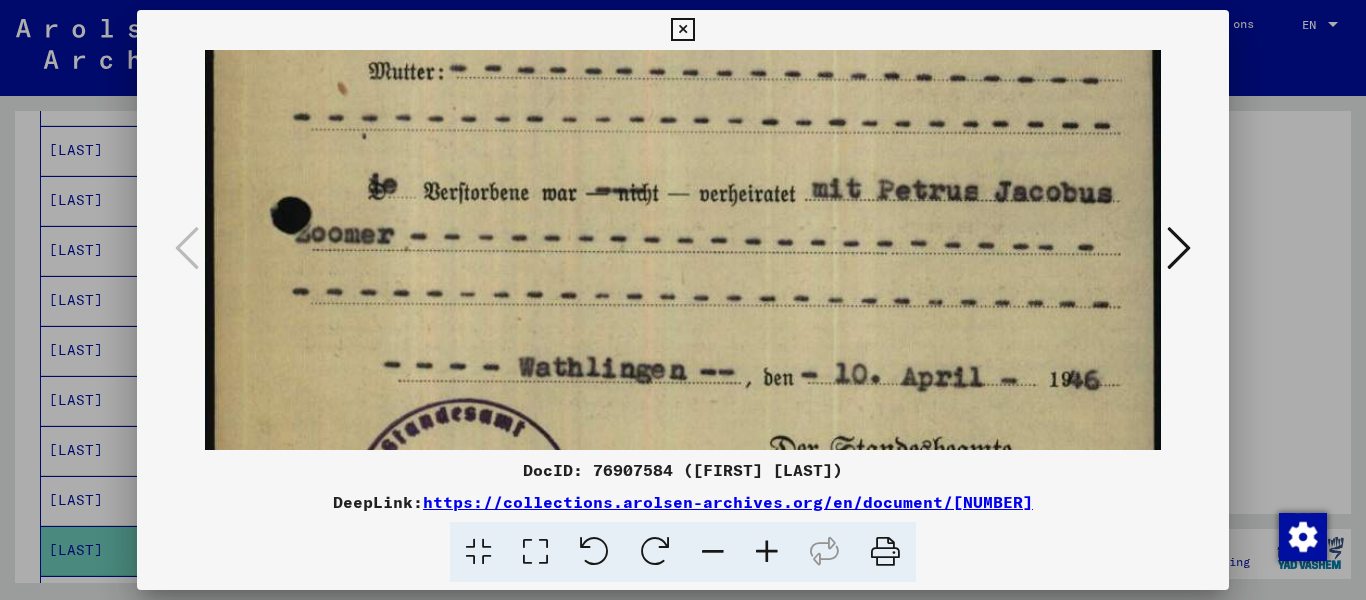 drag, startPoint x: 809, startPoint y: 378, endPoint x: 791, endPoint y: 253, distance: 126.28935 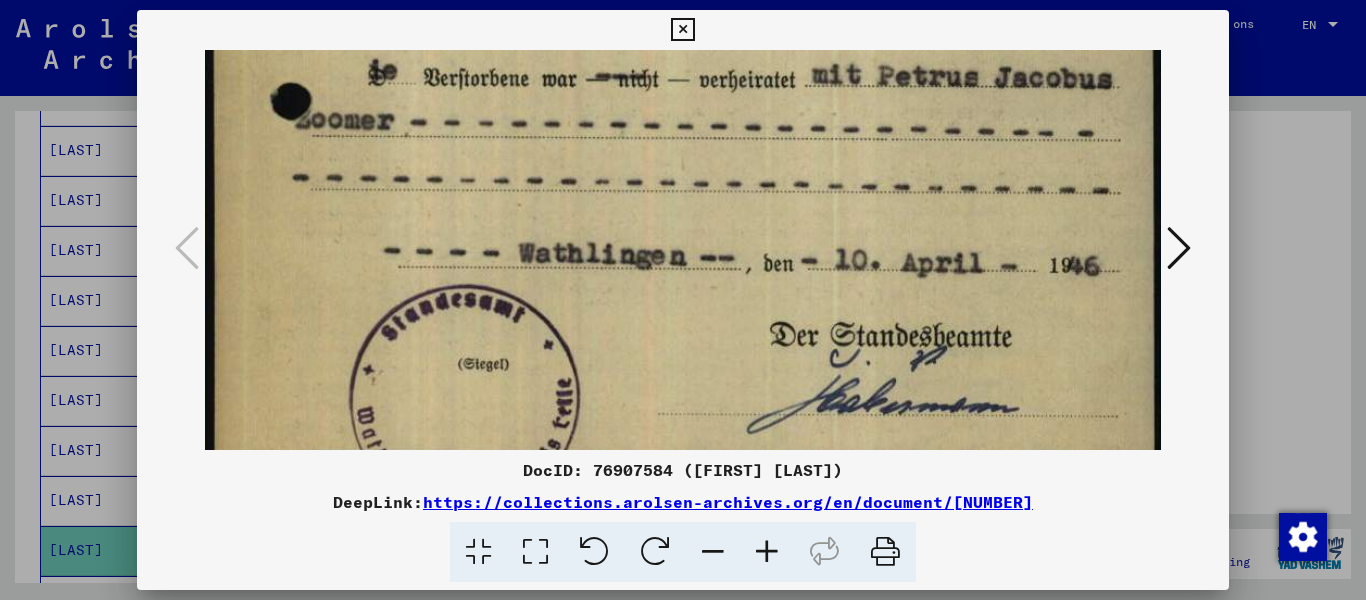 drag, startPoint x: 806, startPoint y: 338, endPoint x: 807, endPoint y: 224, distance: 114.00439 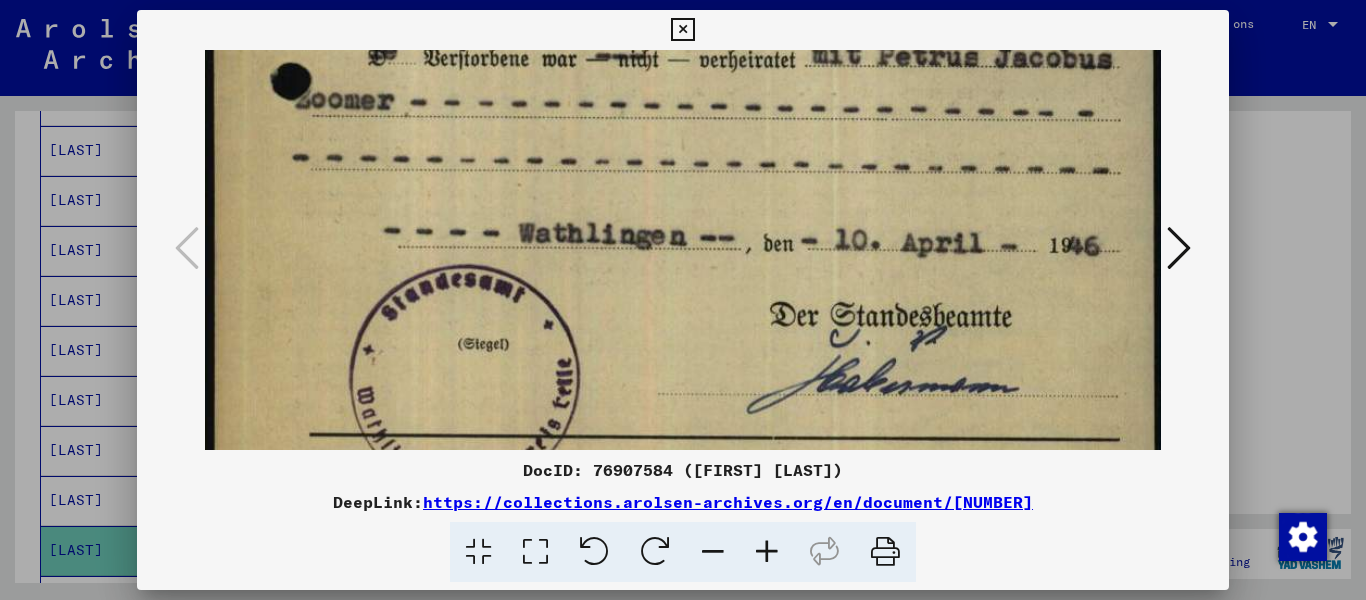 scroll, scrollTop: 966, scrollLeft: 0, axis: vertical 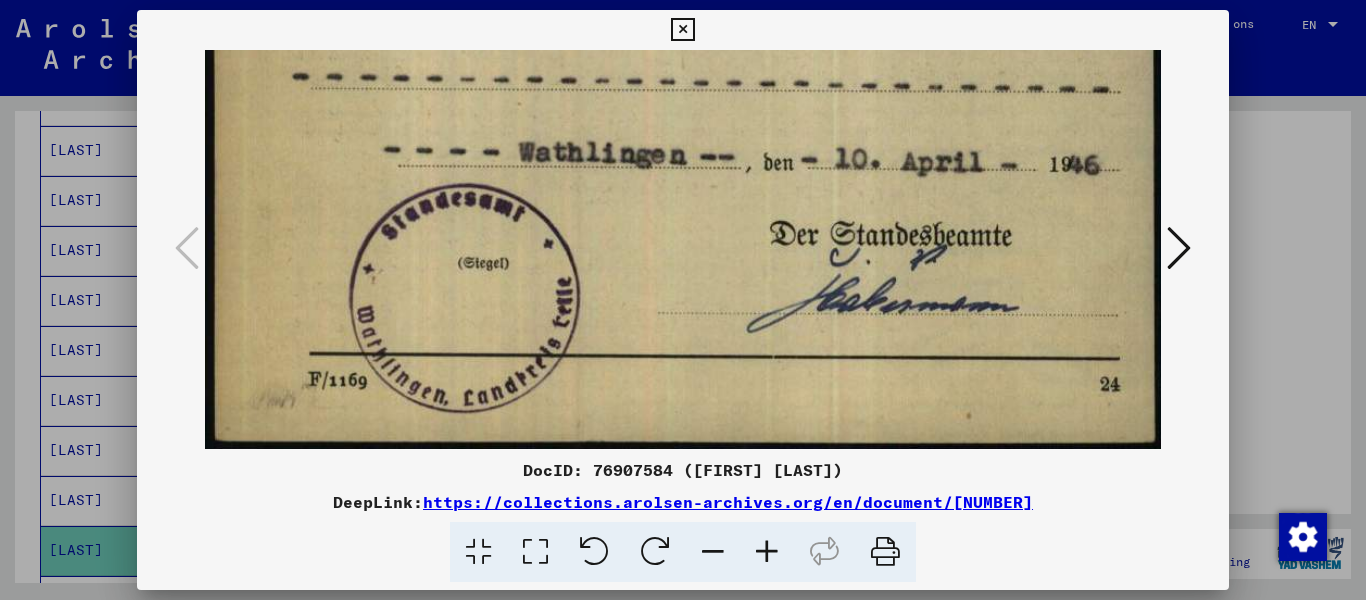 drag, startPoint x: 820, startPoint y: 386, endPoint x: 799, endPoint y: 240, distance: 147.50255 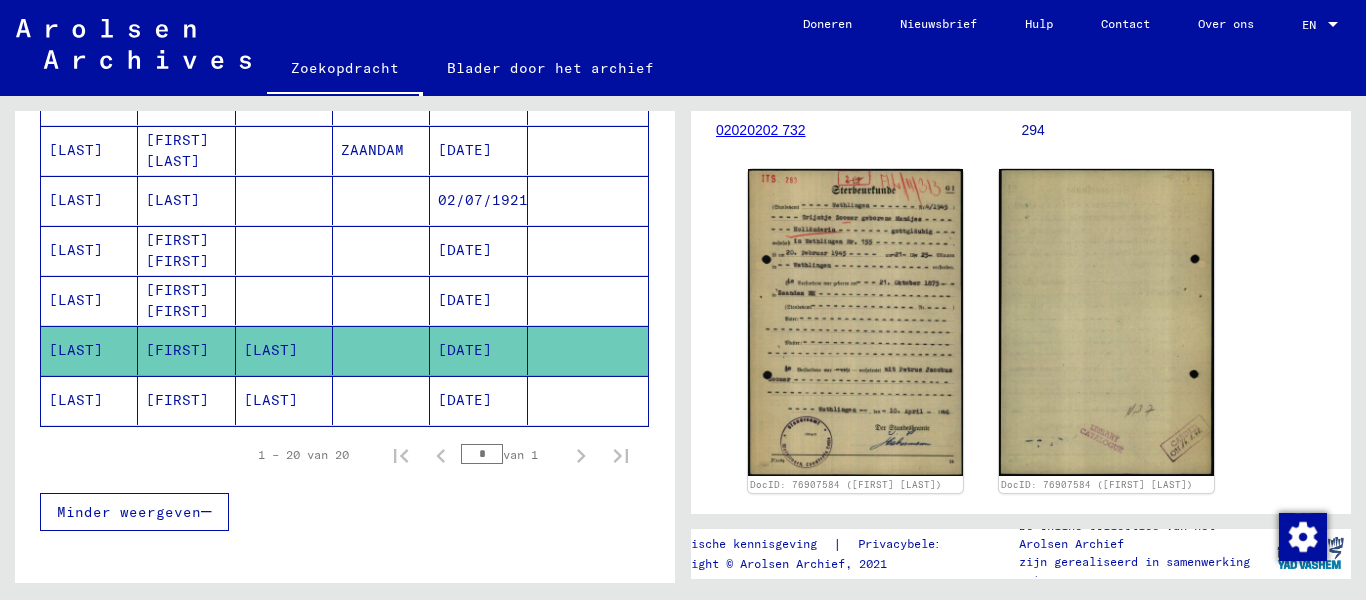 scroll, scrollTop: 1100, scrollLeft: 0, axis: vertical 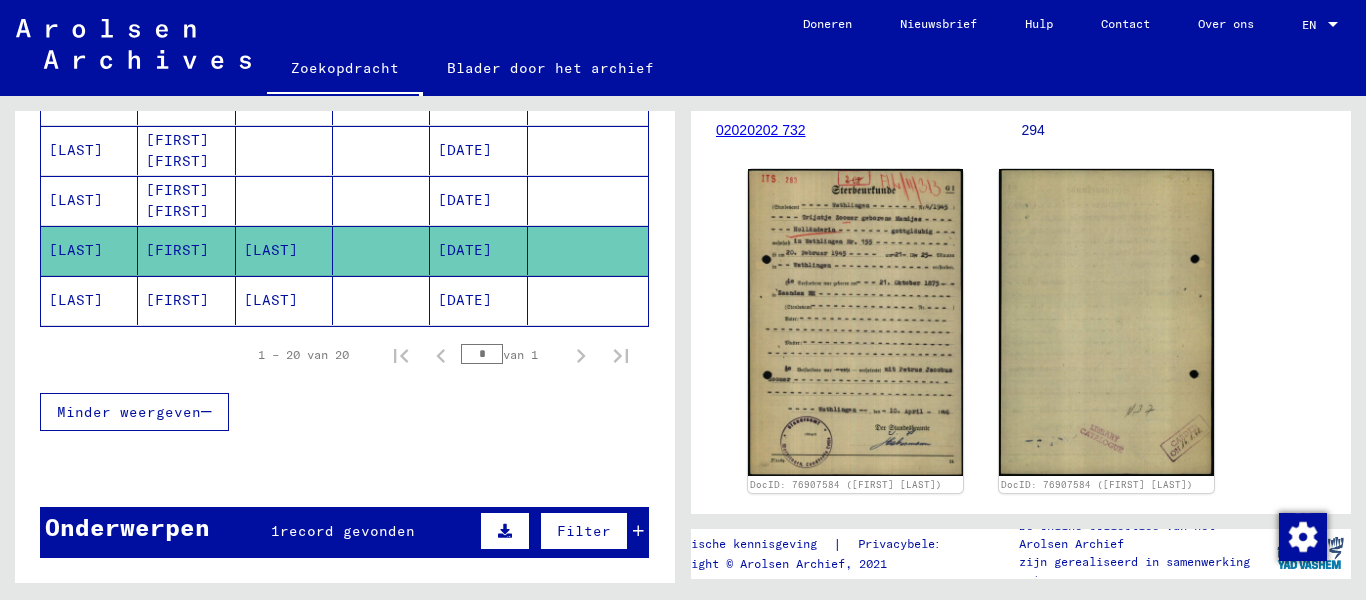 click on "[FIRST]" 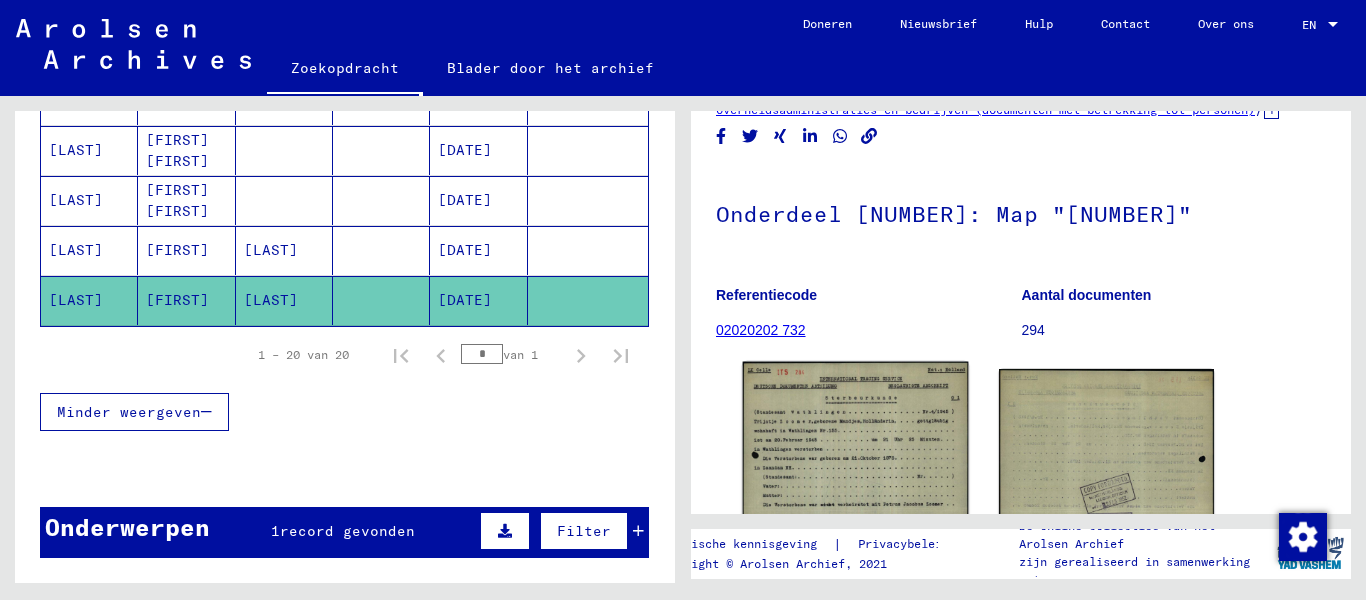 scroll, scrollTop: 300, scrollLeft: 0, axis: vertical 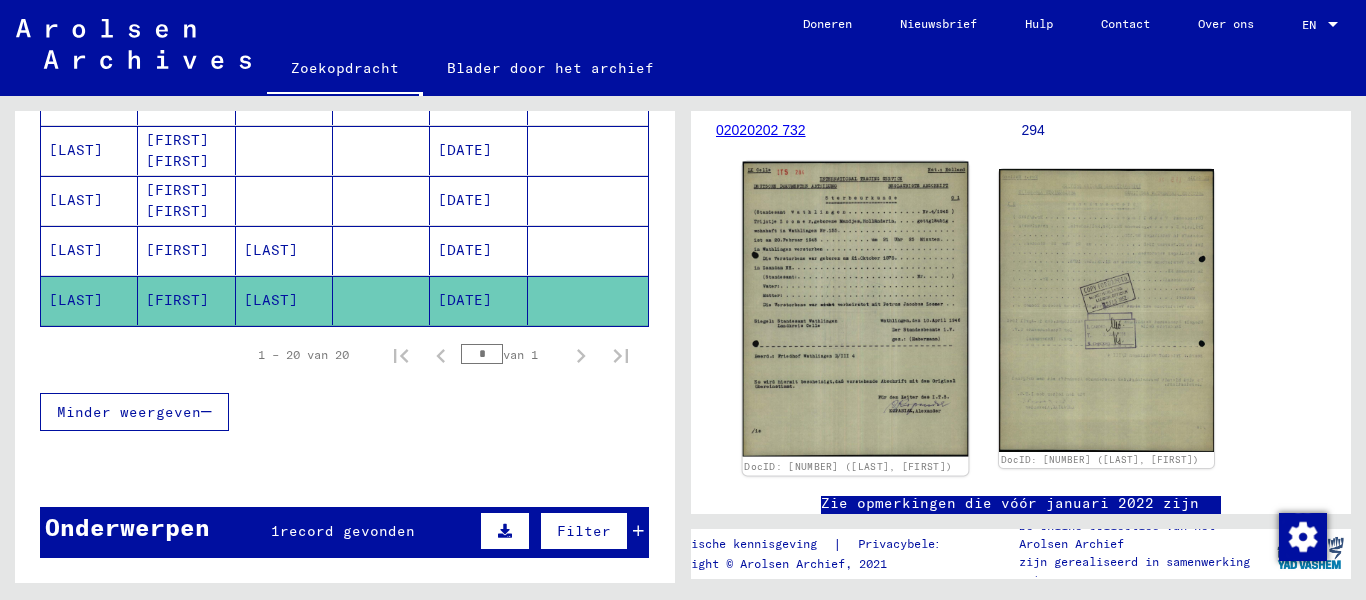 click 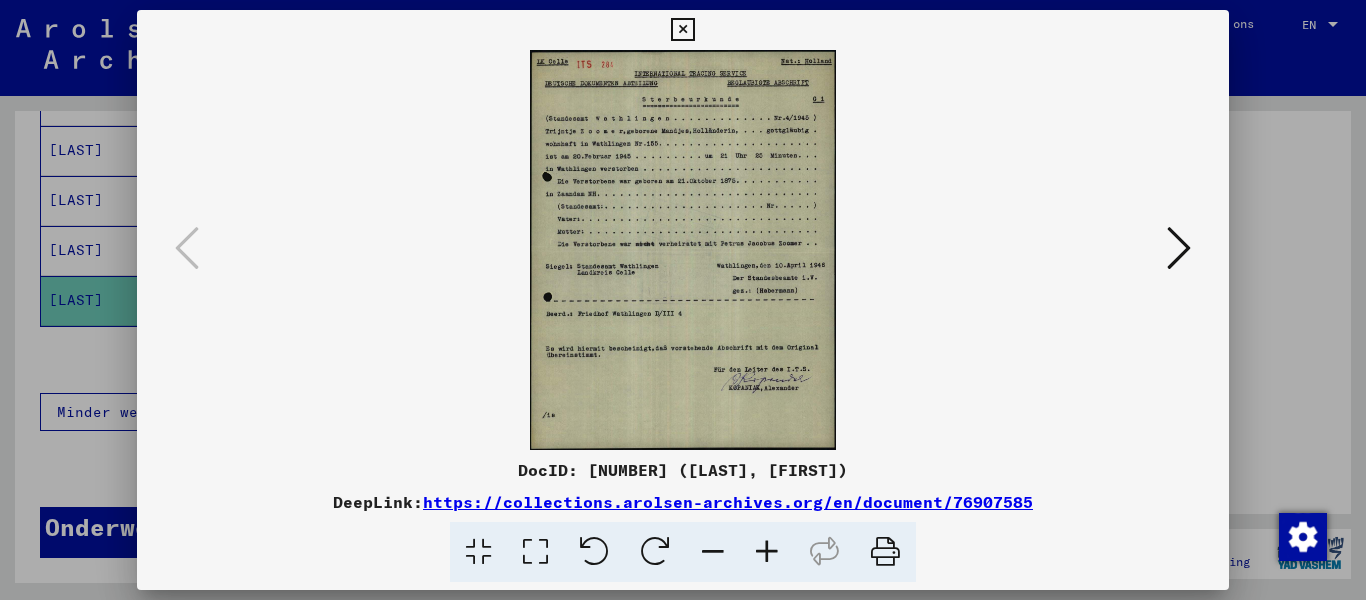 click at bounding box center [535, 552] 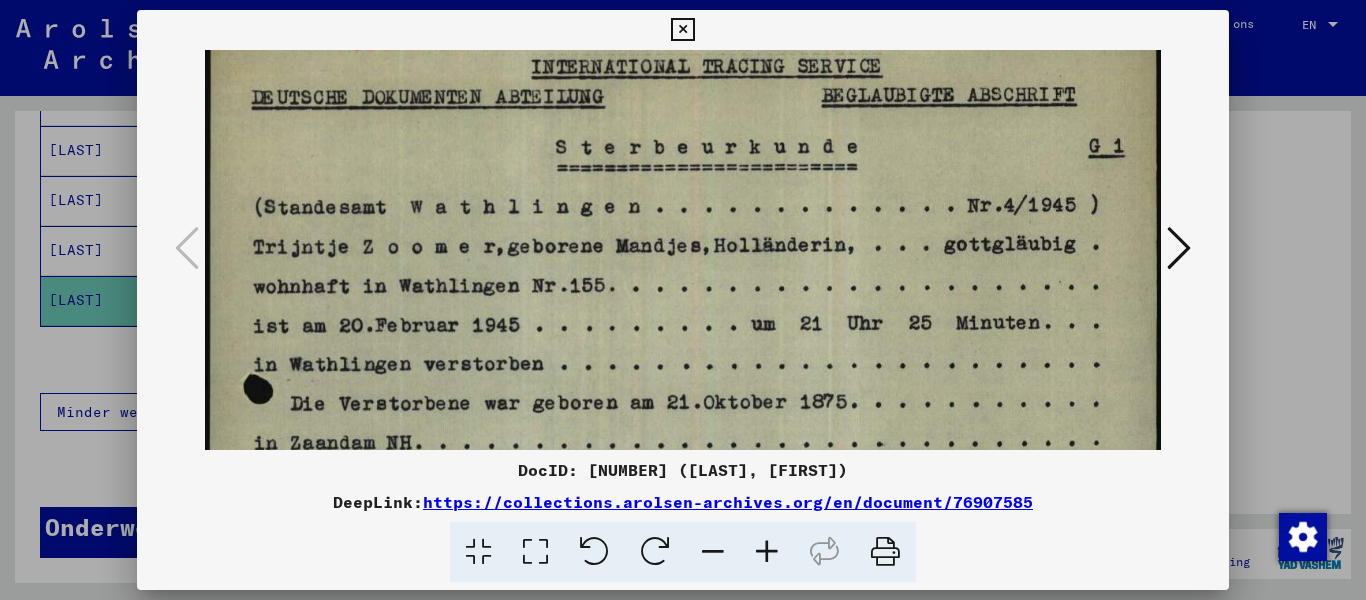 drag, startPoint x: 744, startPoint y: 370, endPoint x: 746, endPoint y: 233, distance: 137.0146 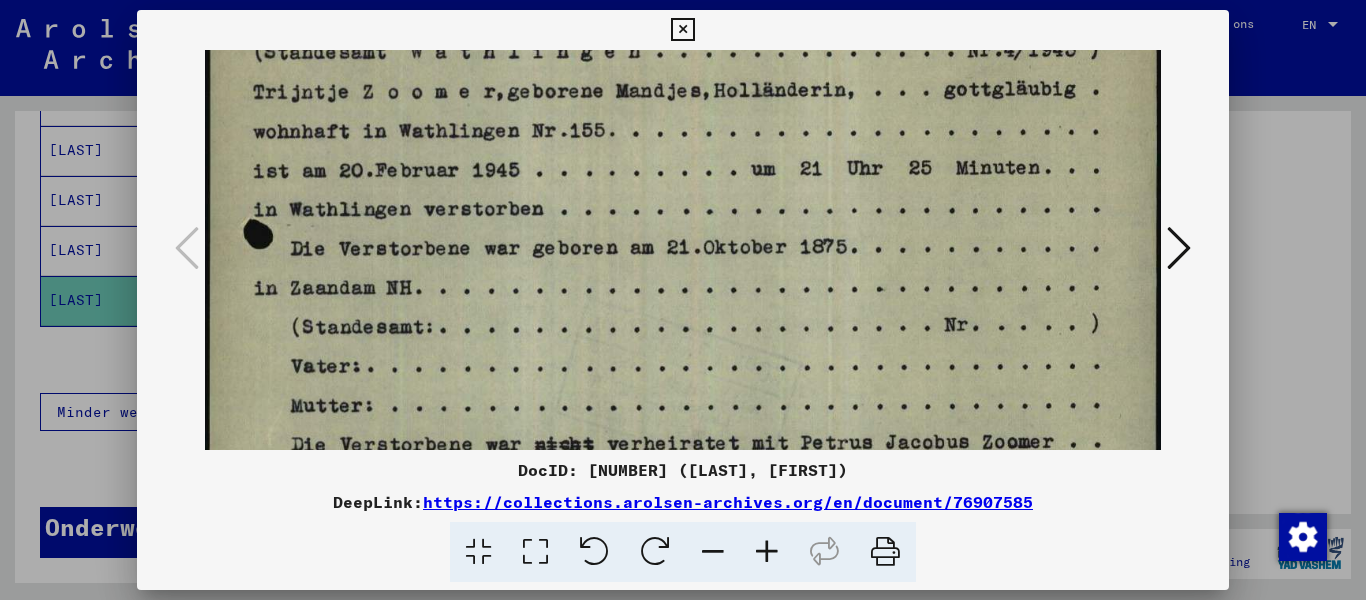 scroll, scrollTop: 214, scrollLeft: 0, axis: vertical 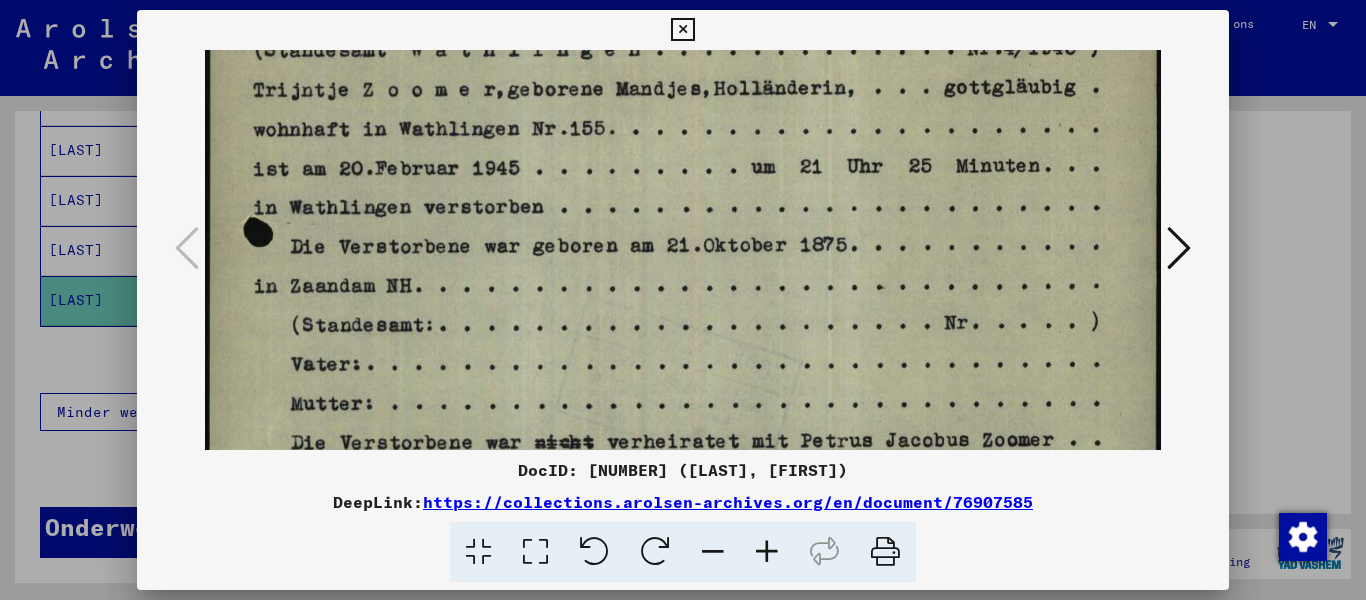 drag, startPoint x: 731, startPoint y: 337, endPoint x: 741, endPoint y: 259, distance: 78.63841 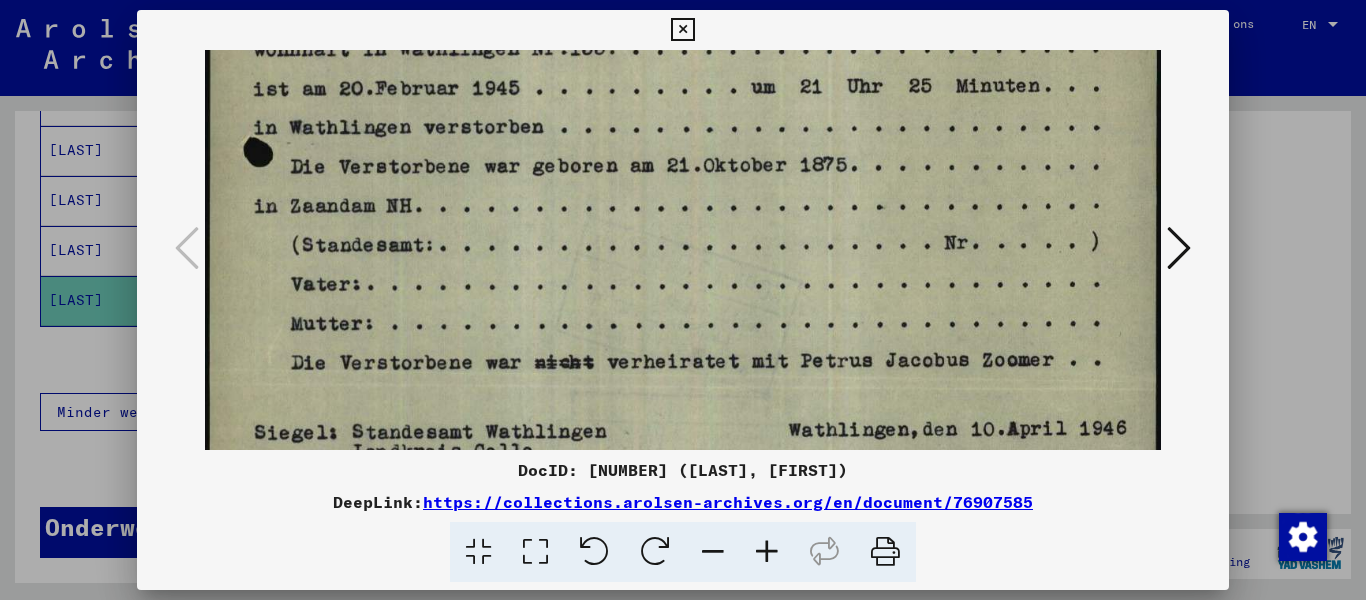 drag, startPoint x: 746, startPoint y: 345, endPoint x: 755, endPoint y: 264, distance: 81.49847 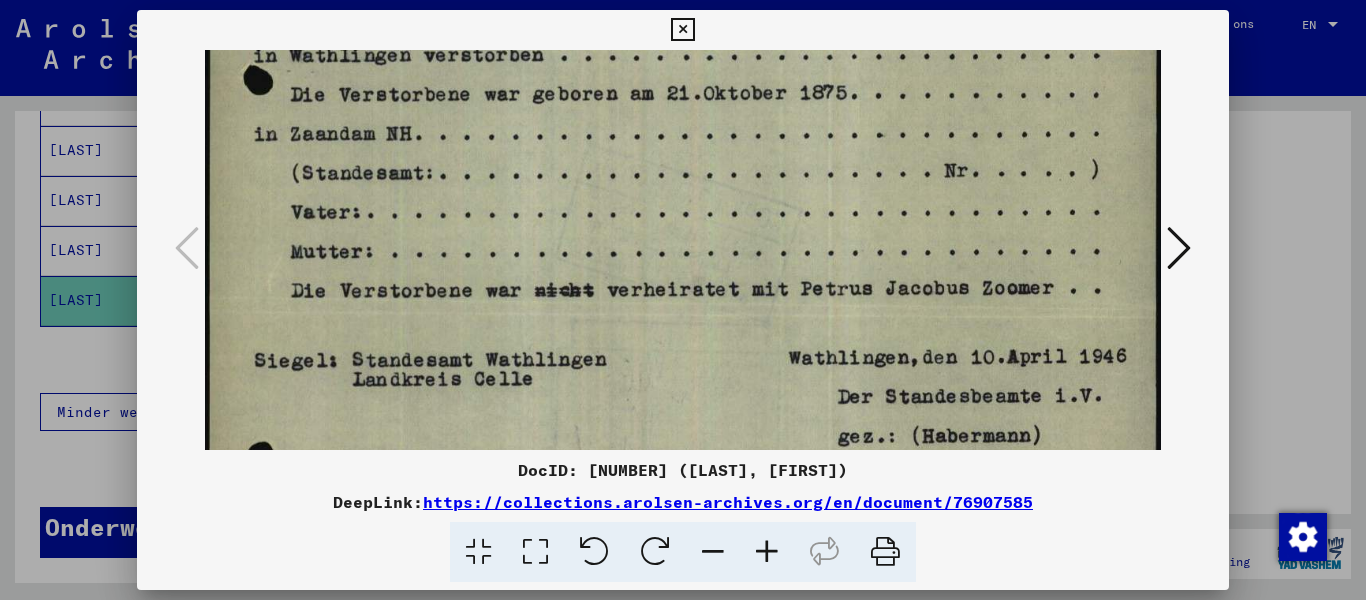 drag, startPoint x: 747, startPoint y: 306, endPoint x: 755, endPoint y: 234, distance: 72.443085 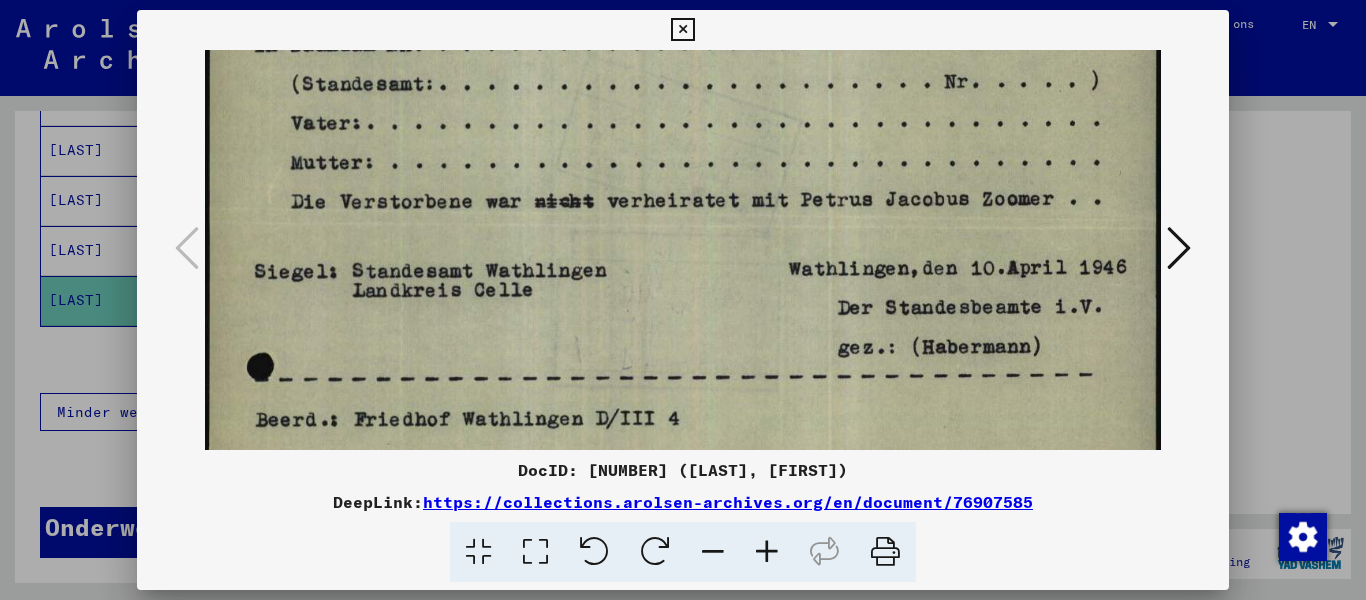 drag, startPoint x: 656, startPoint y: 389, endPoint x: 675, endPoint y: 302, distance: 89.050545 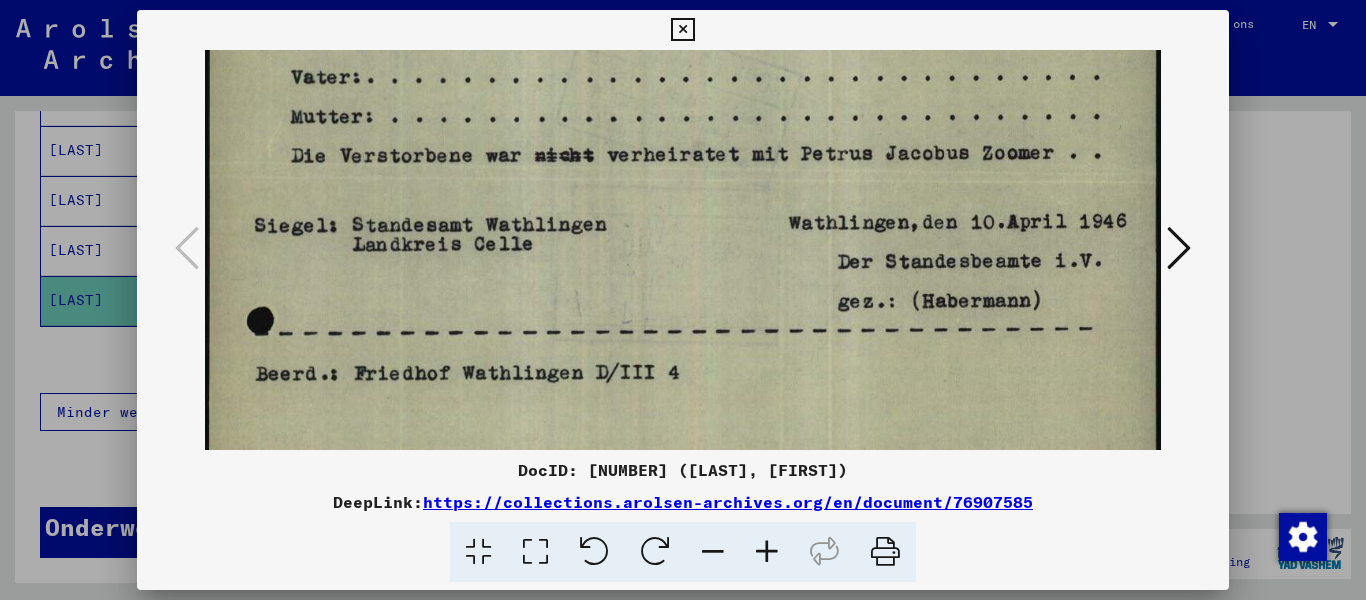 scroll, scrollTop: 595, scrollLeft: 0, axis: vertical 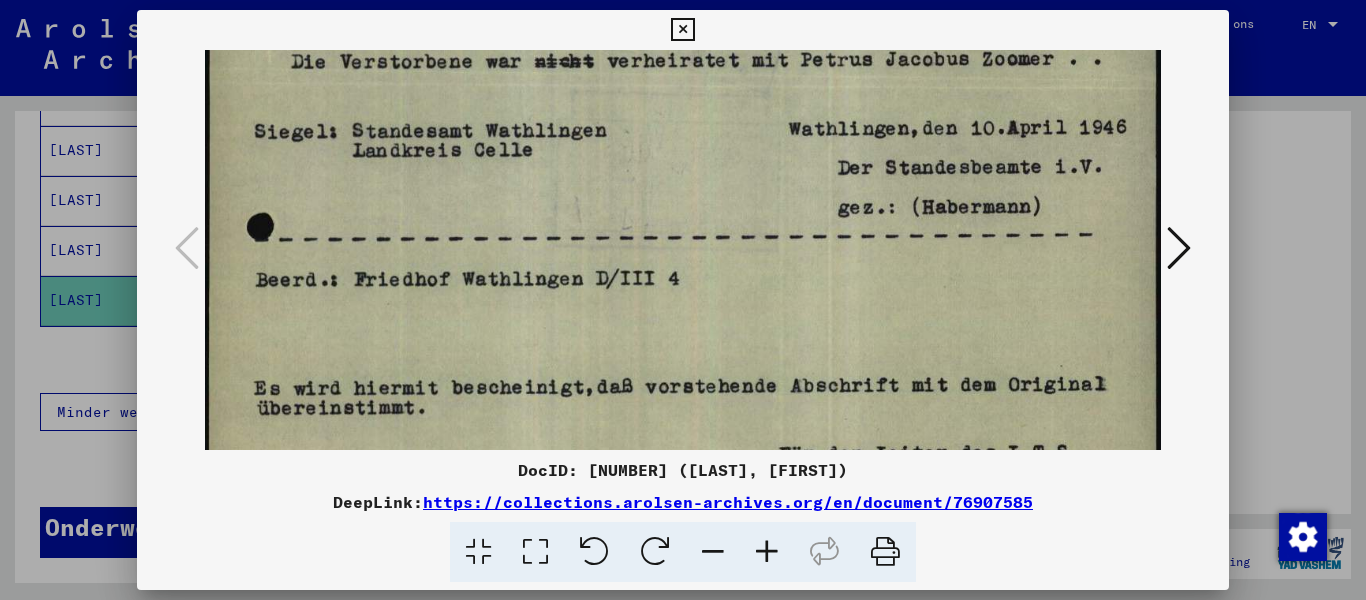 drag, startPoint x: 730, startPoint y: 383, endPoint x: 761, endPoint y: 242, distance: 144.36758 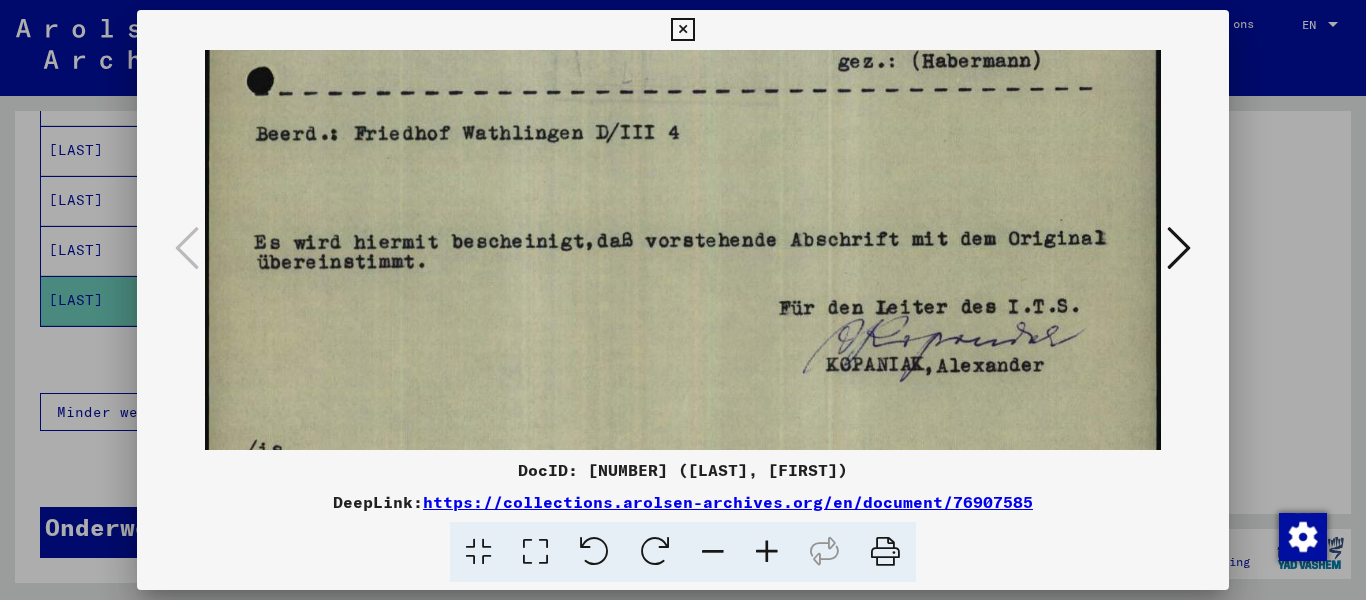scroll, scrollTop: 744, scrollLeft: 0, axis: vertical 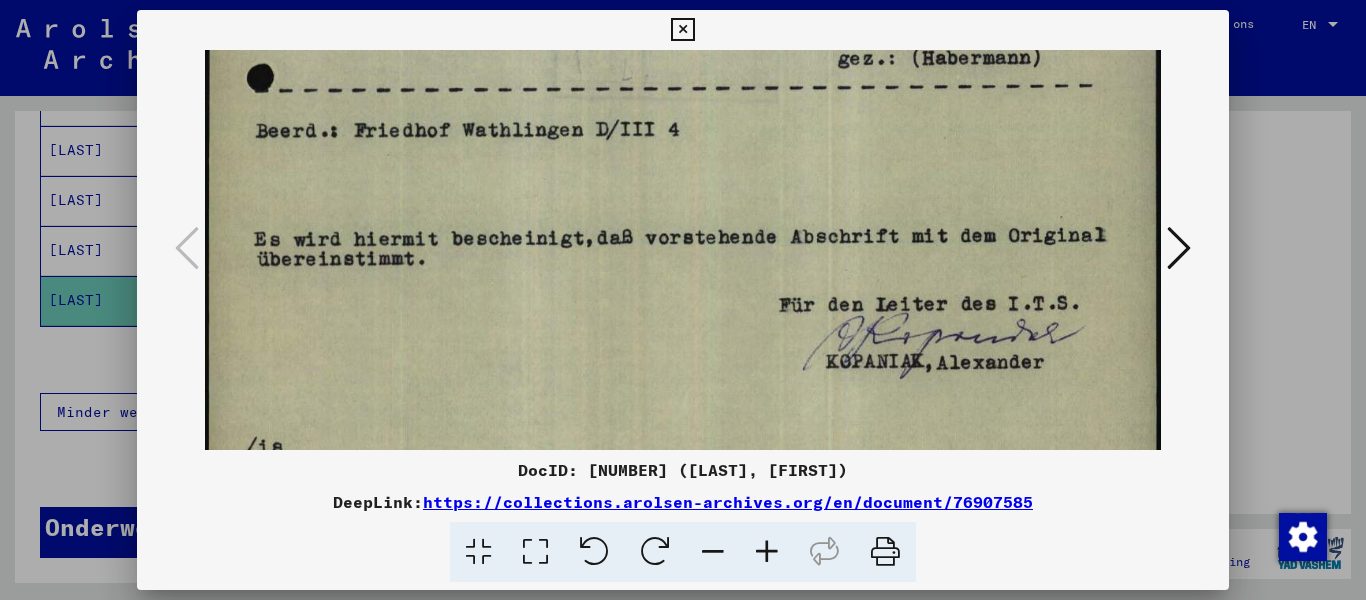 drag, startPoint x: 748, startPoint y: 393, endPoint x: 769, endPoint y: 250, distance: 144.53374 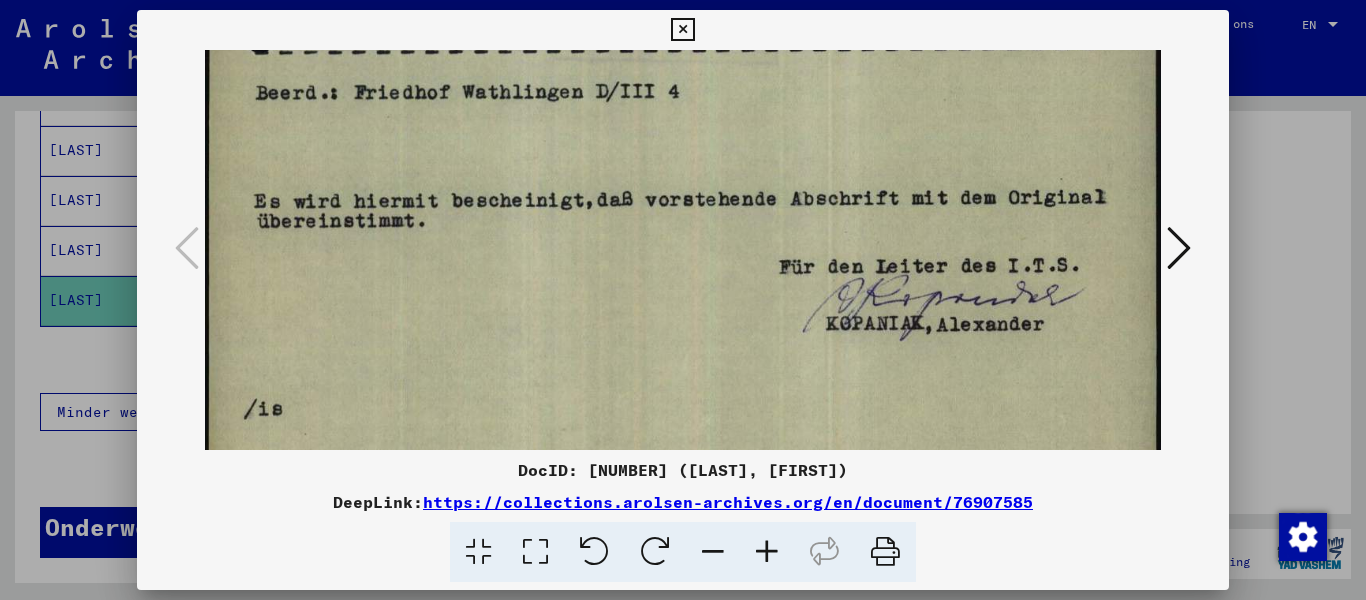 scroll, scrollTop: 850, scrollLeft: 0, axis: vertical 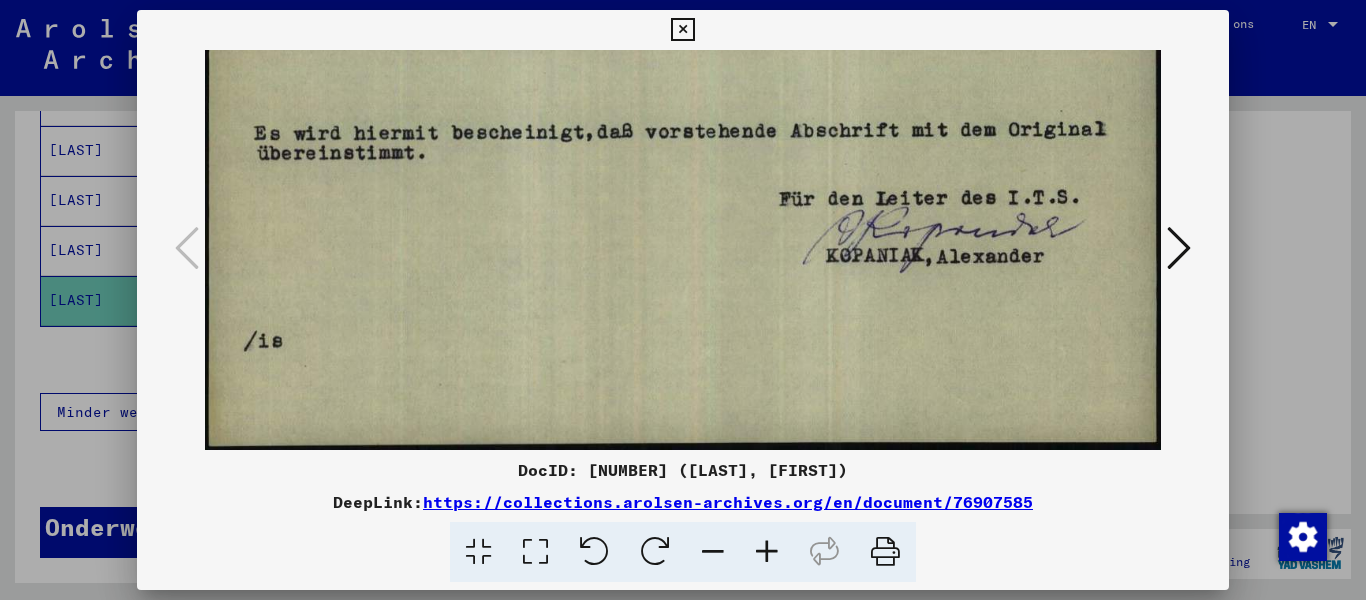 drag, startPoint x: 933, startPoint y: 383, endPoint x: 903, endPoint y: 271, distance: 115.948265 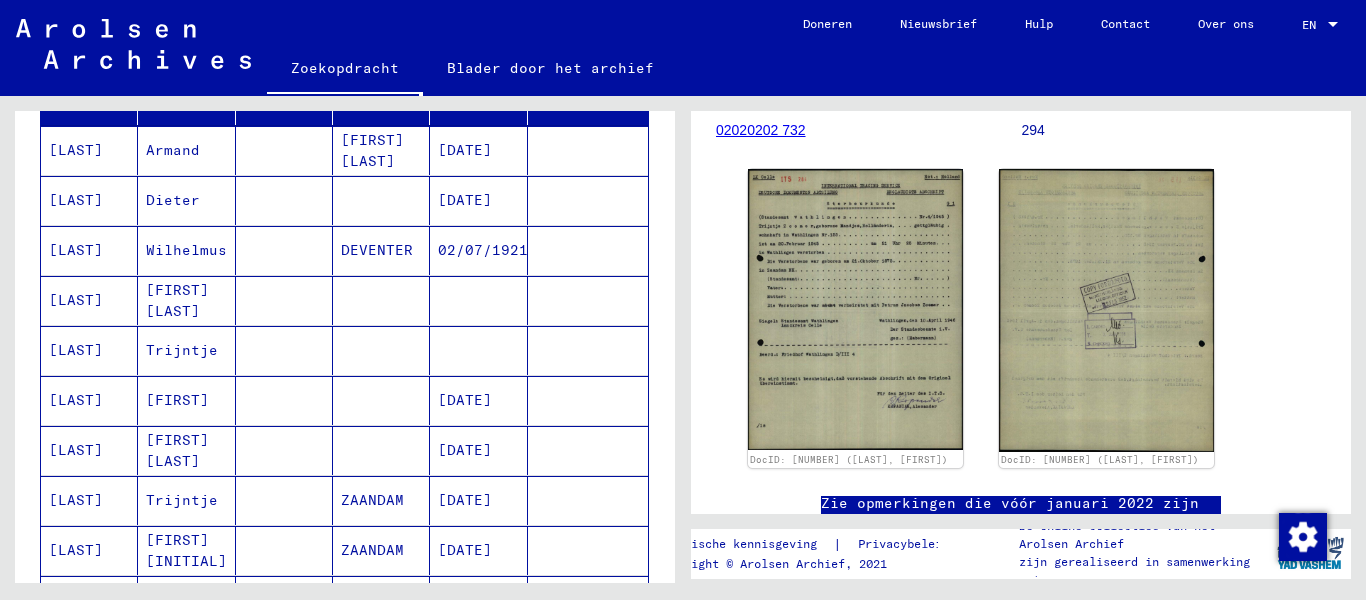 scroll, scrollTop: 0, scrollLeft: 0, axis: both 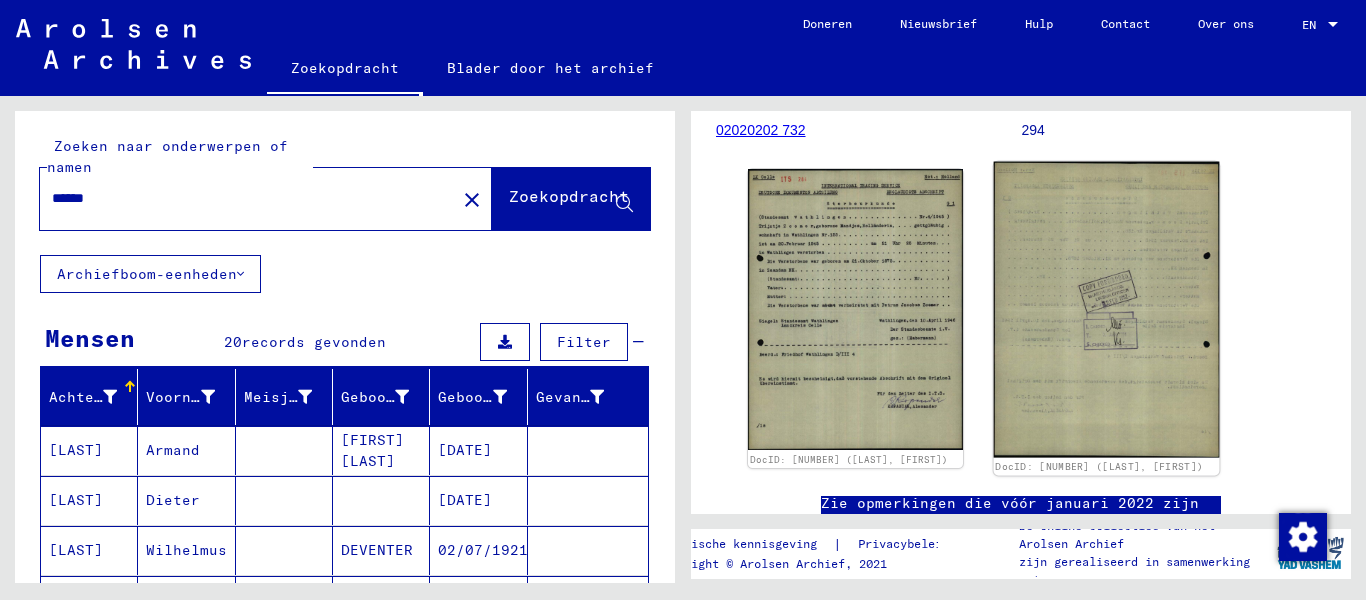 click 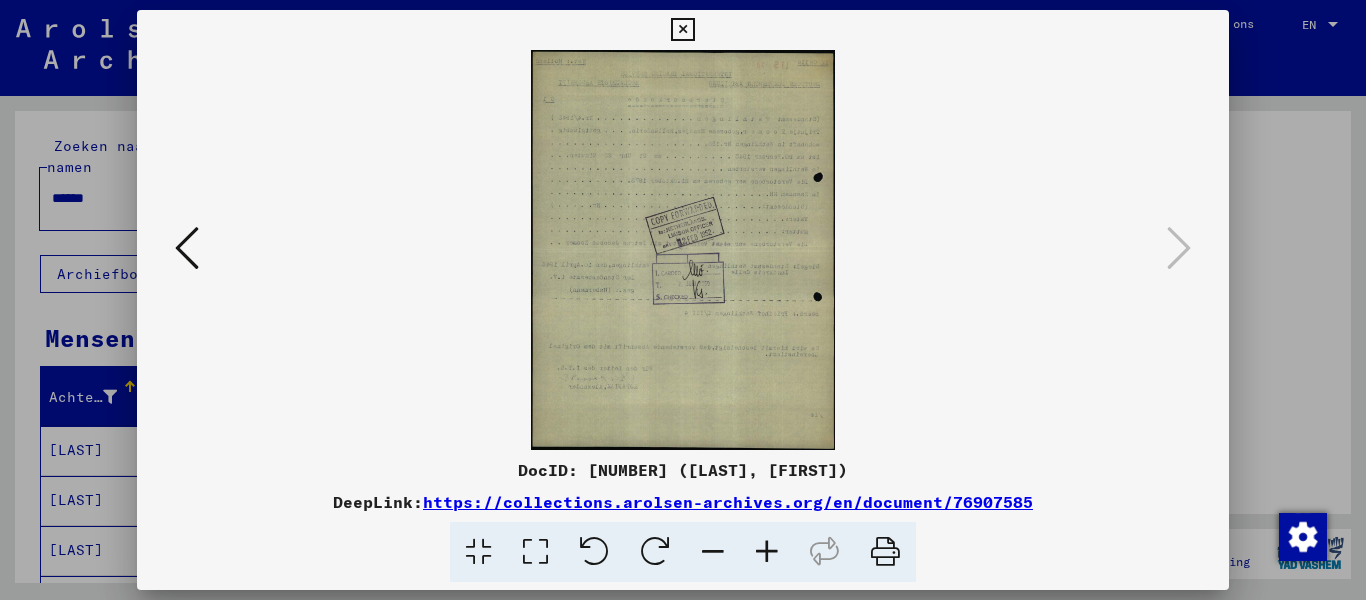 click at bounding box center (535, 552) 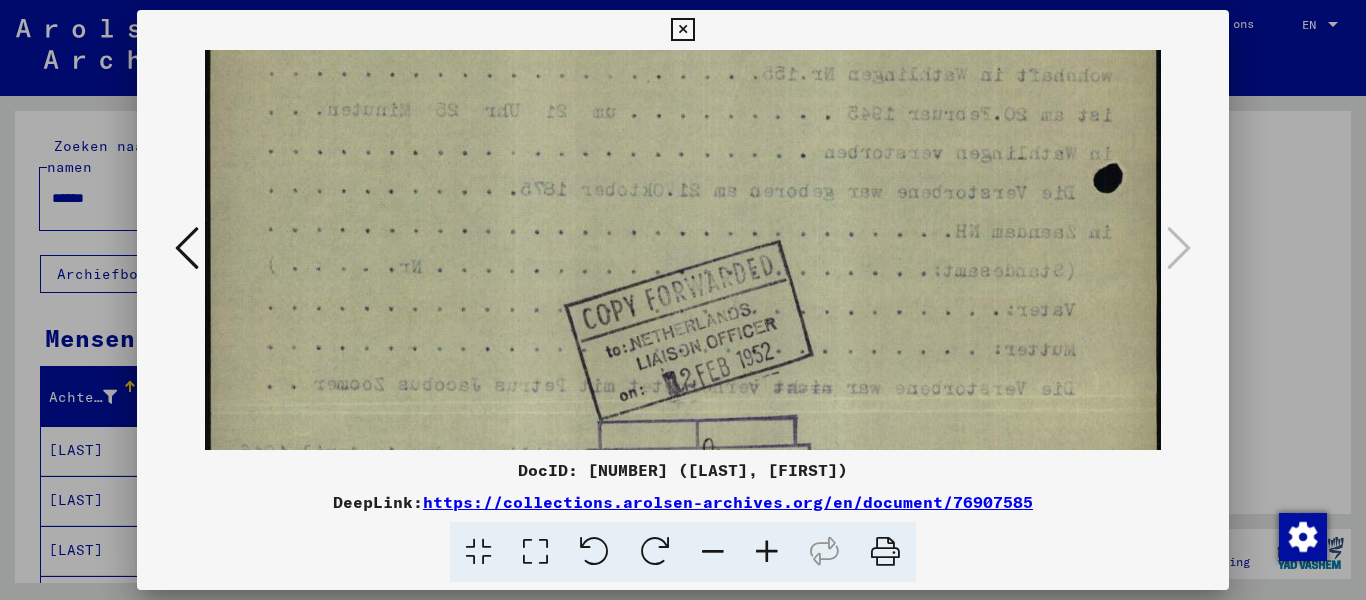 drag, startPoint x: 757, startPoint y: 348, endPoint x: 758, endPoint y: 95, distance: 253.00198 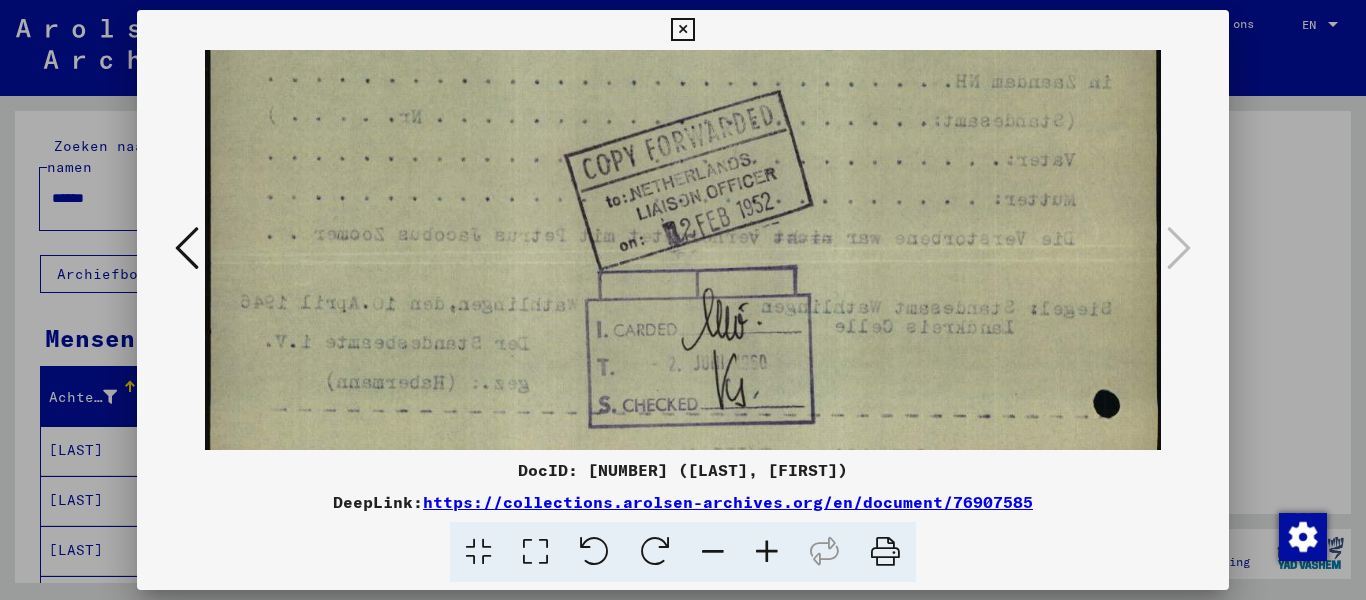 drag, startPoint x: 785, startPoint y: 334, endPoint x: 778, endPoint y: 185, distance: 149.16434 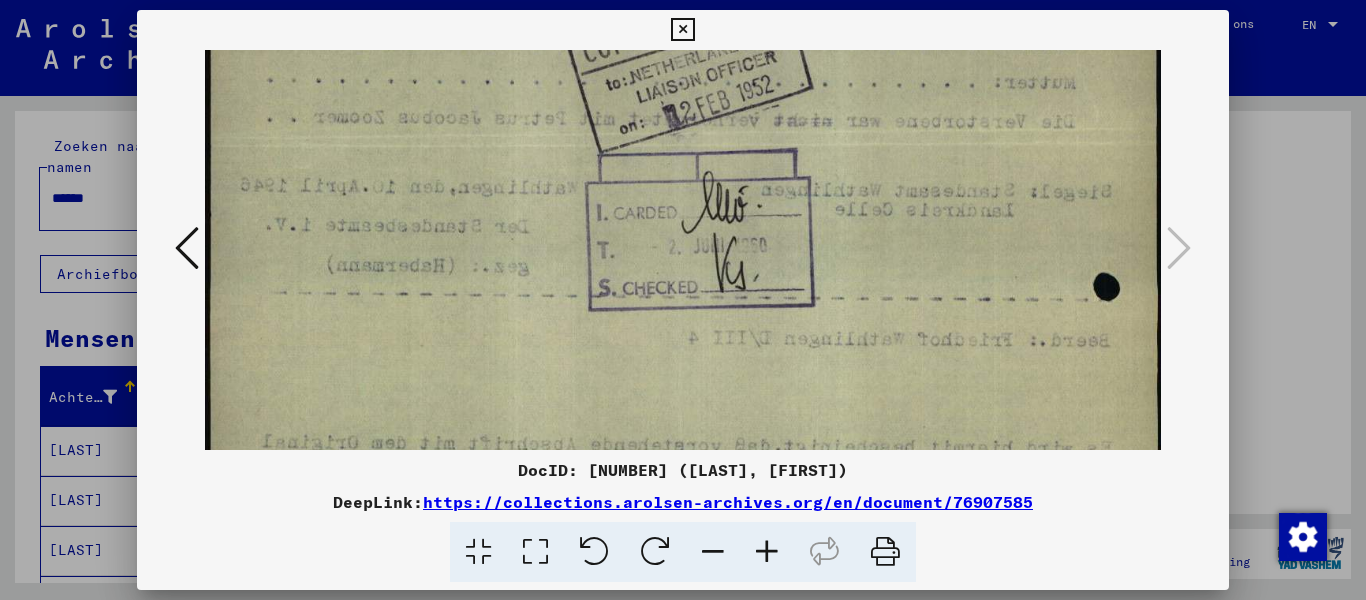 scroll, scrollTop: 548, scrollLeft: 0, axis: vertical 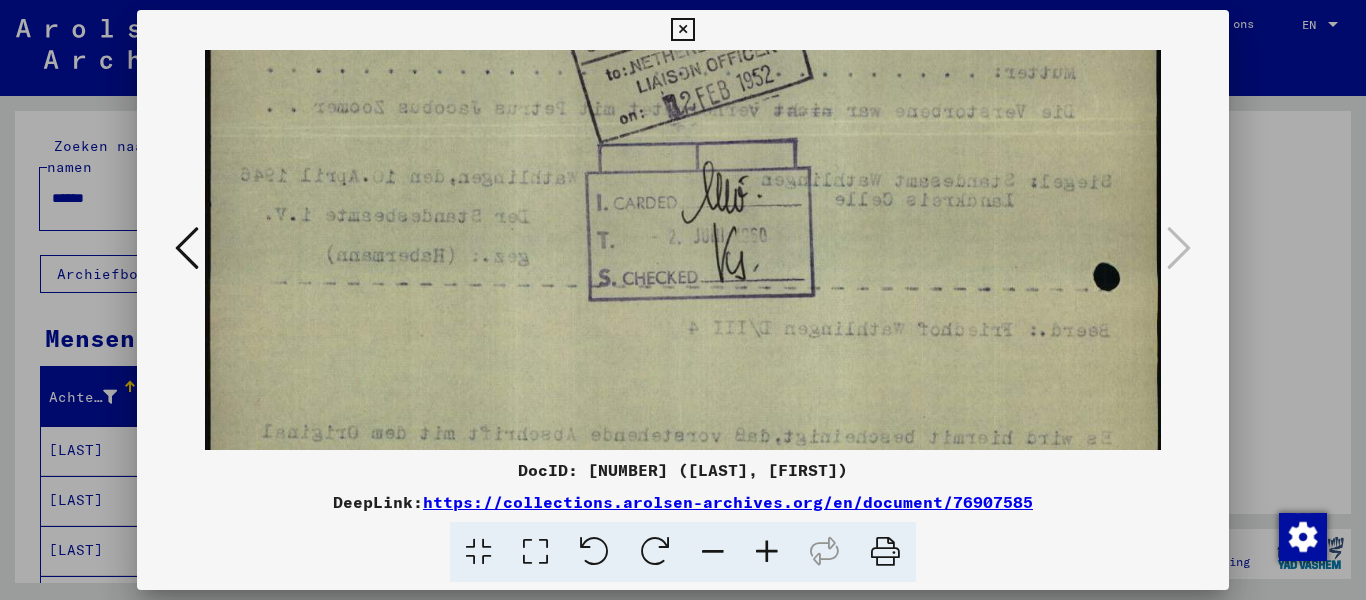 drag, startPoint x: 794, startPoint y: 305, endPoint x: 802, endPoint y: 183, distance: 122.26202 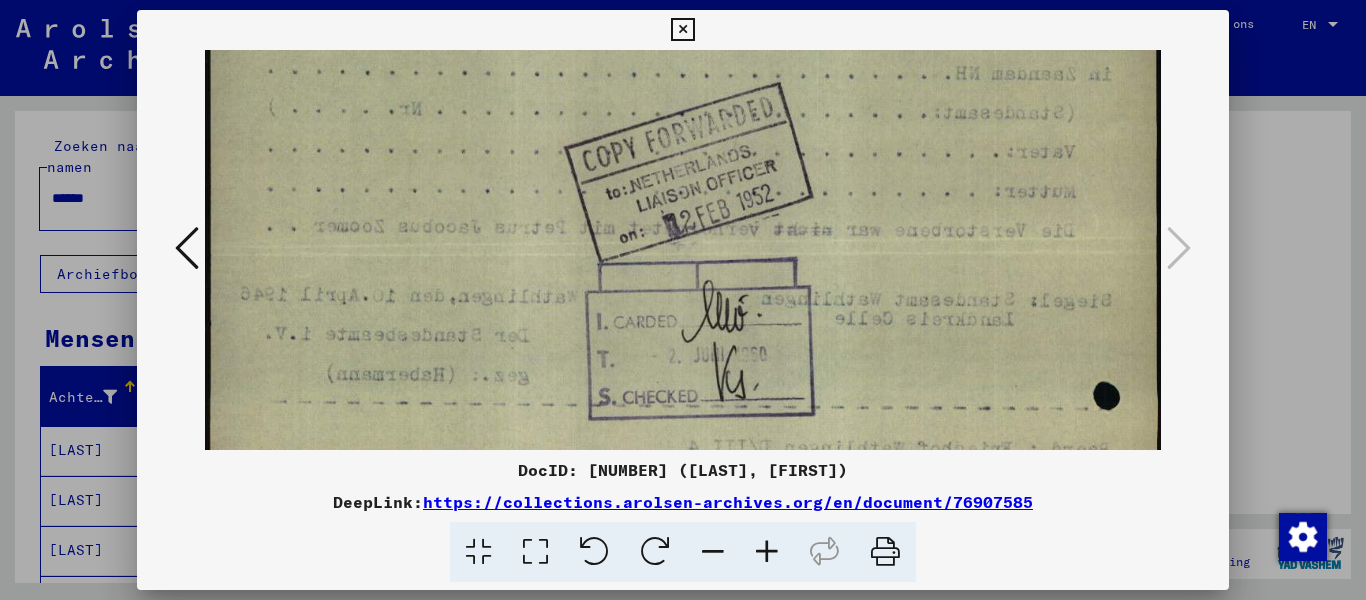 scroll, scrollTop: 426, scrollLeft: 0, axis: vertical 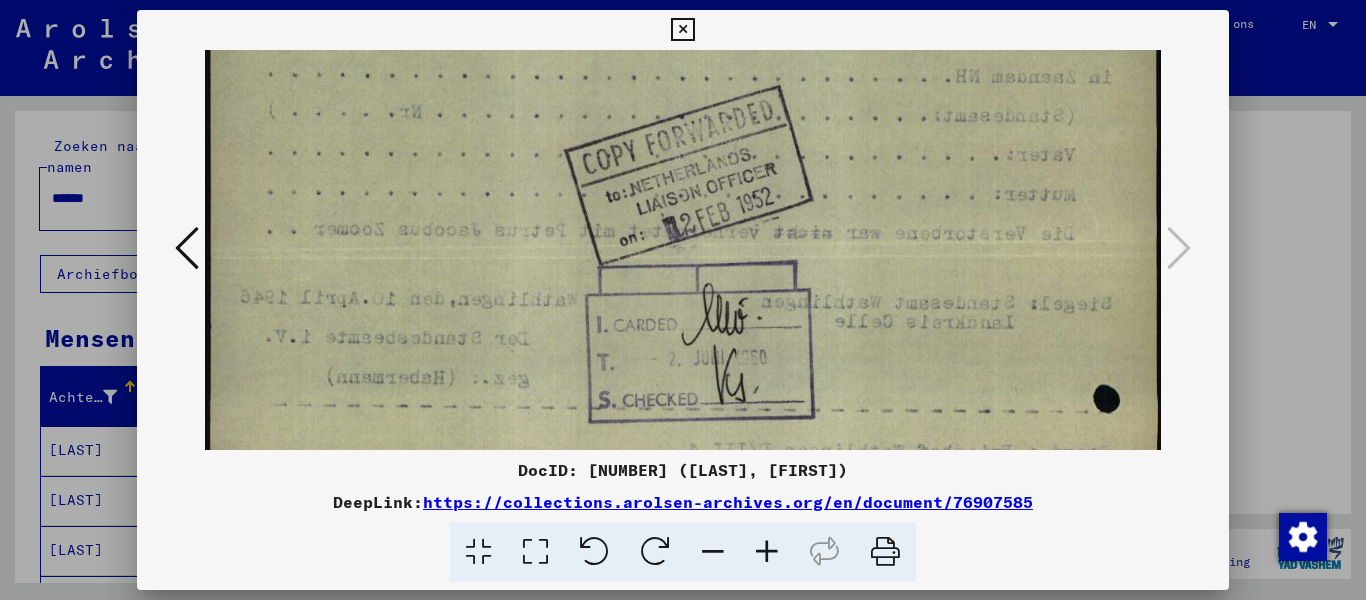 drag, startPoint x: 825, startPoint y: 183, endPoint x: 817, endPoint y: 305, distance: 122.26202 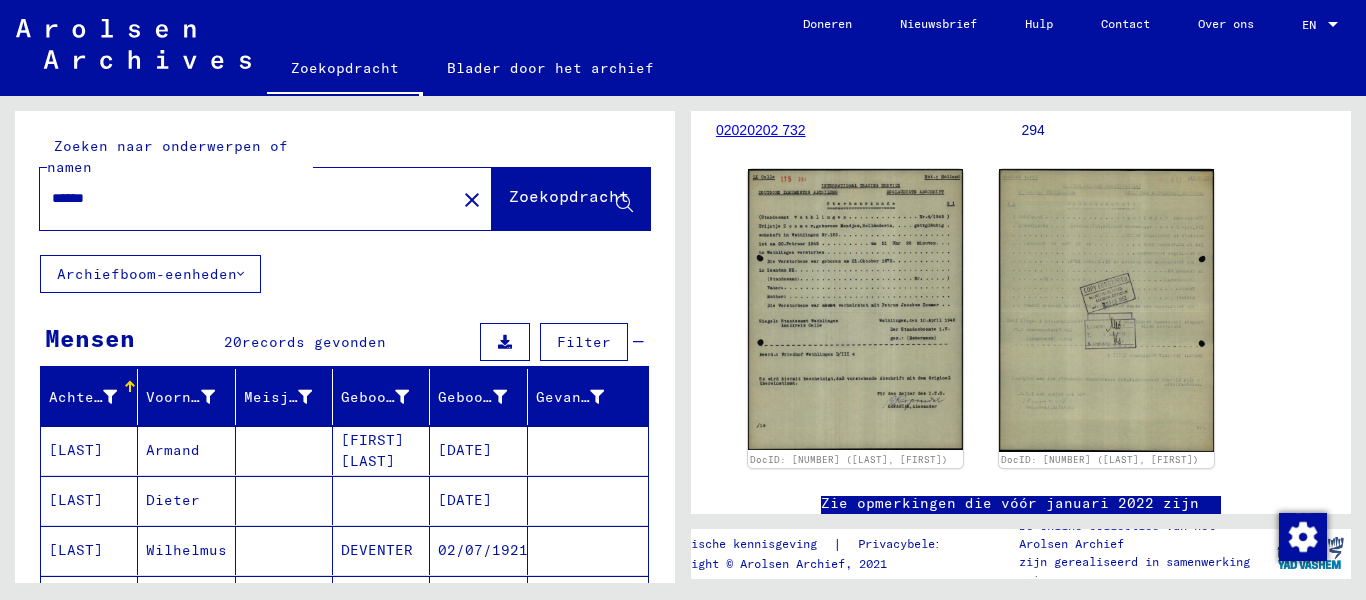 click on "******" at bounding box center (248, 198) 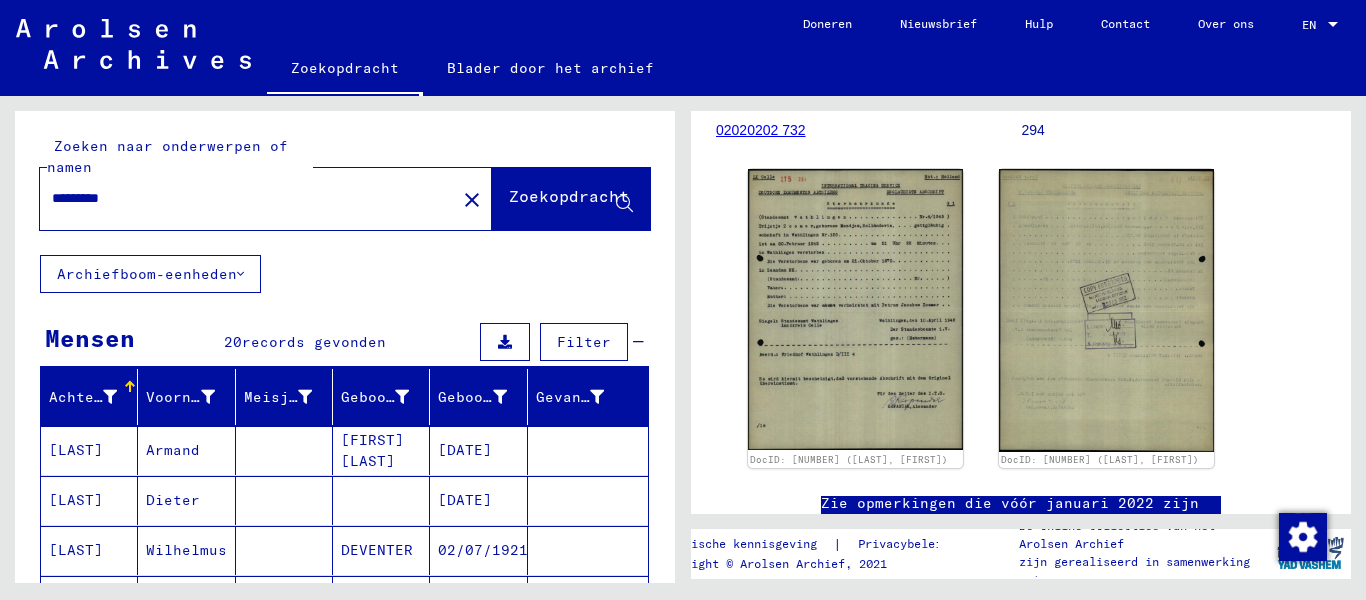 type on "*********" 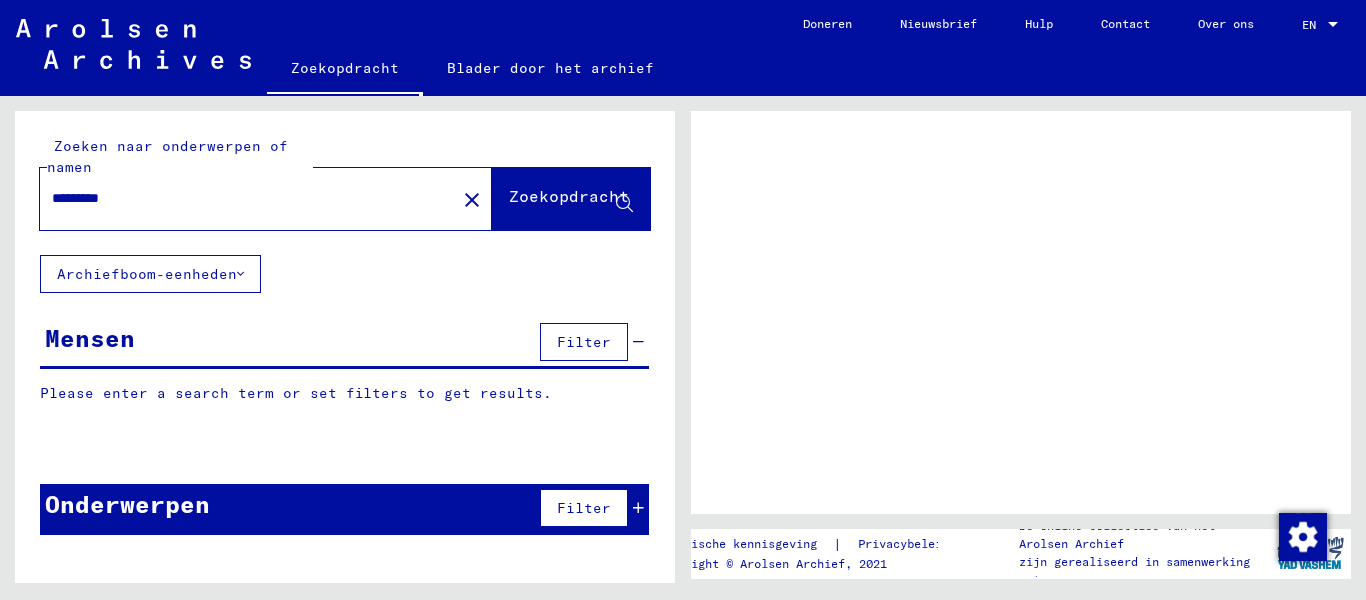 scroll, scrollTop: 0, scrollLeft: 0, axis: both 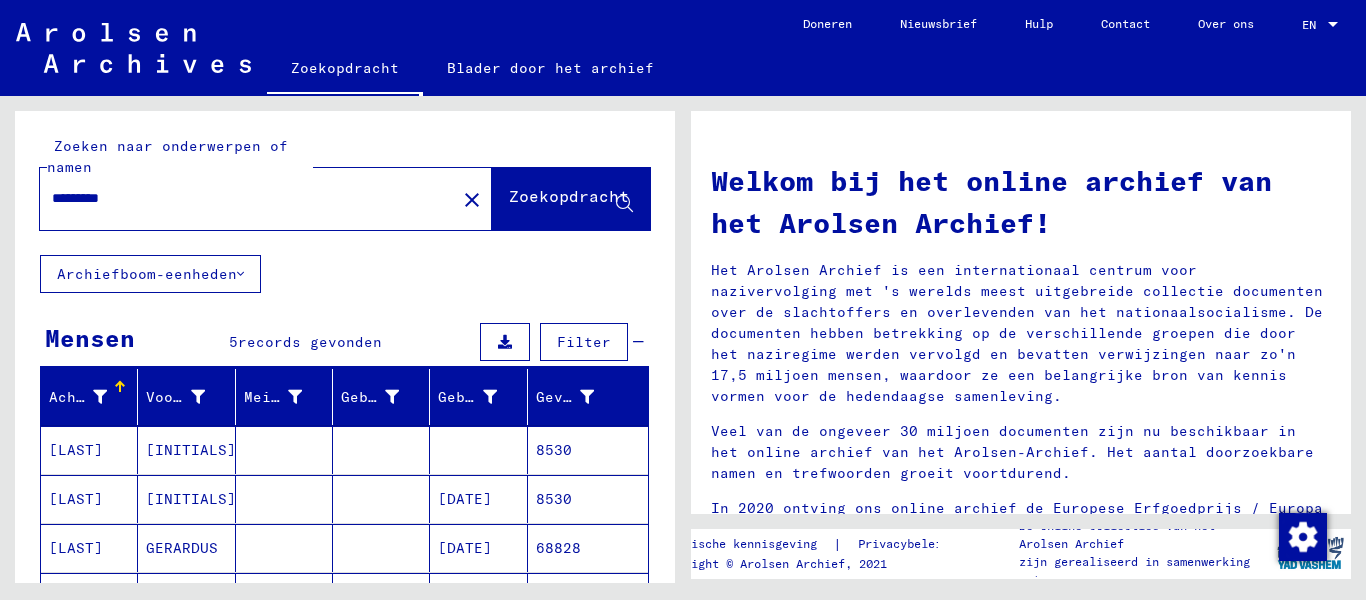 click on "[LAST]" at bounding box center (76, 499) 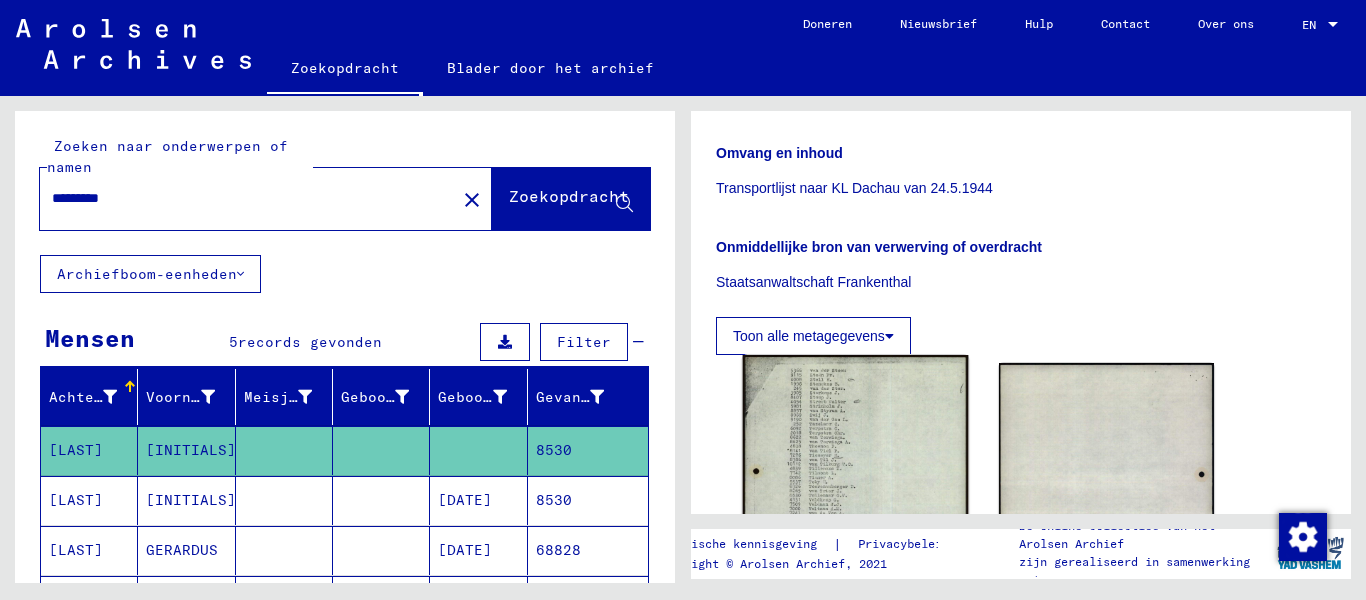 scroll, scrollTop: 500, scrollLeft: 0, axis: vertical 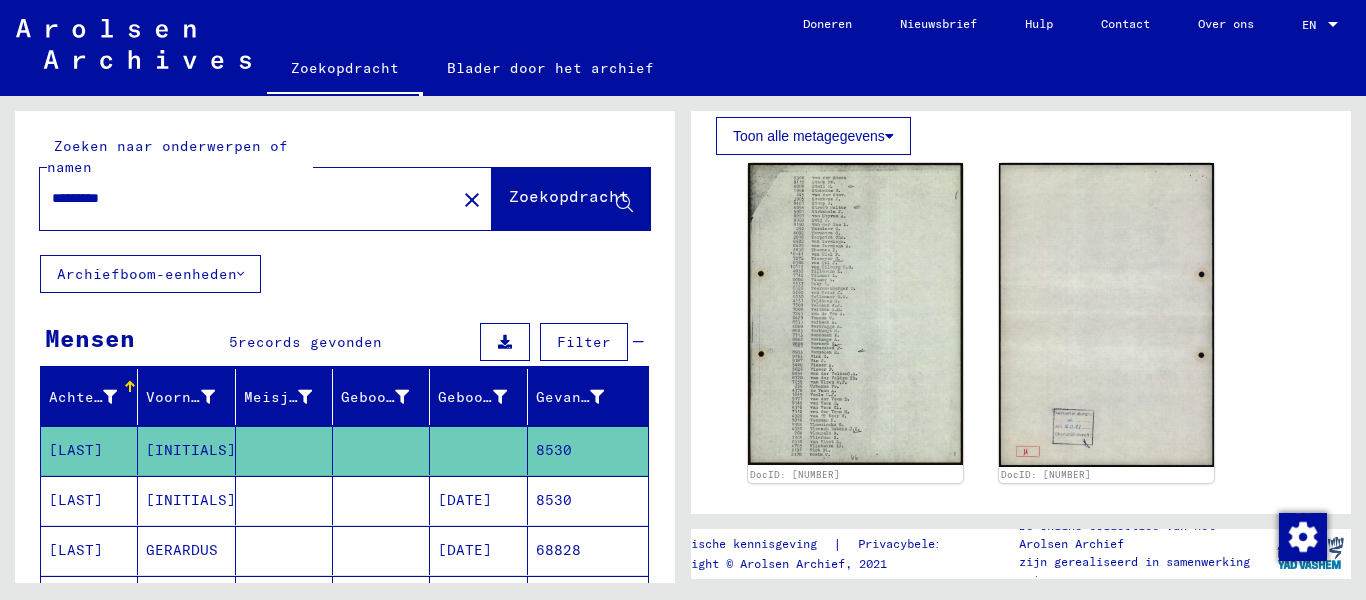 click on "[INITIALS]" at bounding box center [186, 550] 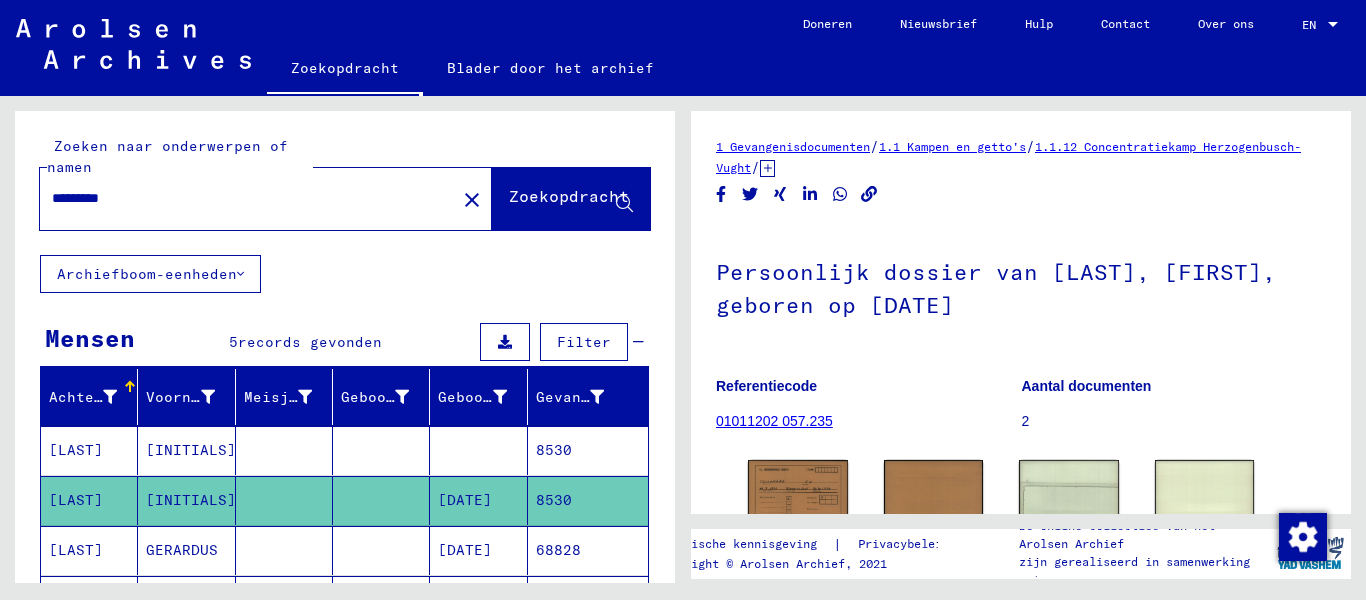 scroll, scrollTop: 207, scrollLeft: 0, axis: vertical 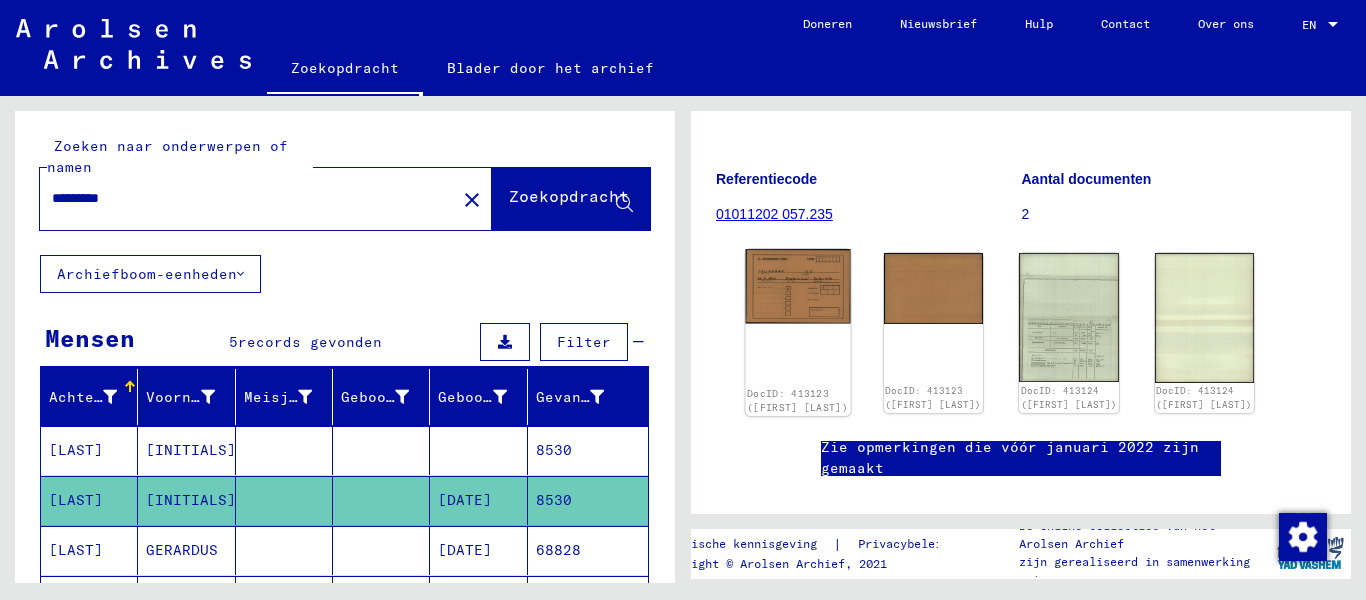 click 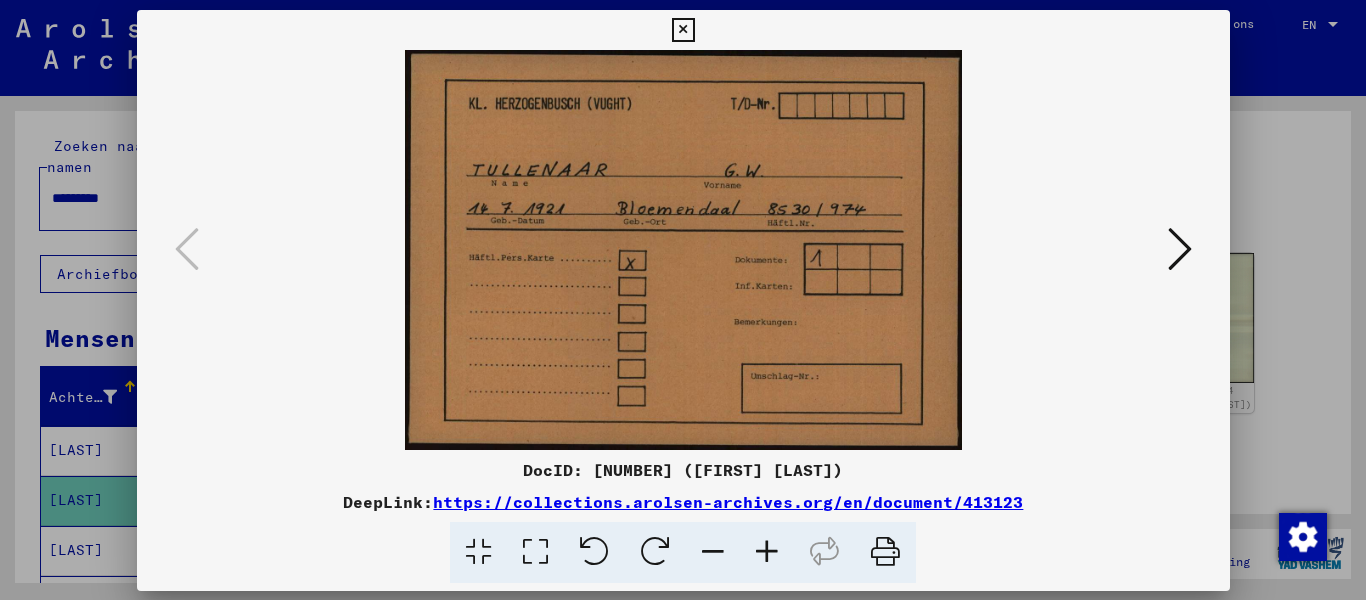 click at bounding box center (683, 250) 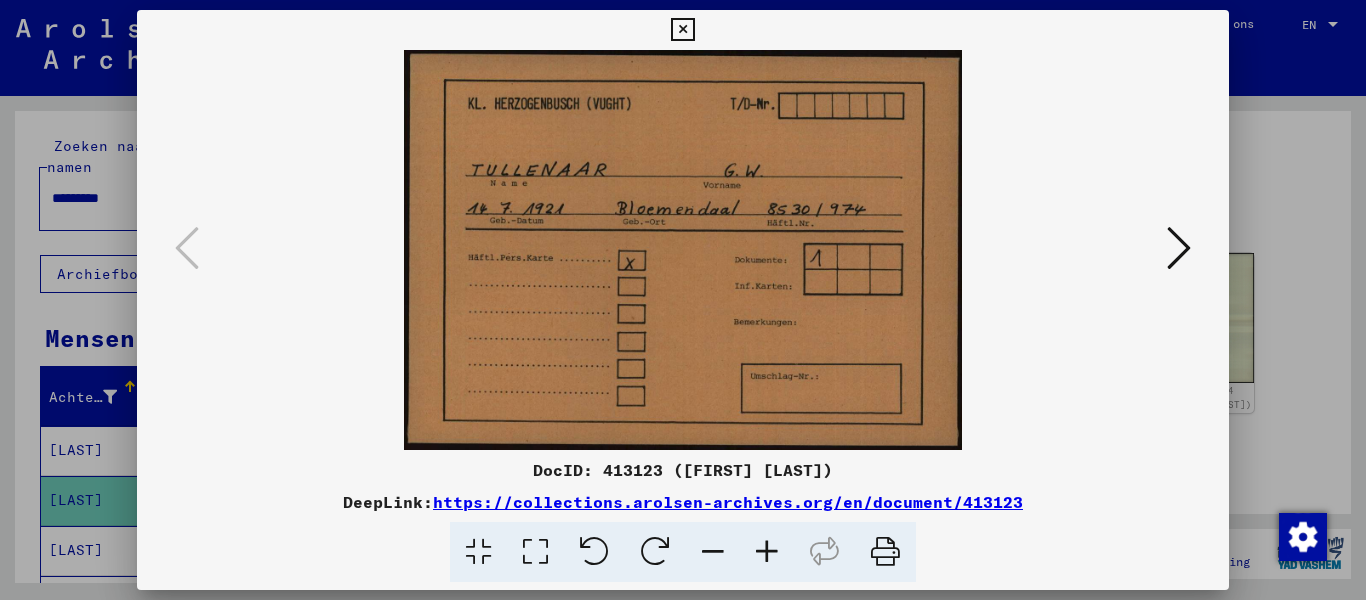 click at bounding box center [535, 552] 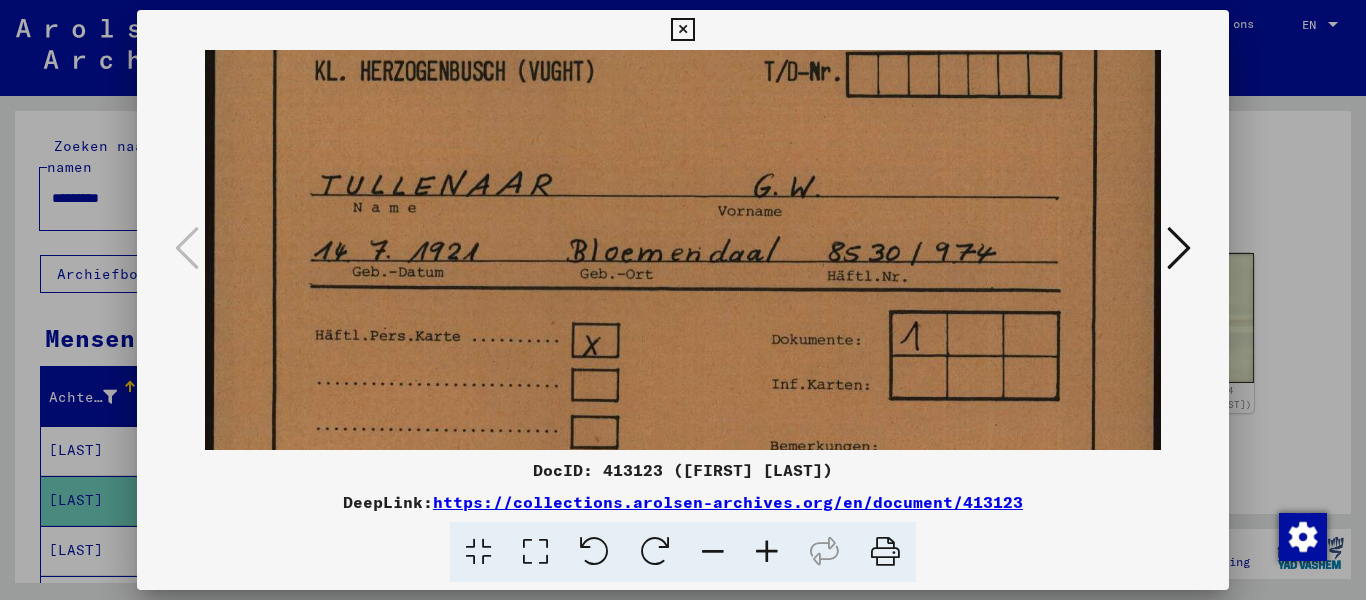 scroll, scrollTop: 72, scrollLeft: 0, axis: vertical 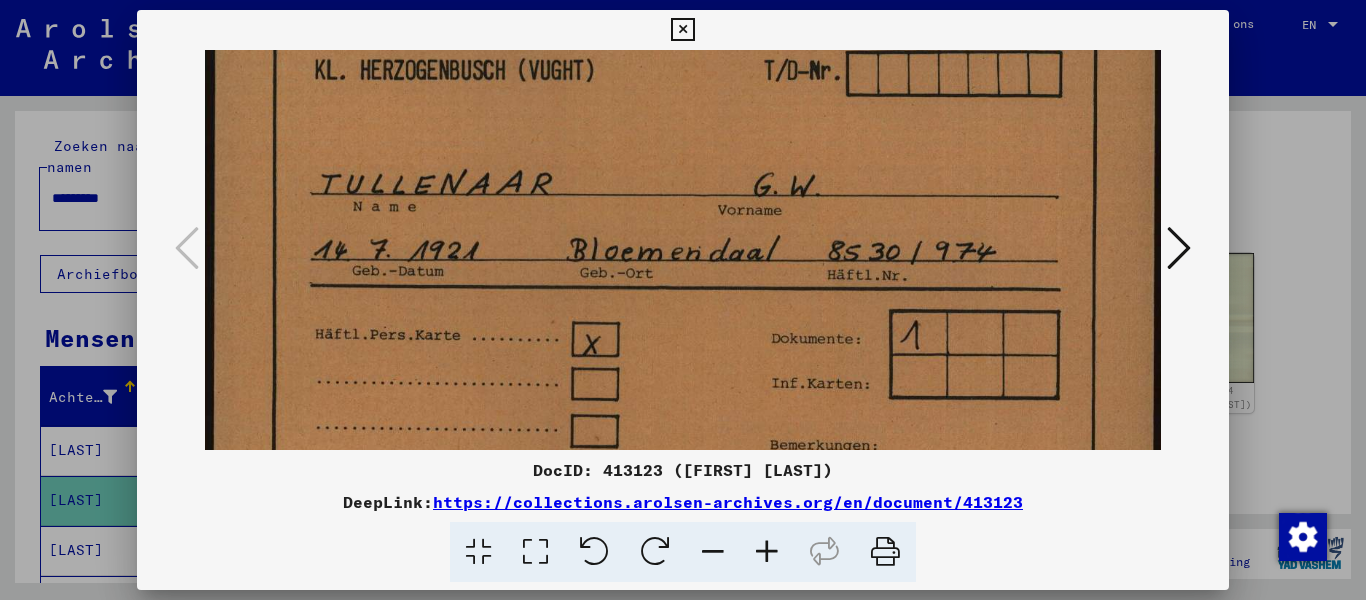 drag, startPoint x: 720, startPoint y: 358, endPoint x: 705, endPoint y: 286, distance: 73.545906 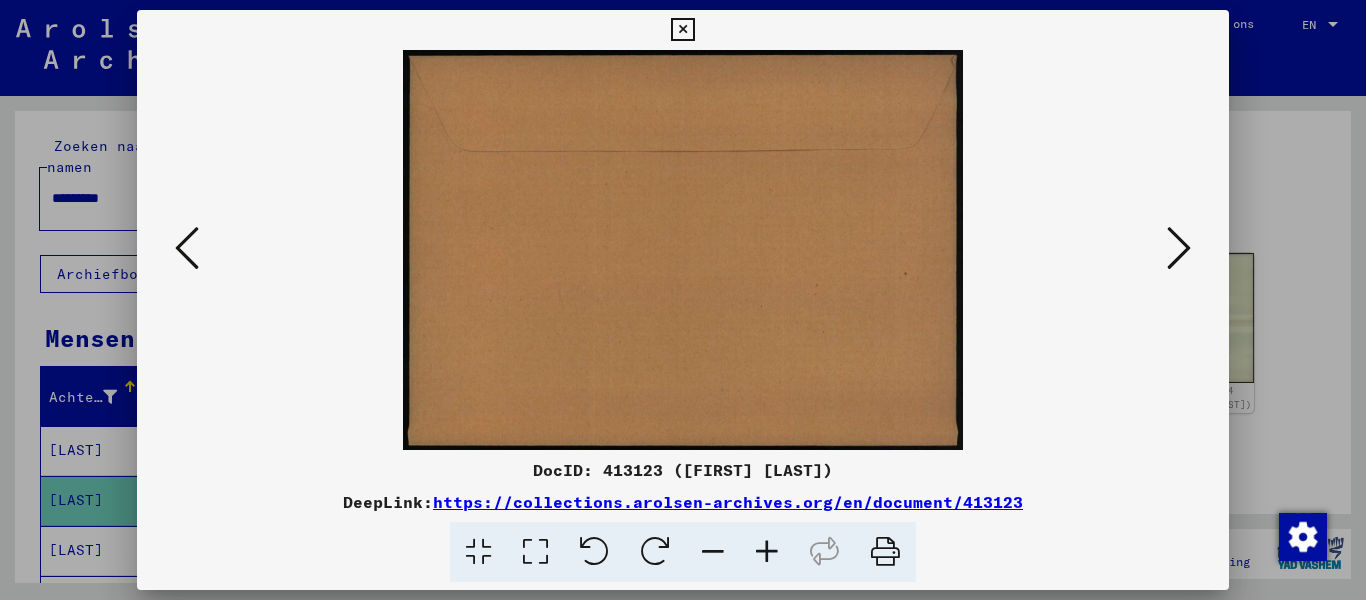 click at bounding box center (1179, 248) 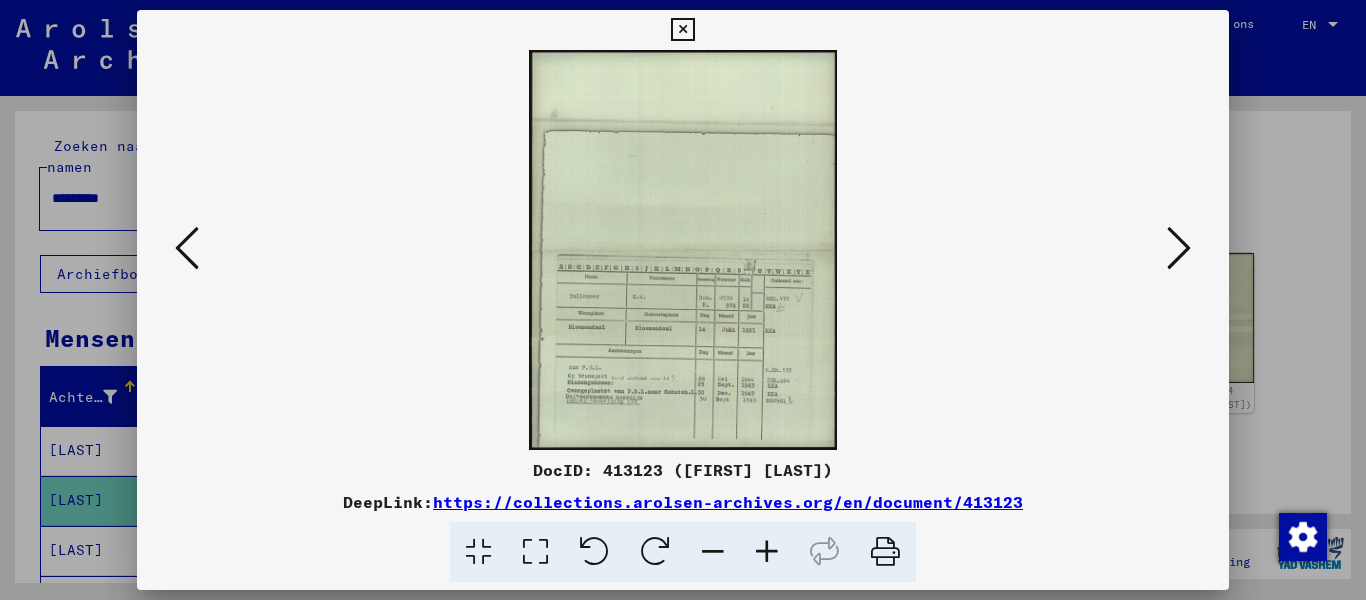 click at bounding box center (535, 552) 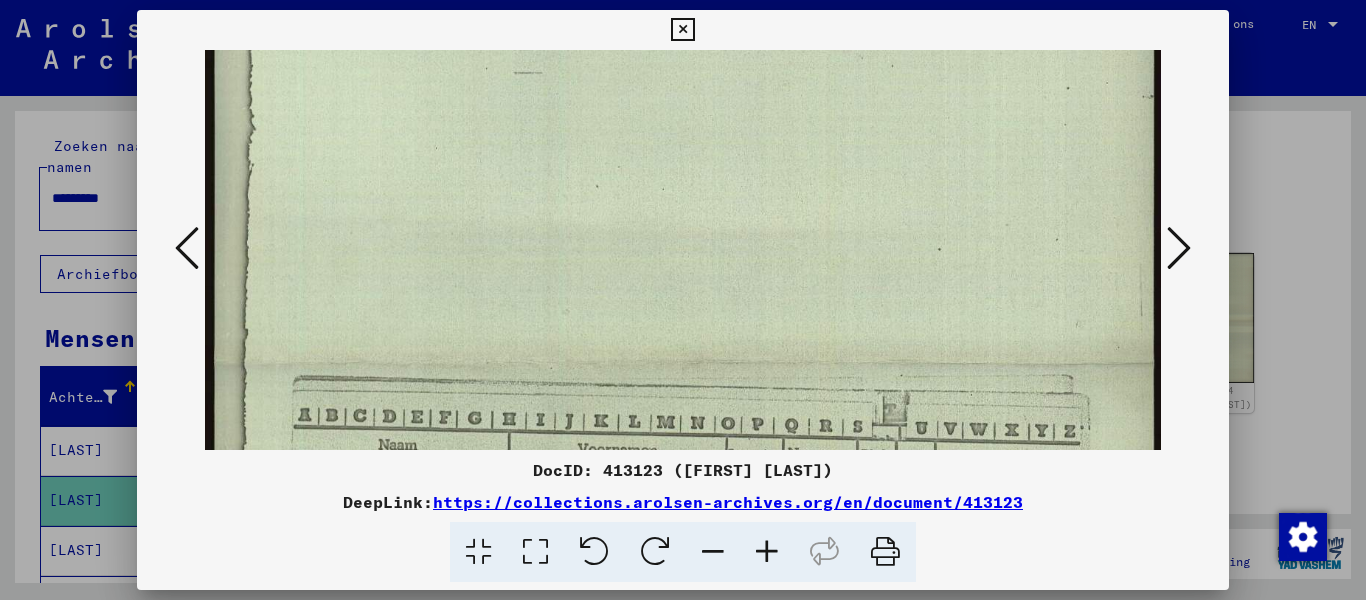 drag, startPoint x: 695, startPoint y: 372, endPoint x: 722, endPoint y: 80, distance: 293.24564 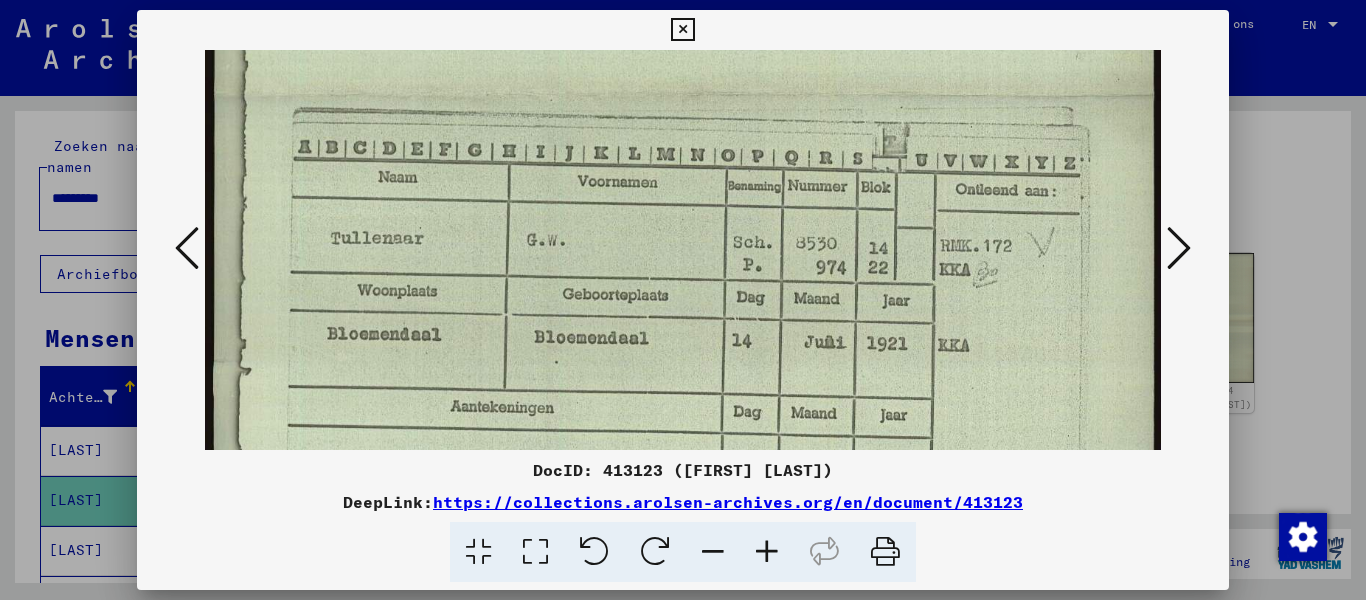 drag, startPoint x: 702, startPoint y: 203, endPoint x: 696, endPoint y: 73, distance: 130.13838 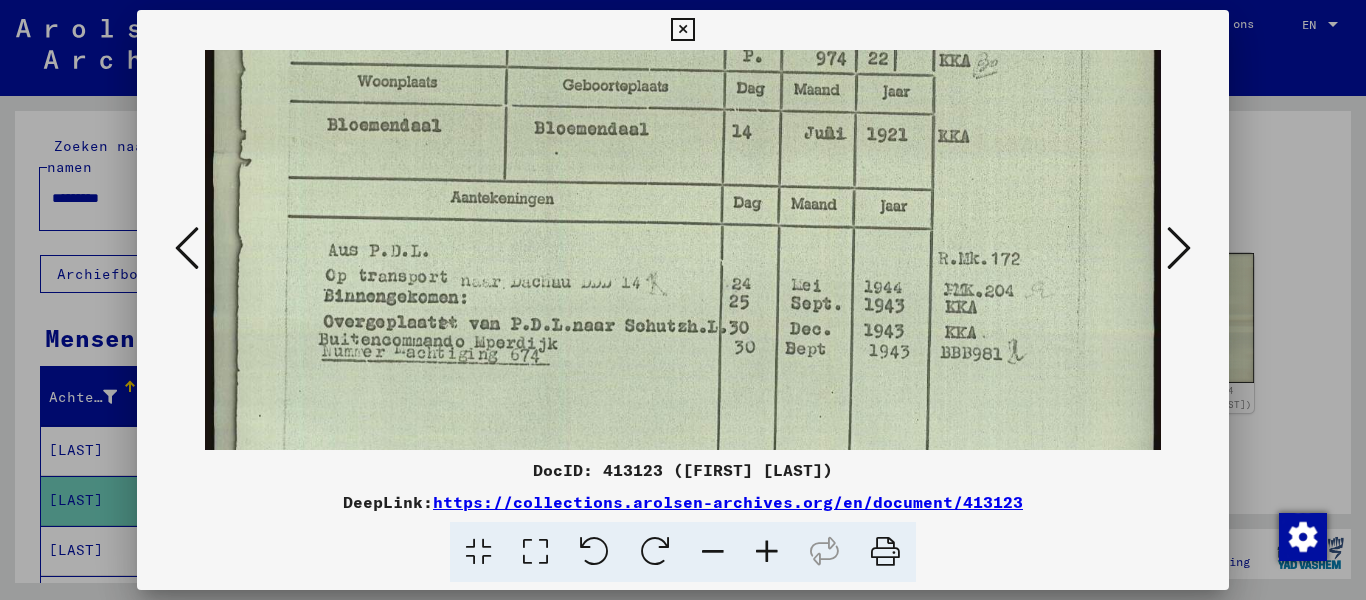 scroll, scrollTop: 786, scrollLeft: 0, axis: vertical 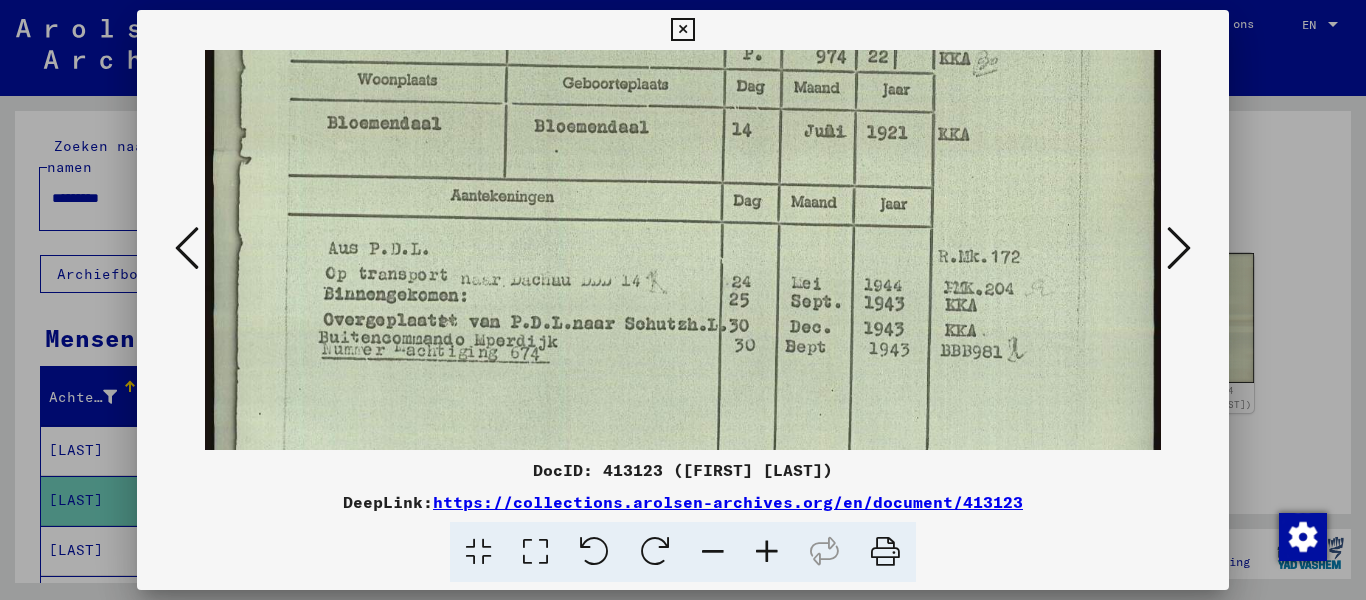 drag, startPoint x: 723, startPoint y: 327, endPoint x: 725, endPoint y: 132, distance: 195.01025 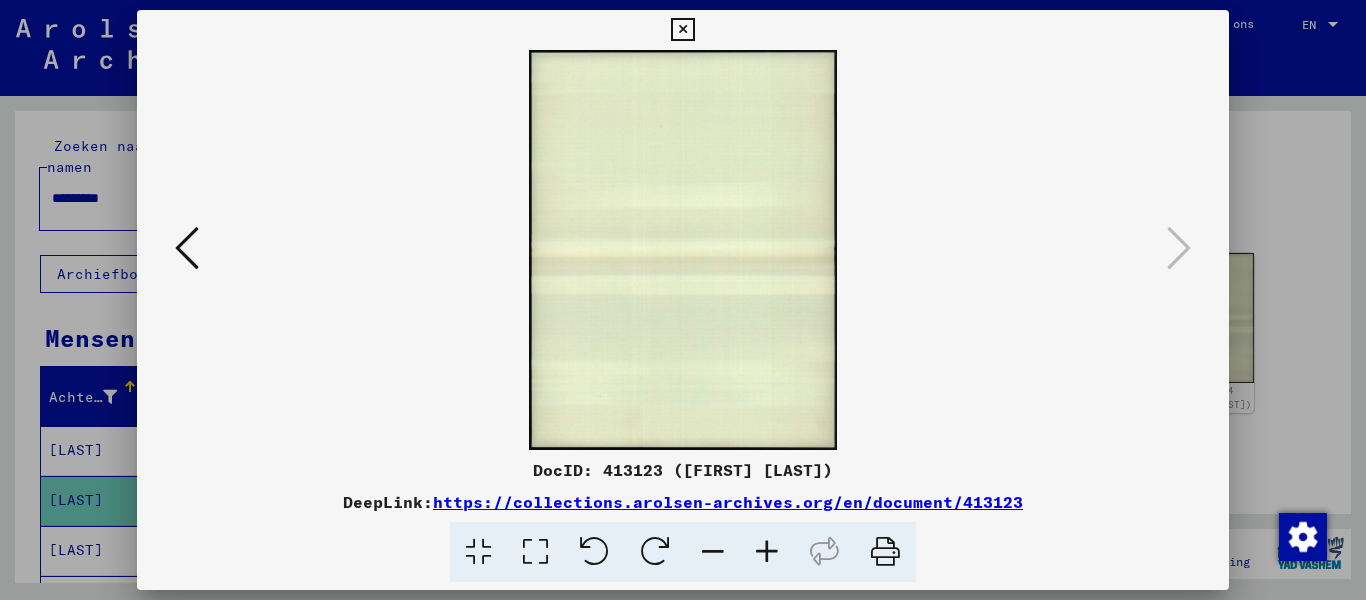 scroll, scrollTop: 0, scrollLeft: 0, axis: both 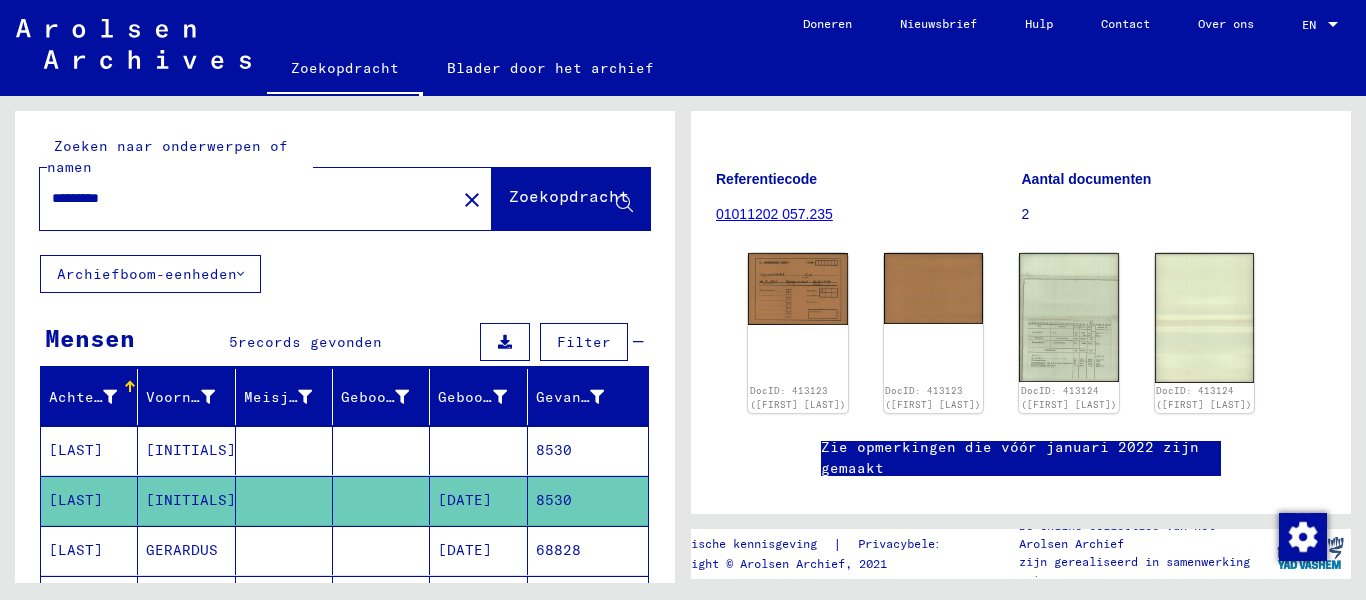 click on "GERARDUS" at bounding box center (168, 600) 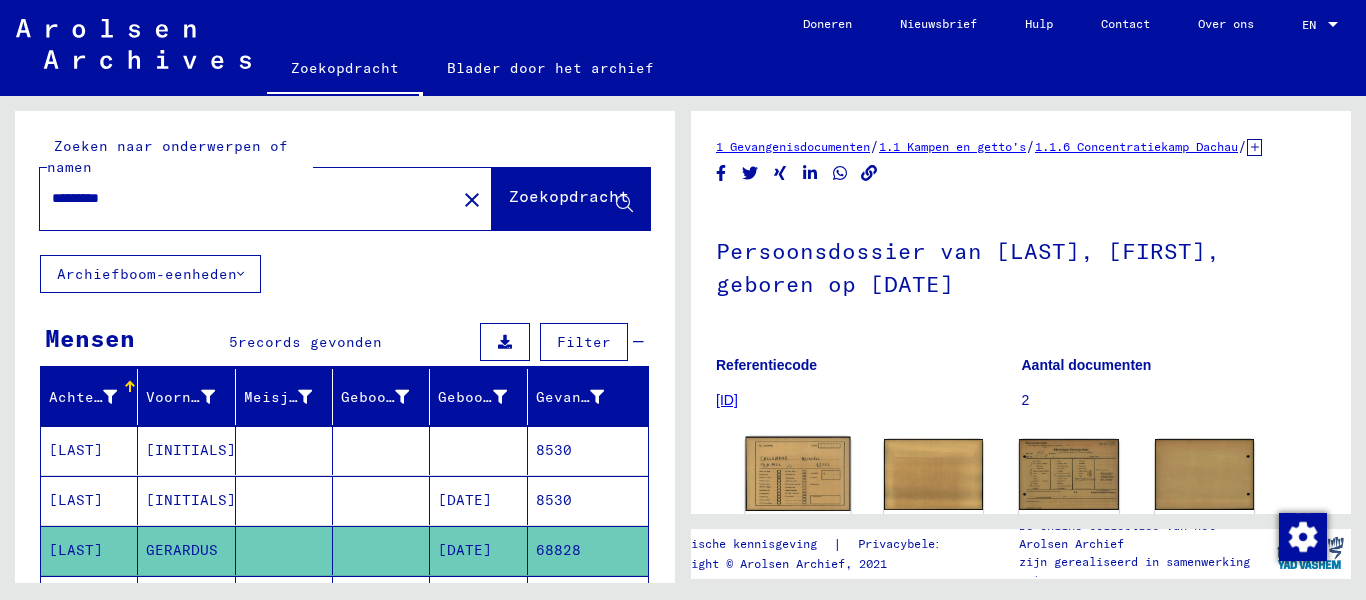 click 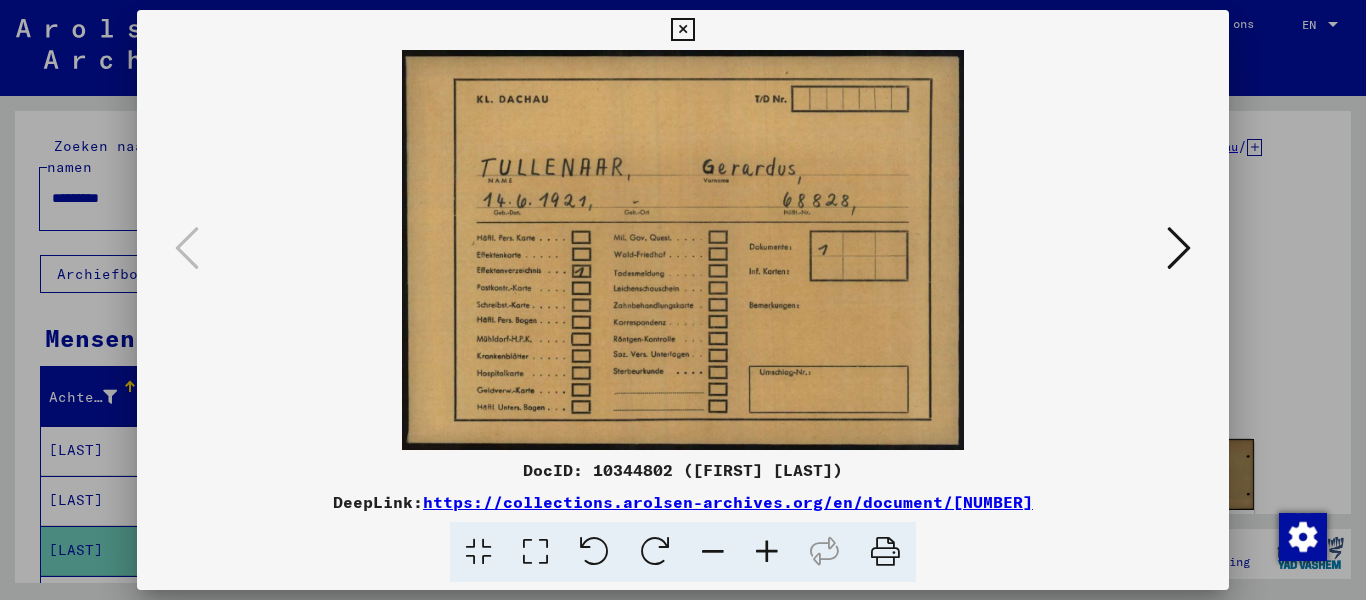 scroll, scrollTop: 0, scrollLeft: 0, axis: both 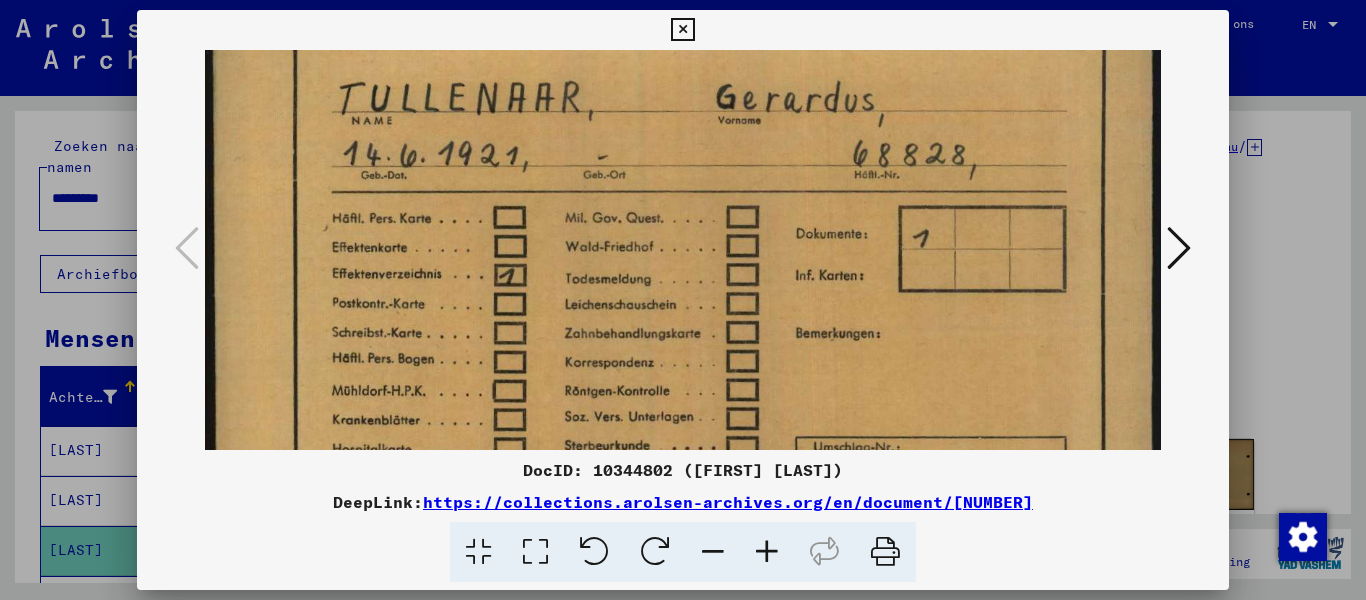 drag, startPoint x: 689, startPoint y: 386, endPoint x: 686, endPoint y: 235, distance: 151.0298 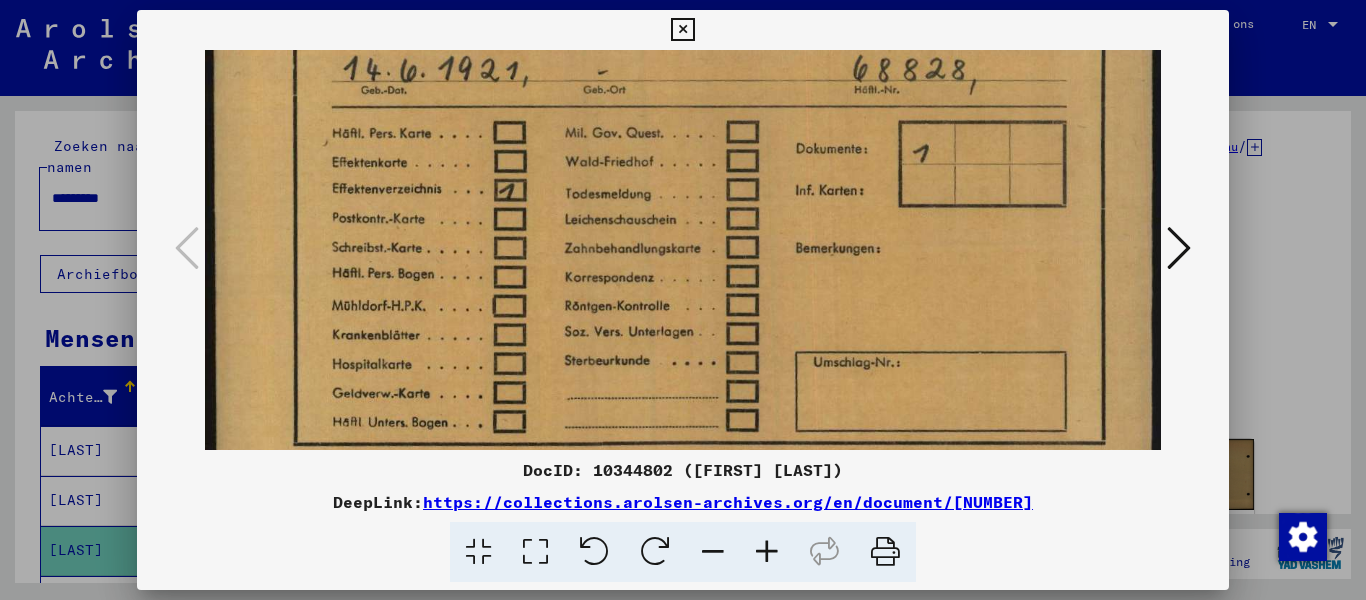 scroll, scrollTop: 238, scrollLeft: 0, axis: vertical 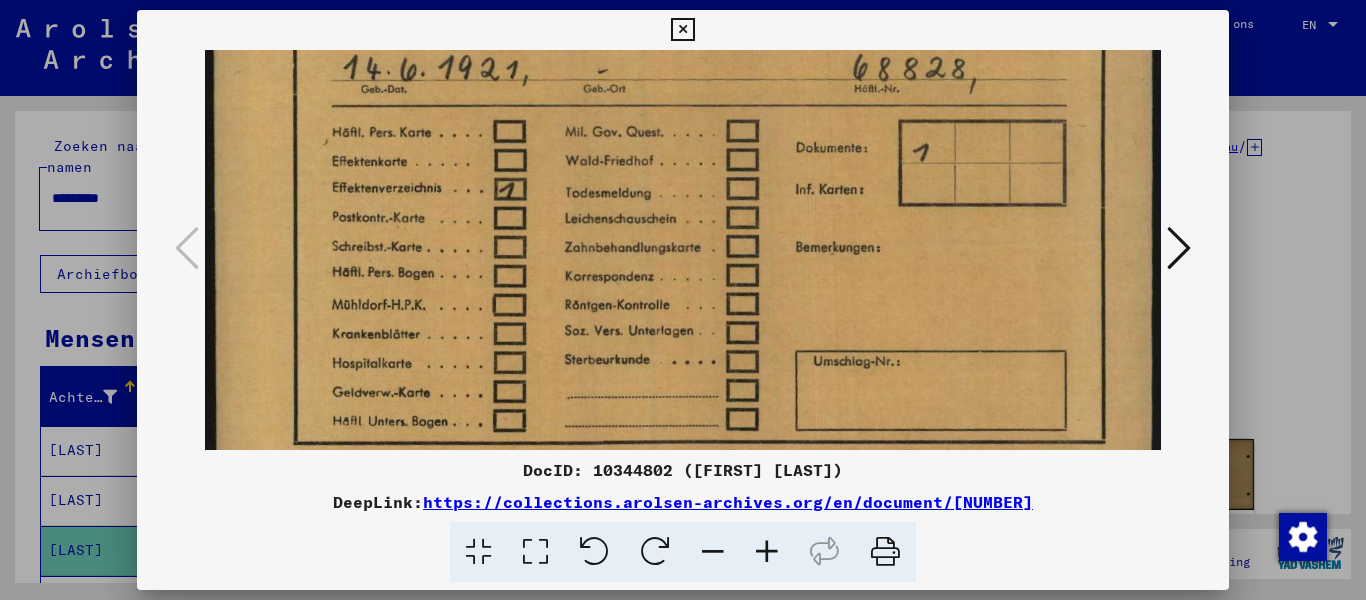 drag, startPoint x: 638, startPoint y: 350, endPoint x: 650, endPoint y: 264, distance: 86.833176 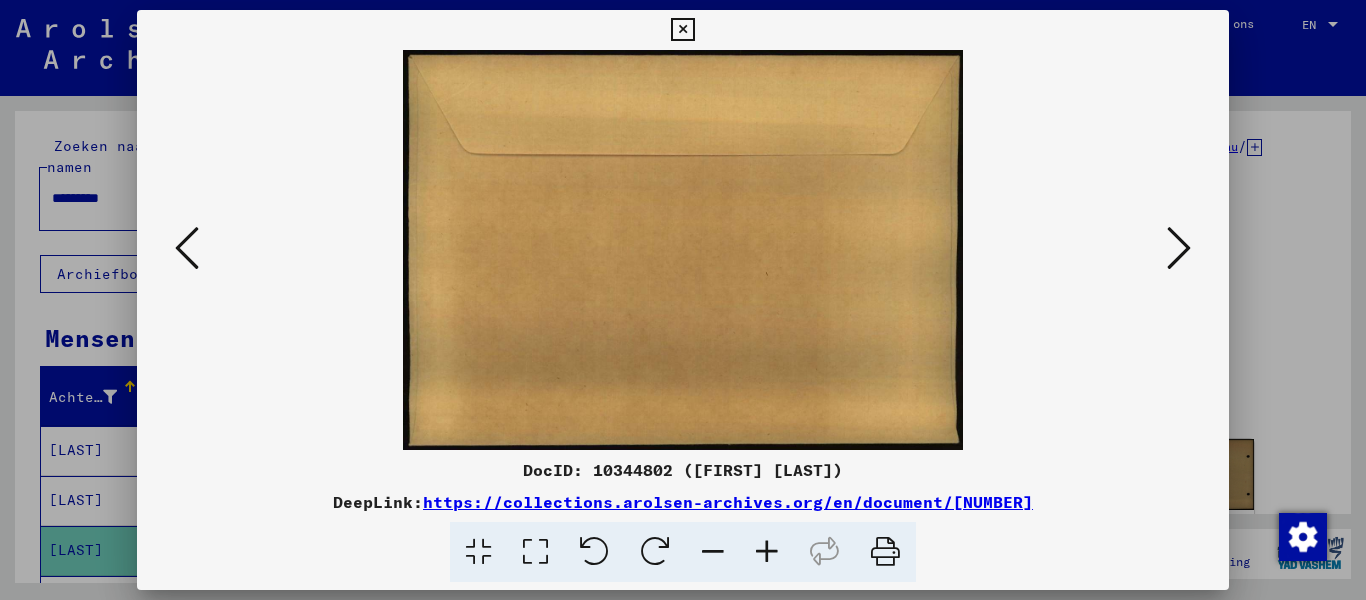 click at bounding box center [1179, 248] 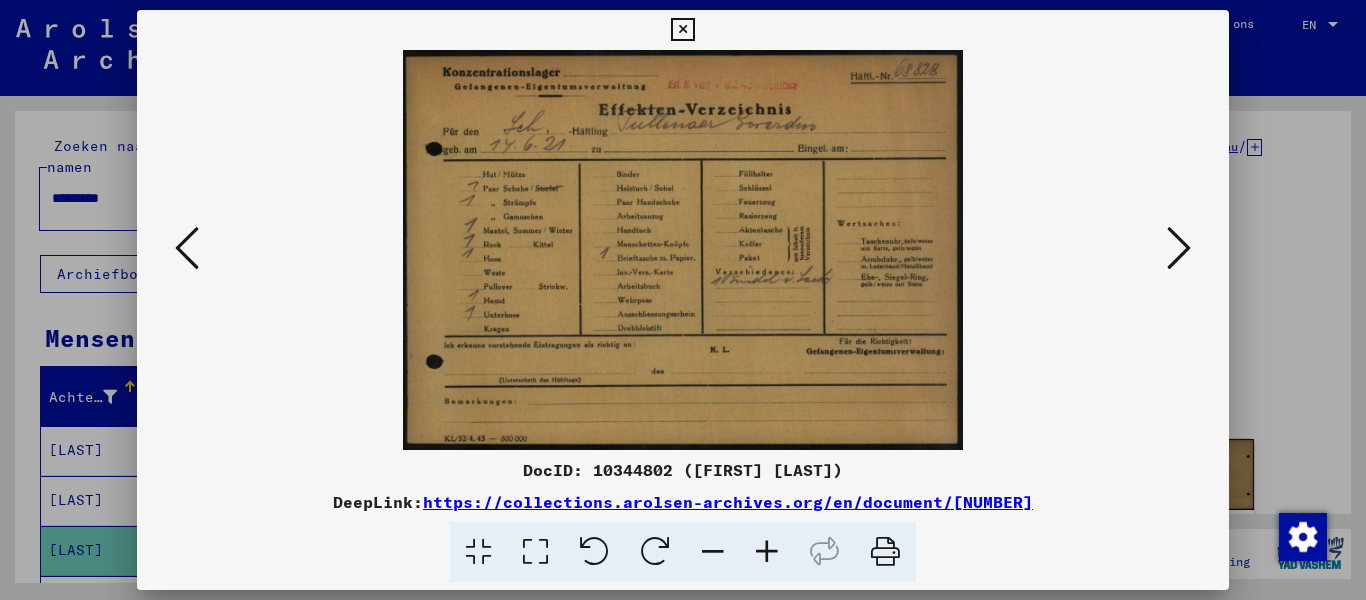 click at bounding box center (535, 552) 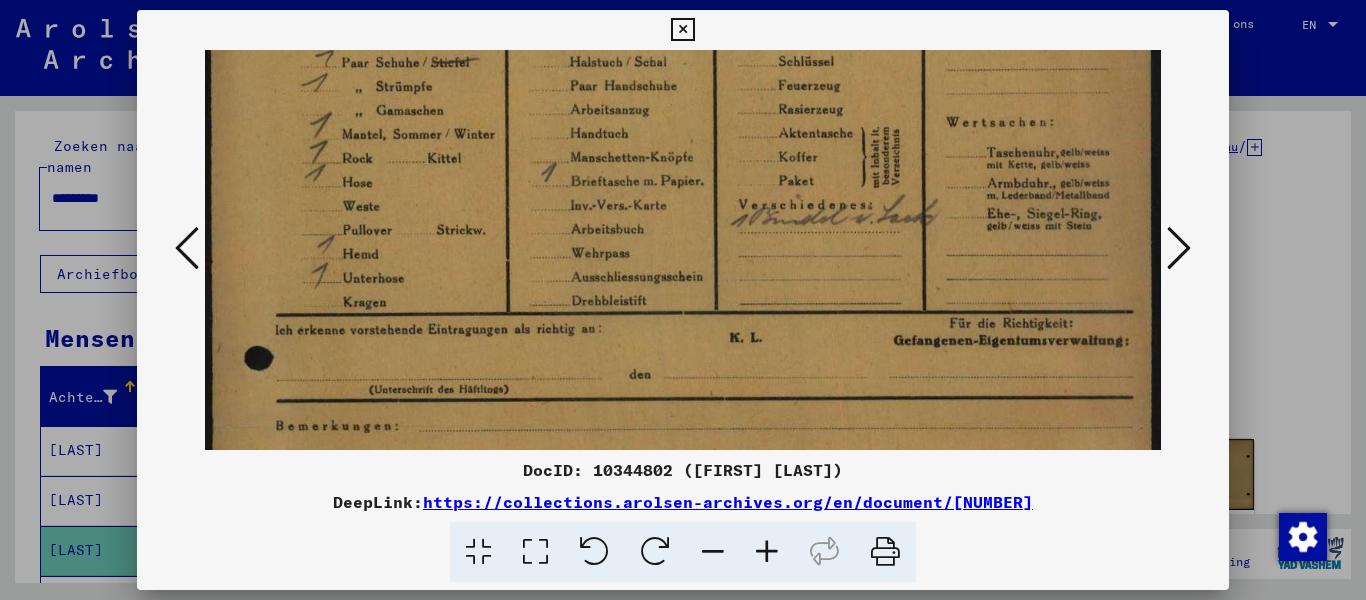 scroll, scrollTop: 223, scrollLeft: 0, axis: vertical 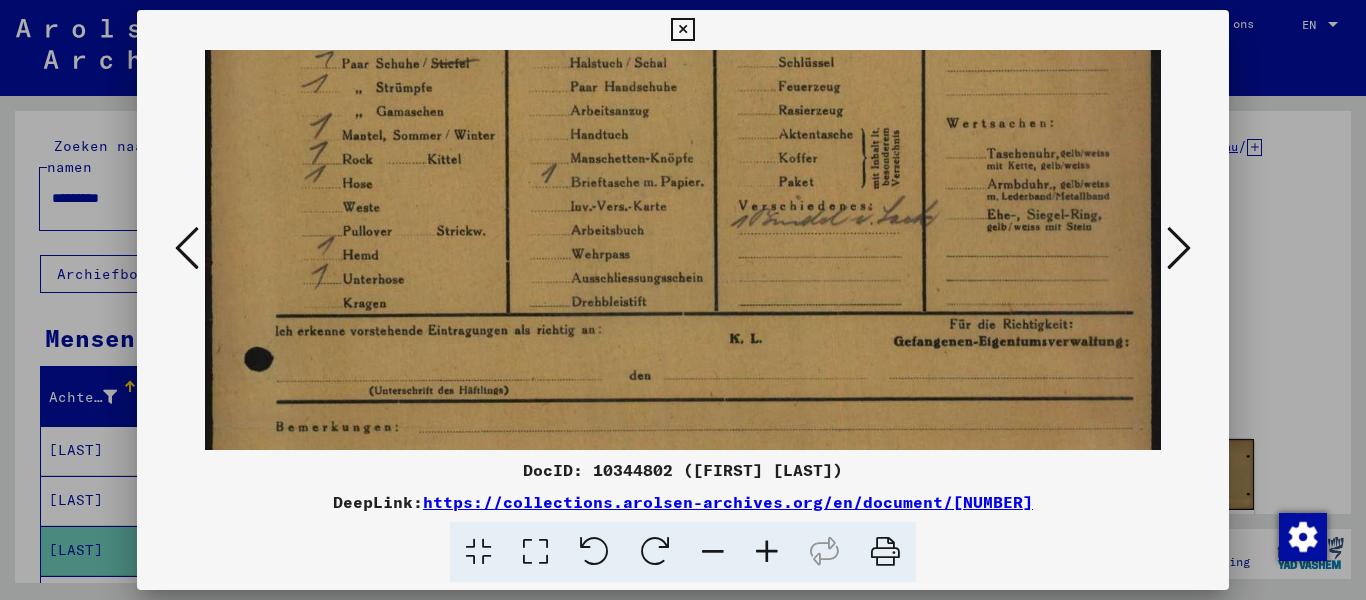 drag, startPoint x: 873, startPoint y: 367, endPoint x: 850, endPoint y: 144, distance: 224.18297 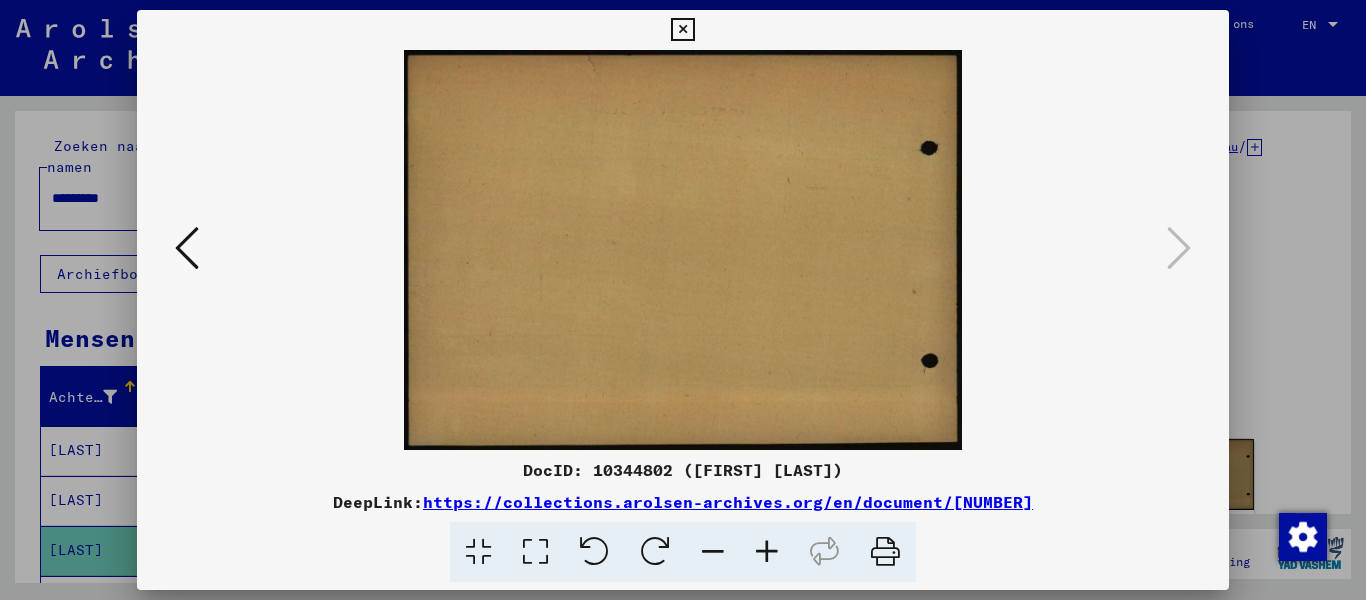 click at bounding box center (682, 30) 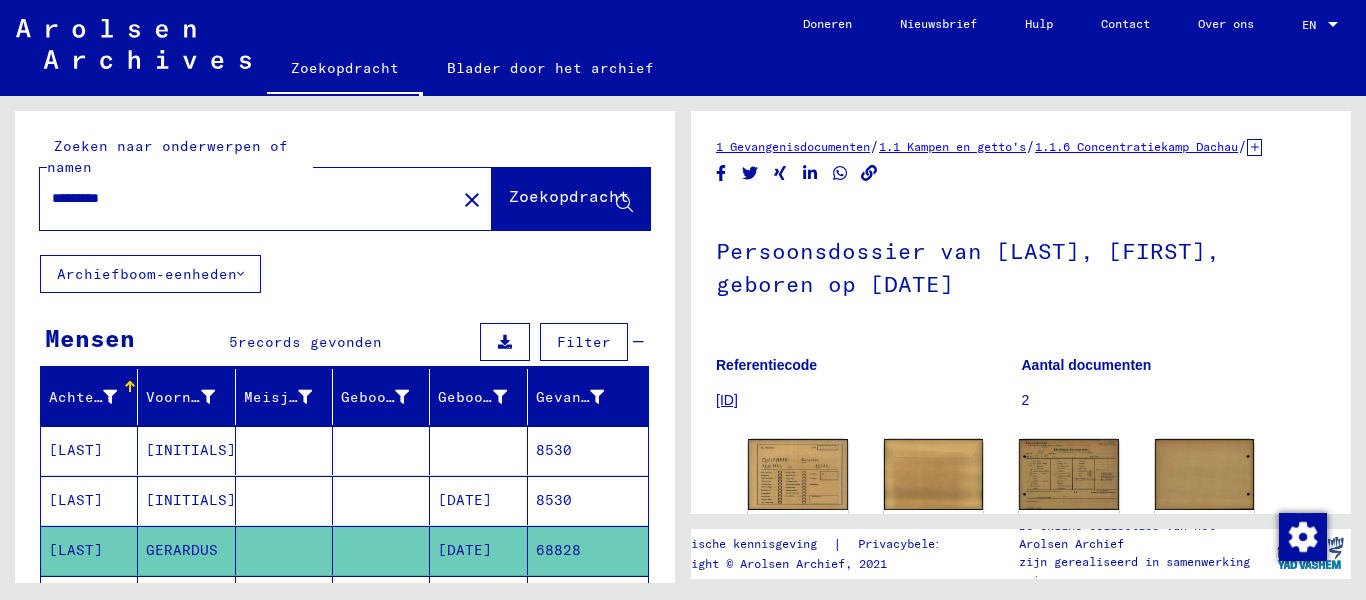 scroll, scrollTop: 100, scrollLeft: 0, axis: vertical 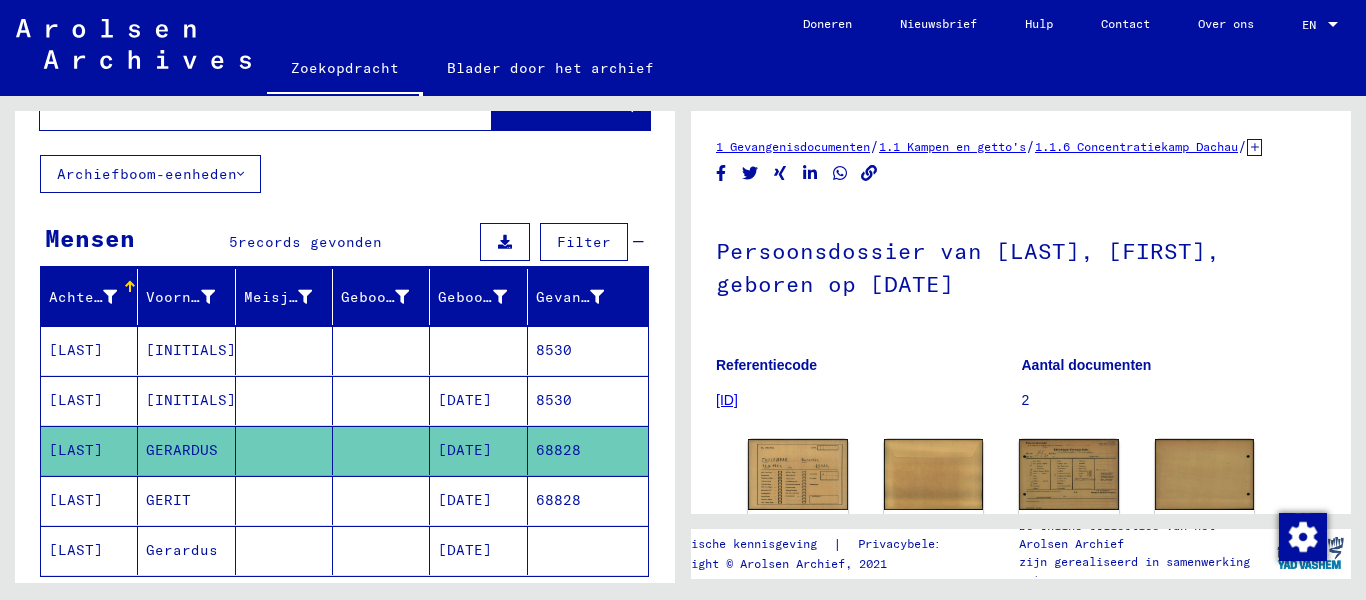 click on "GERIT" at bounding box center [182, 550] 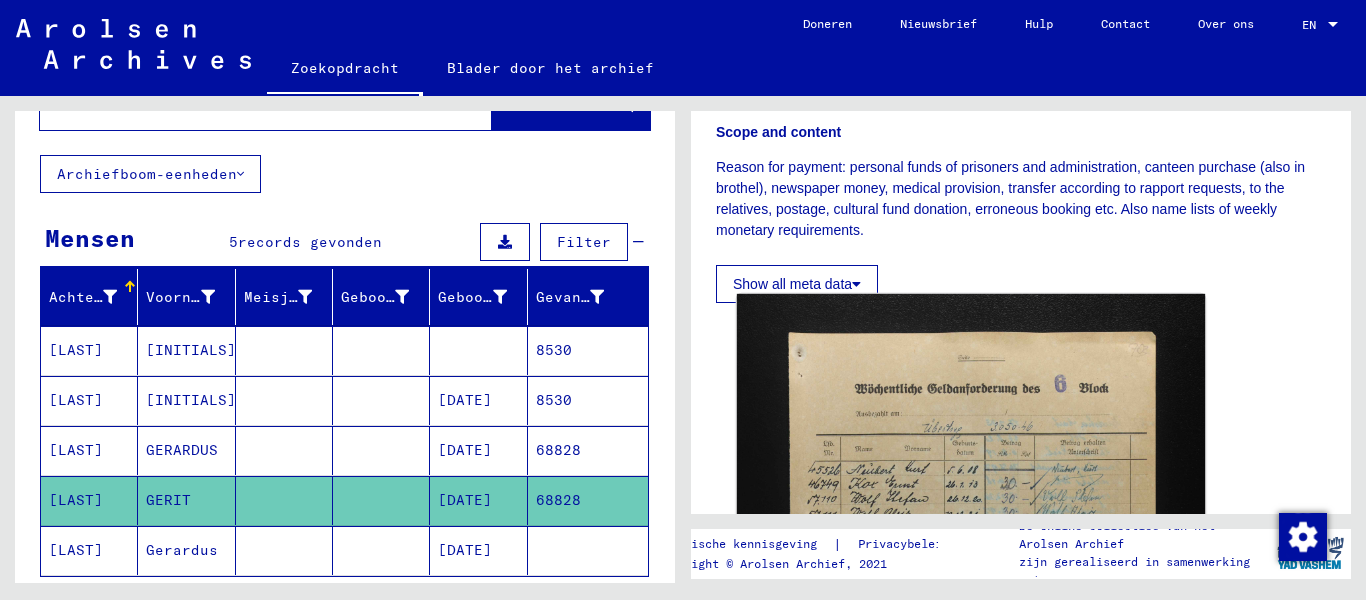 scroll, scrollTop: 400, scrollLeft: 0, axis: vertical 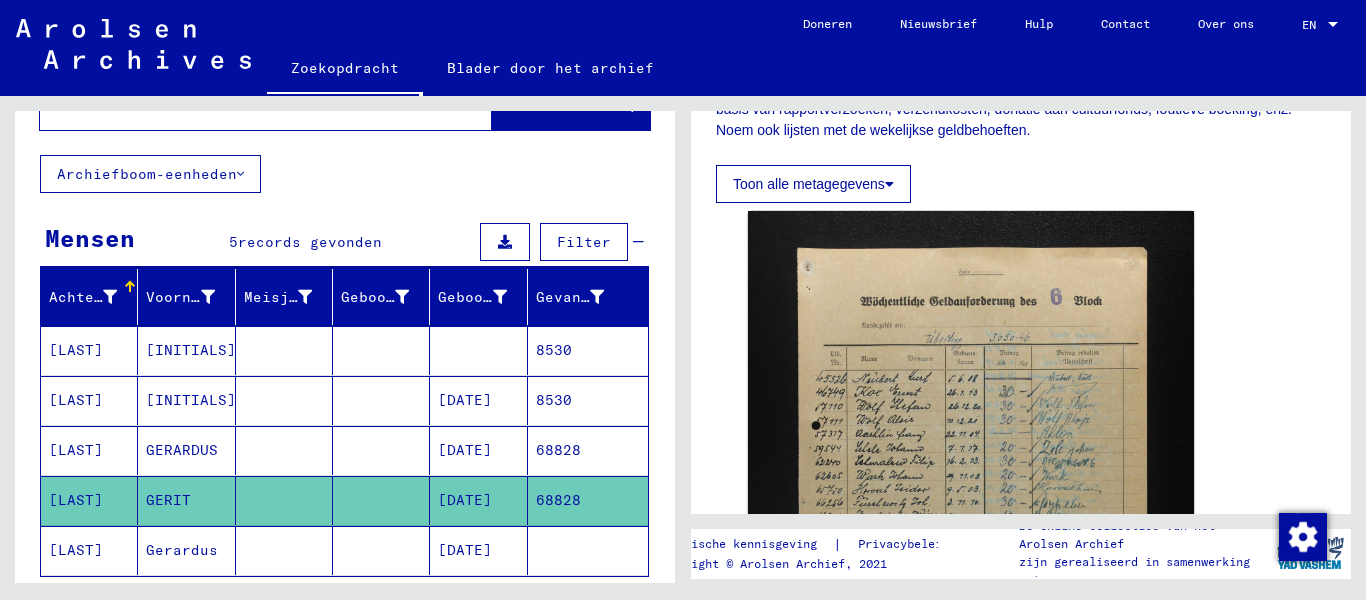 click on "[DATE]" 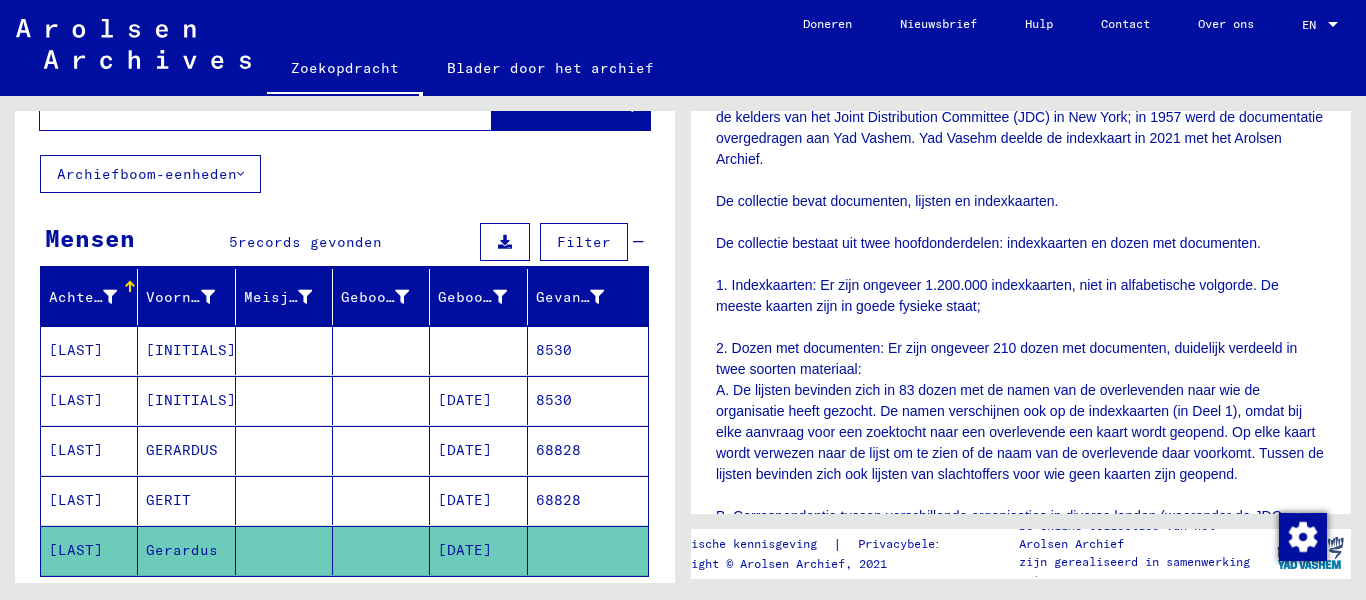 scroll, scrollTop: 700, scrollLeft: 0, axis: vertical 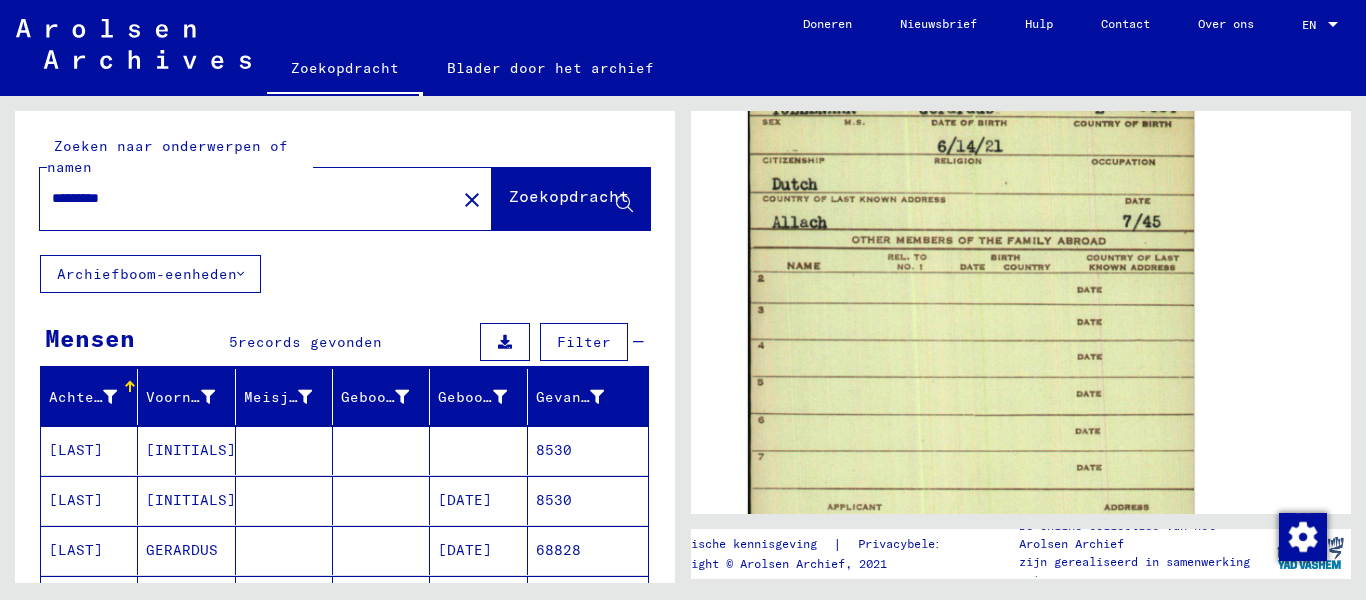 click on "Archiefboom-eenheden" 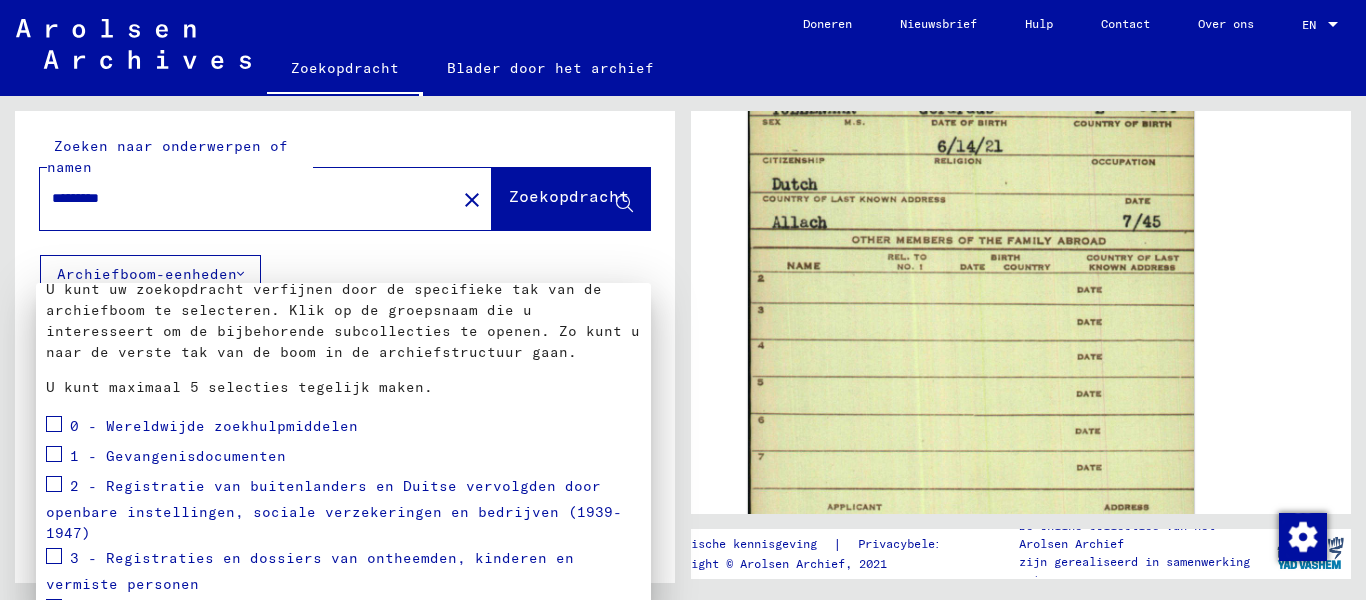 scroll, scrollTop: 0, scrollLeft: 0, axis: both 